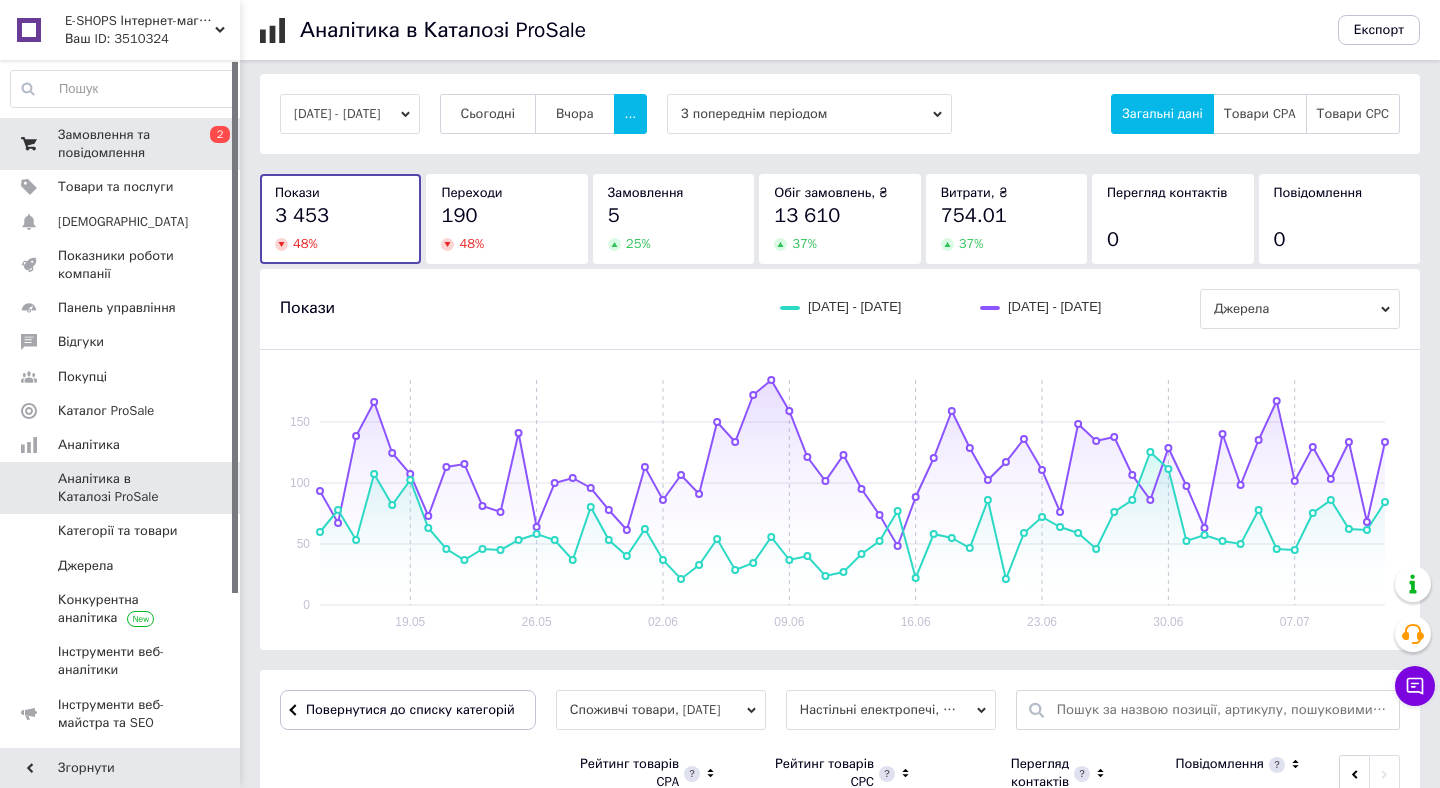 scroll, scrollTop: 6, scrollLeft: 0, axis: vertical 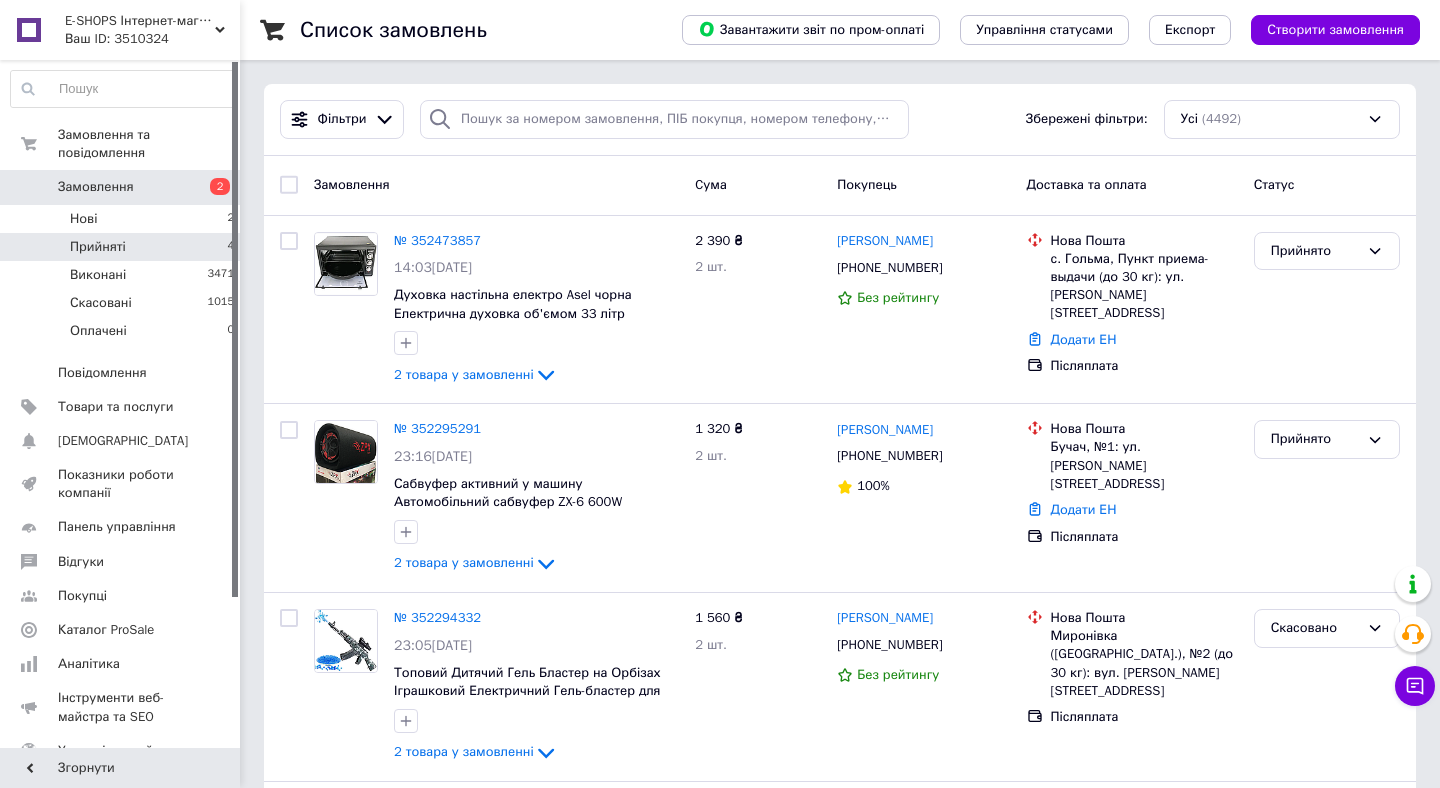 click on "Прийняті 4" at bounding box center (123, 247) 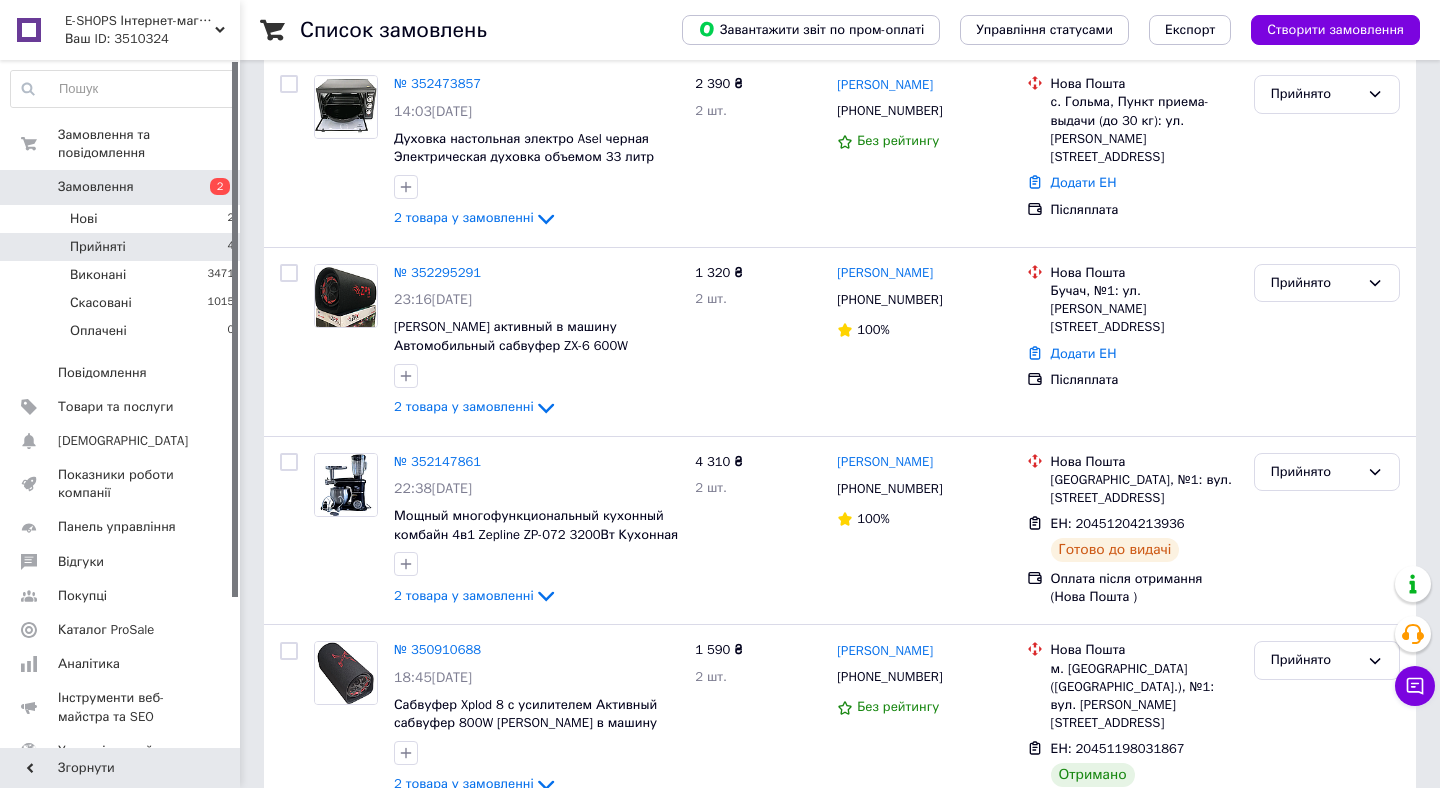 scroll, scrollTop: 216, scrollLeft: 0, axis: vertical 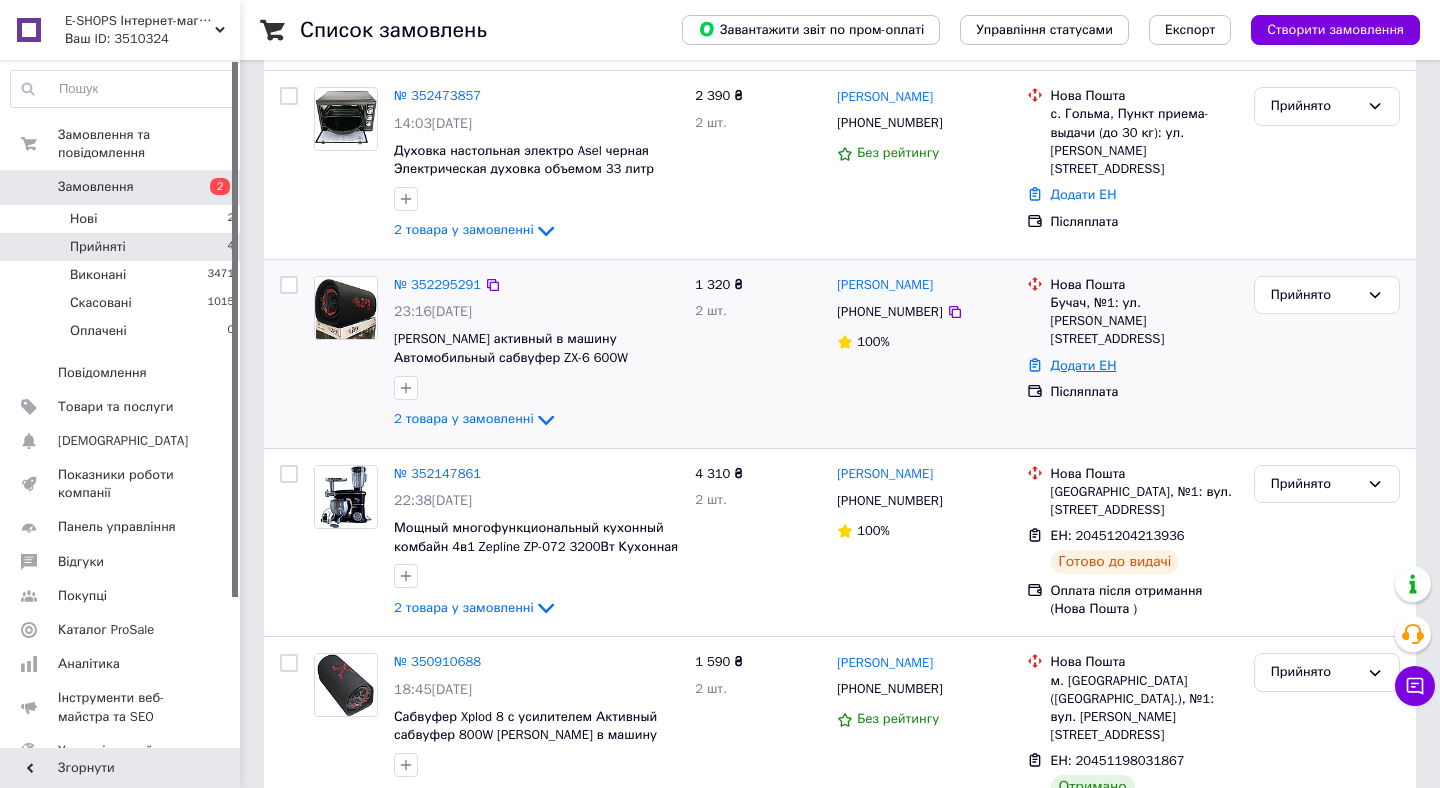 click on "Додати ЕН" at bounding box center [1084, 365] 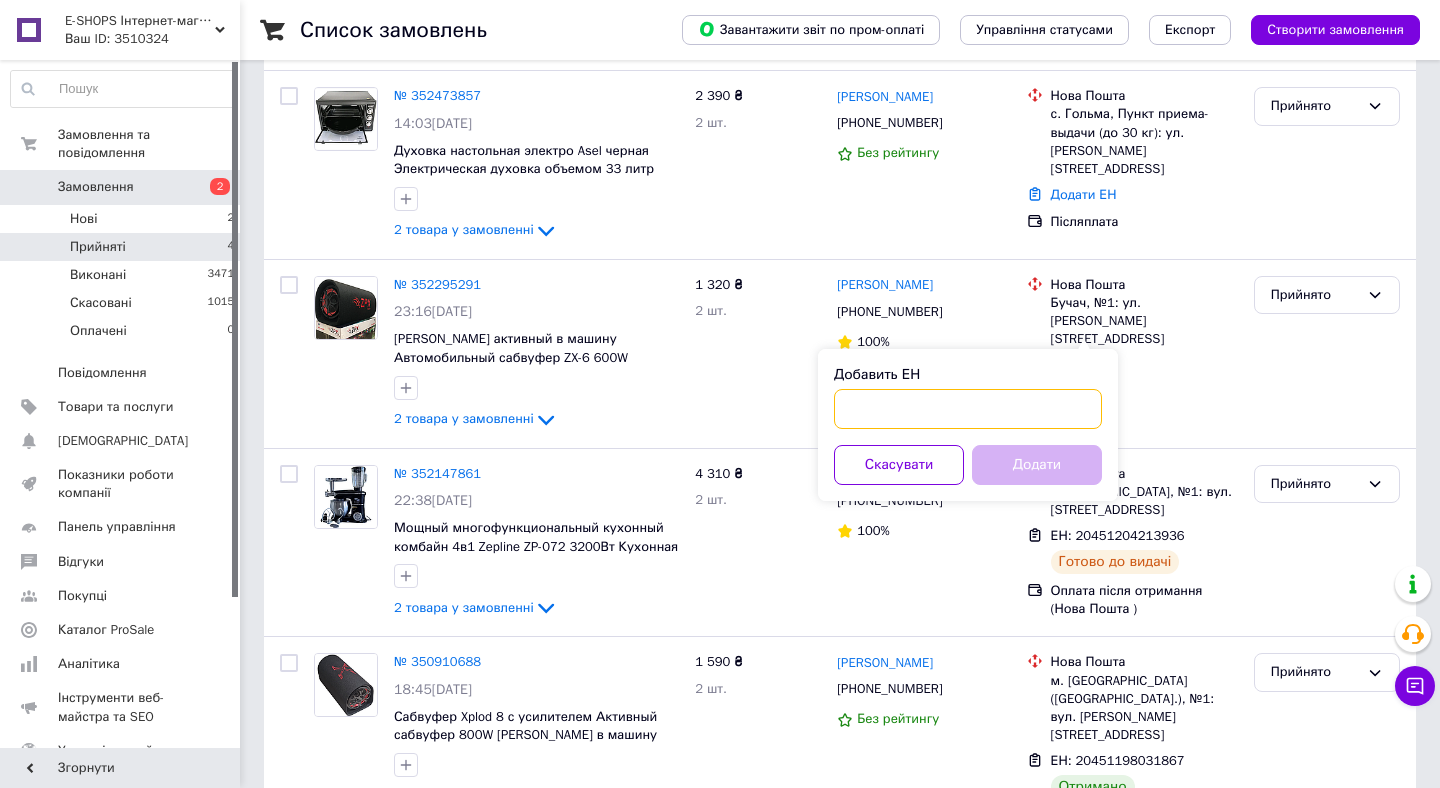 click on "Добавить ЕН" at bounding box center (968, 409) 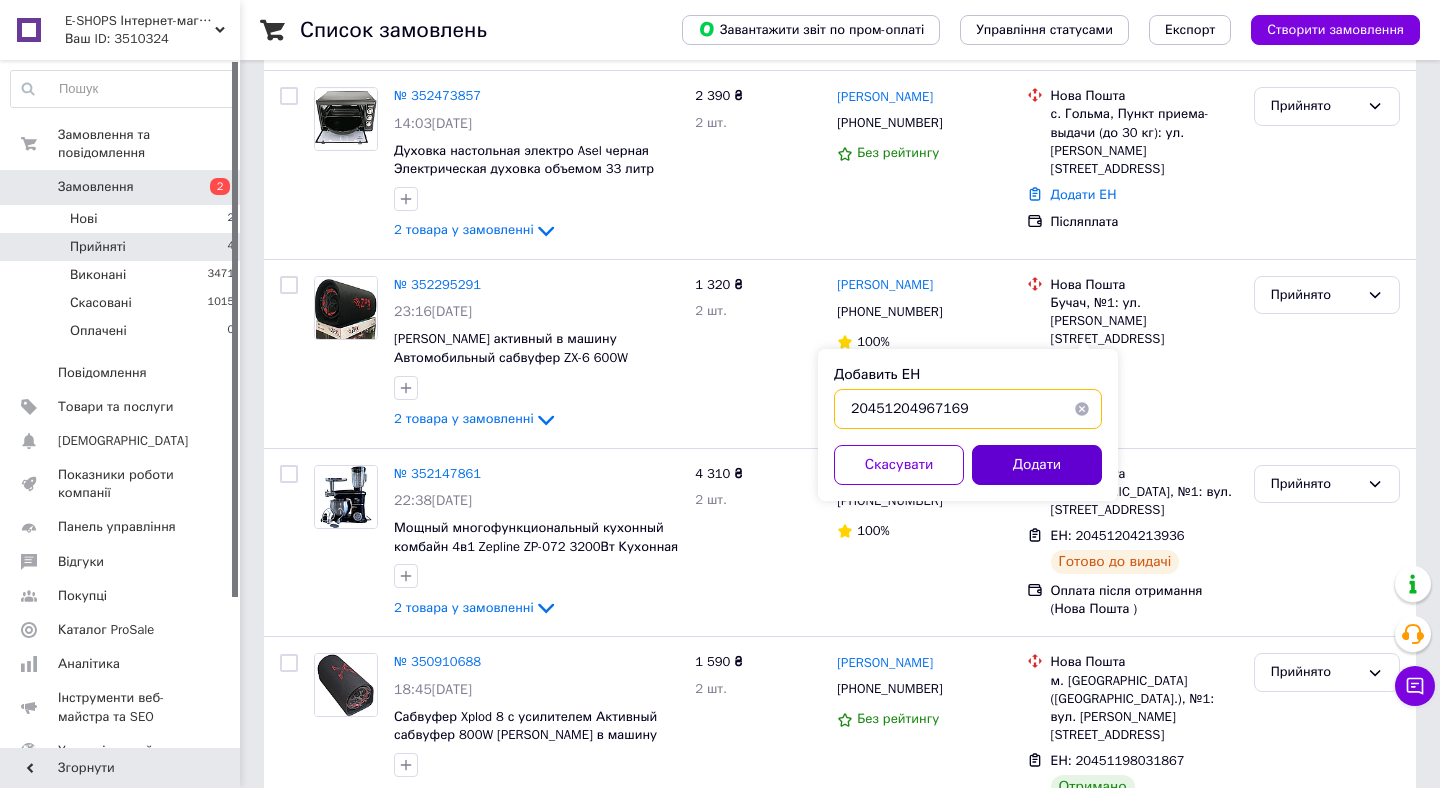 type on "20451204967169" 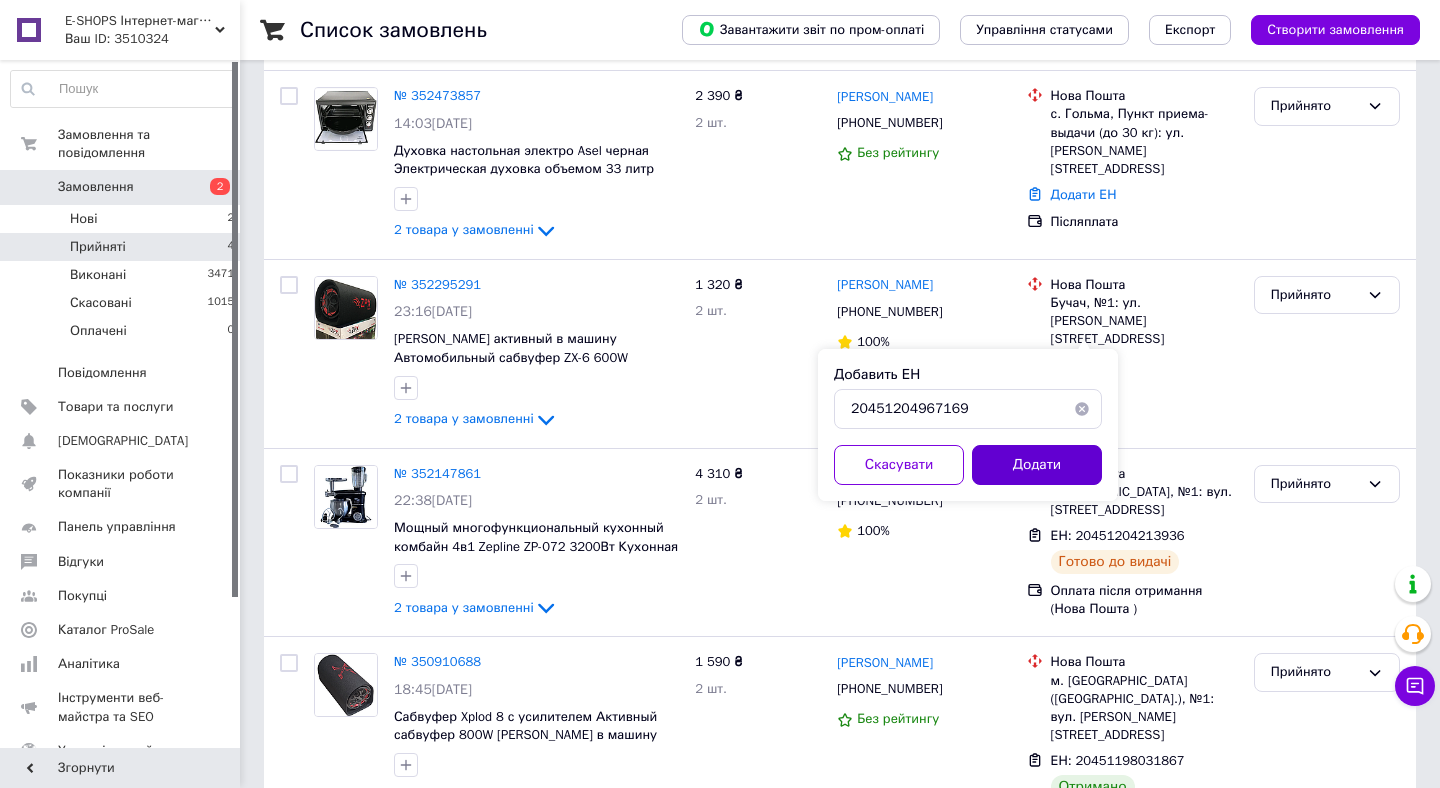 click on "Додати" at bounding box center [1037, 465] 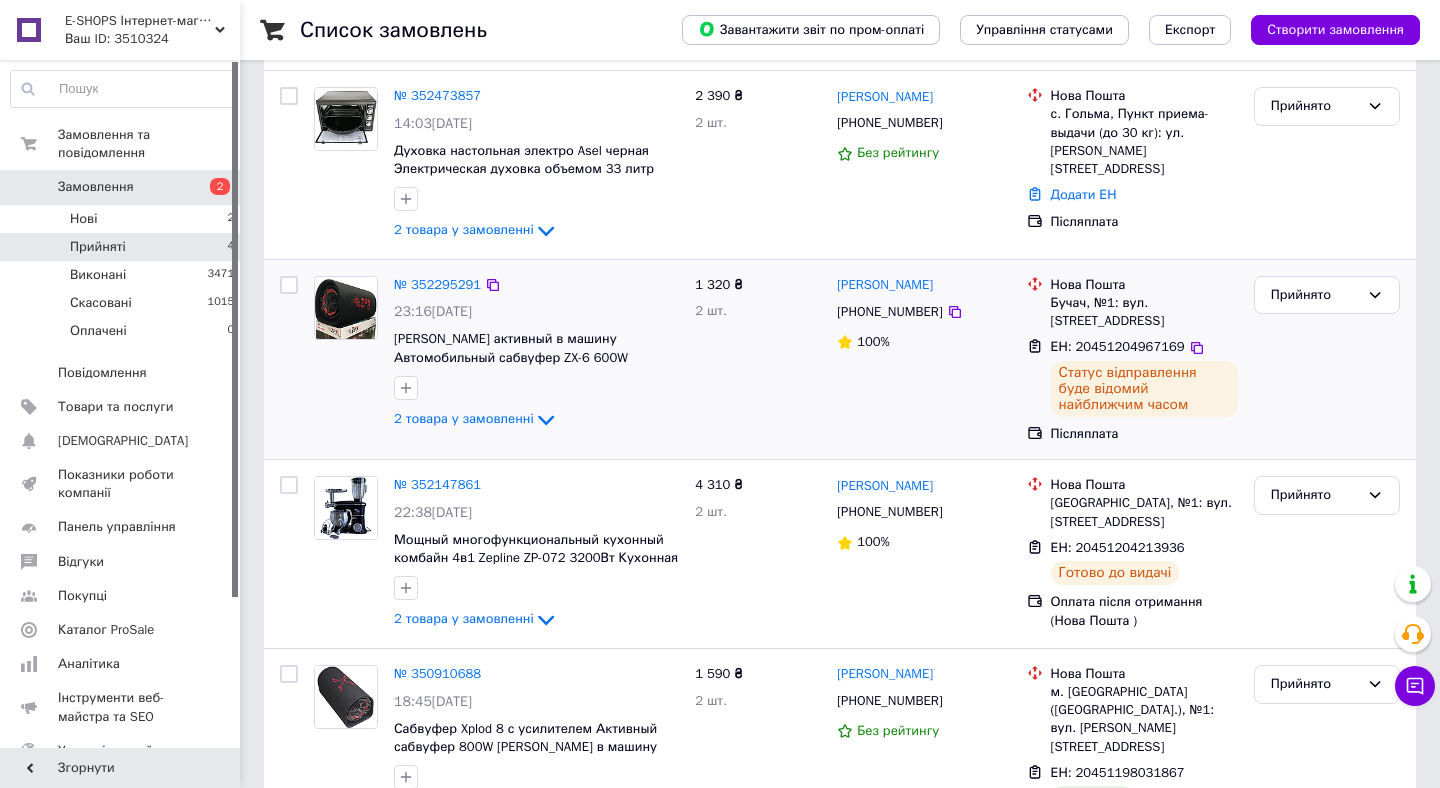 scroll, scrollTop: 0, scrollLeft: 0, axis: both 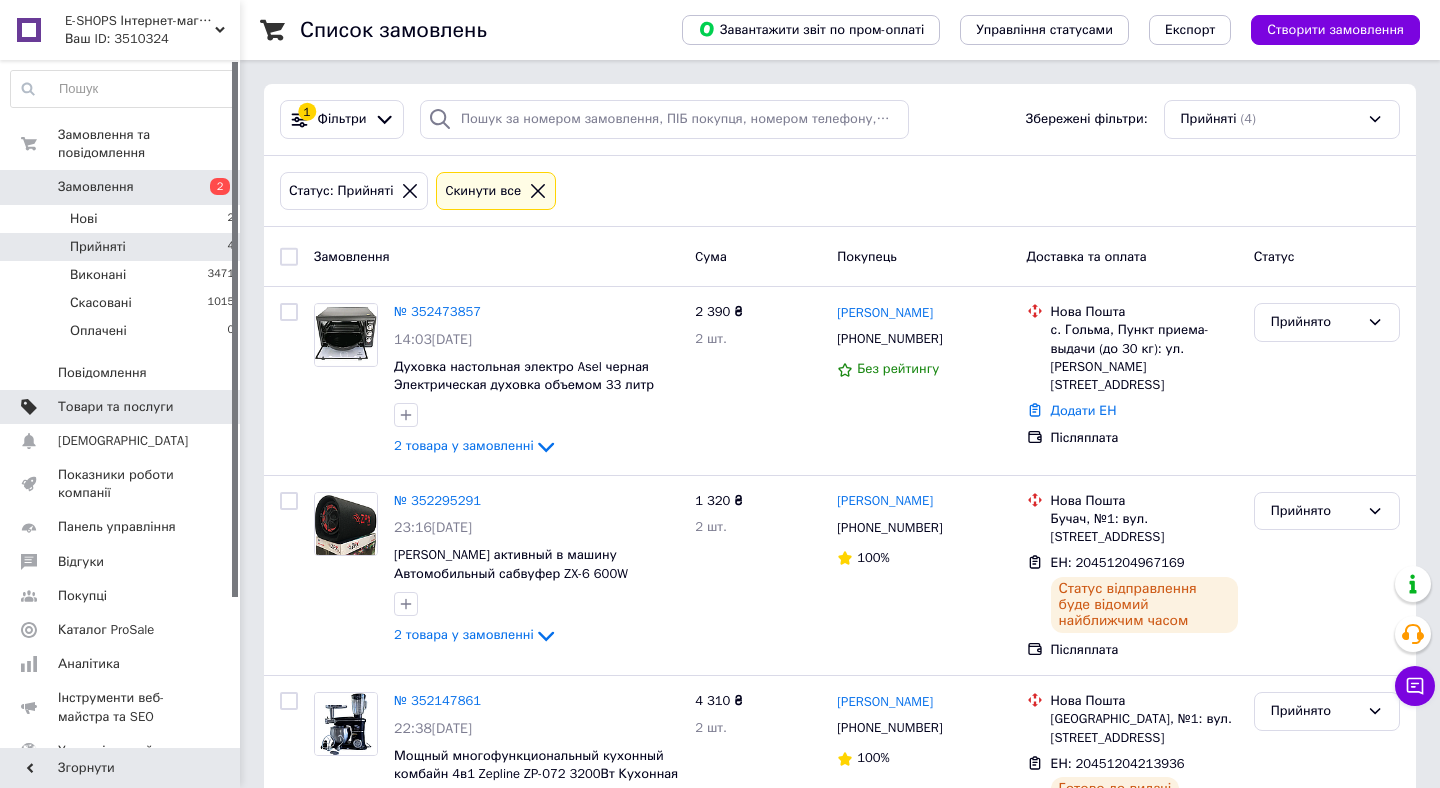 click on "Товари та послуги" at bounding box center [115, 407] 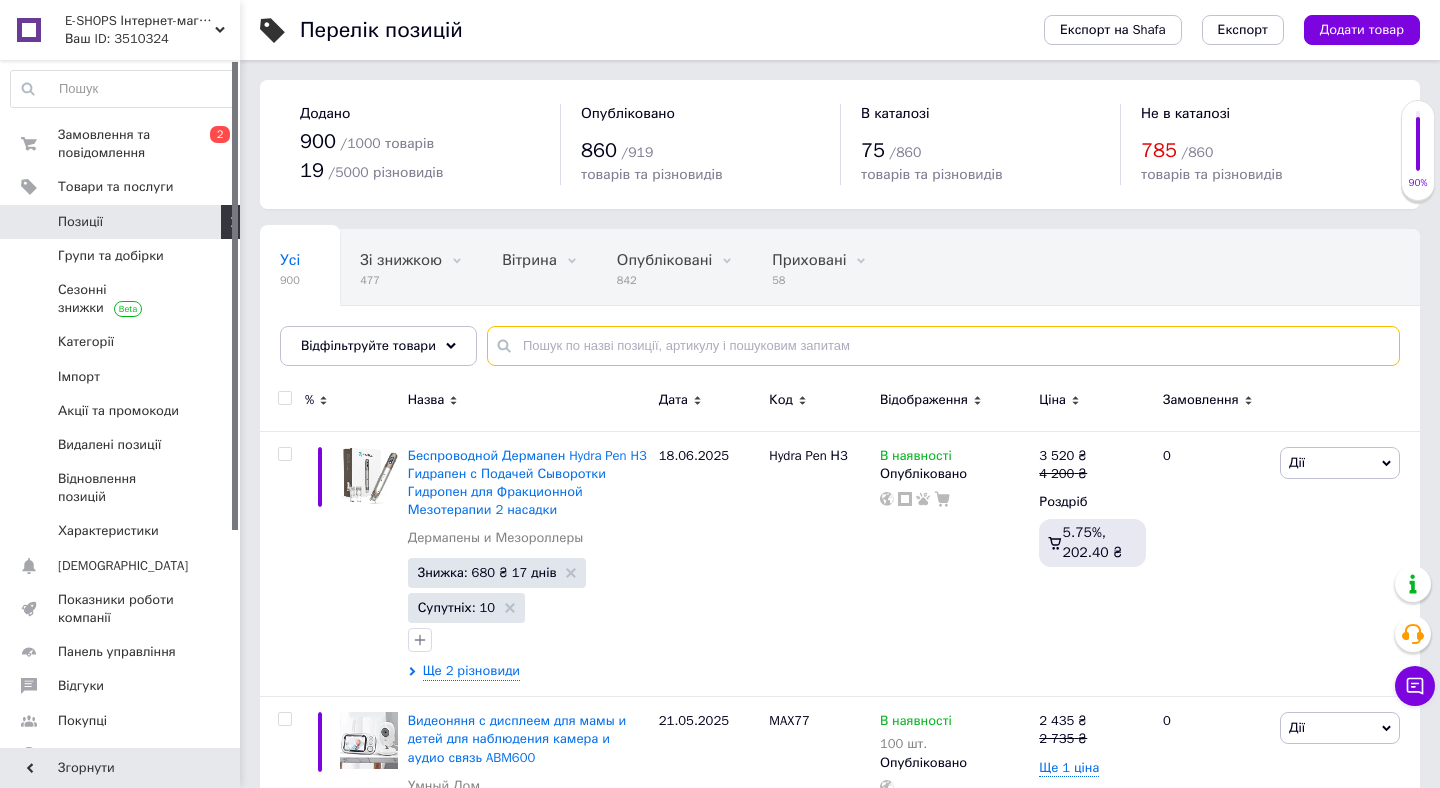 click at bounding box center [943, 346] 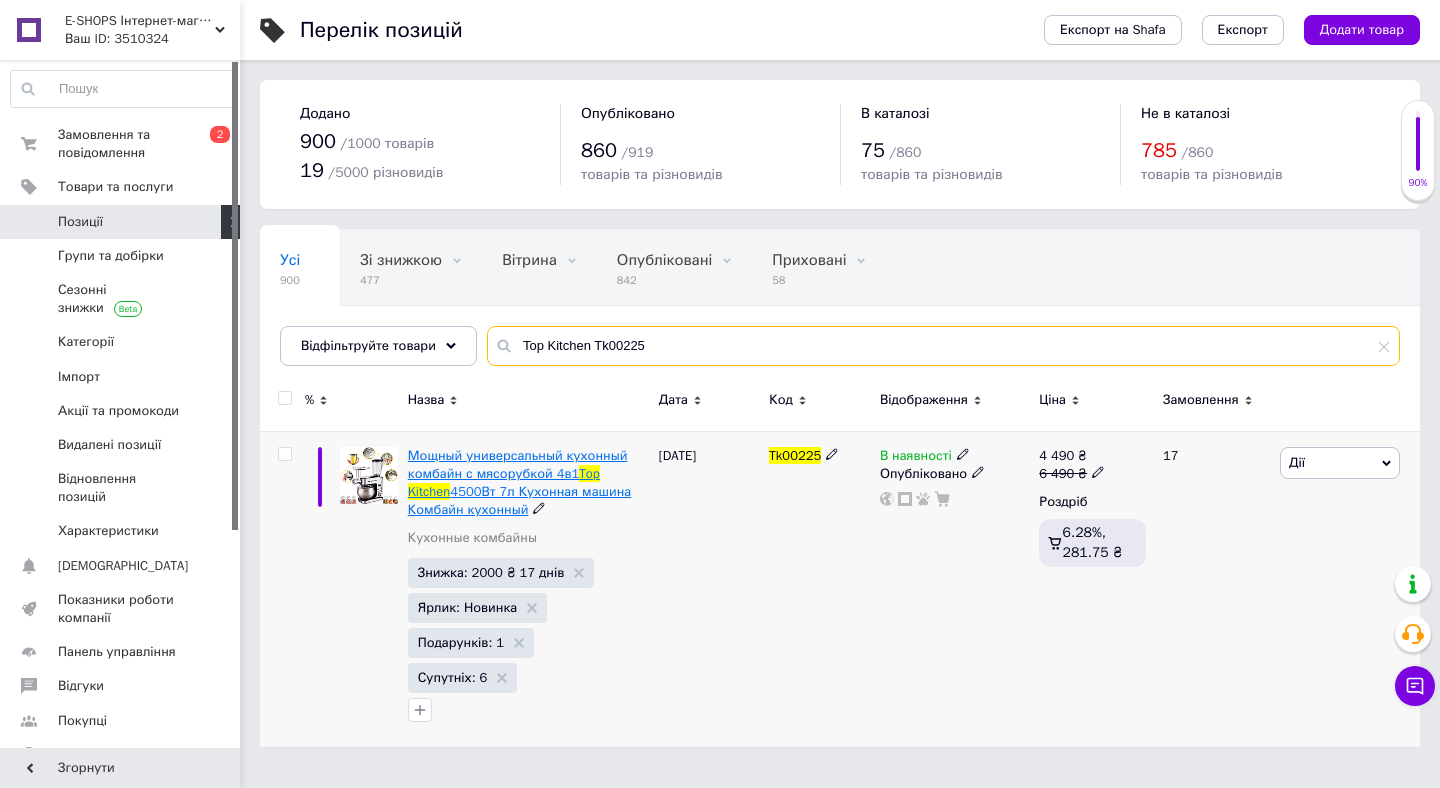 type on "Top Kitchen Tk00225" 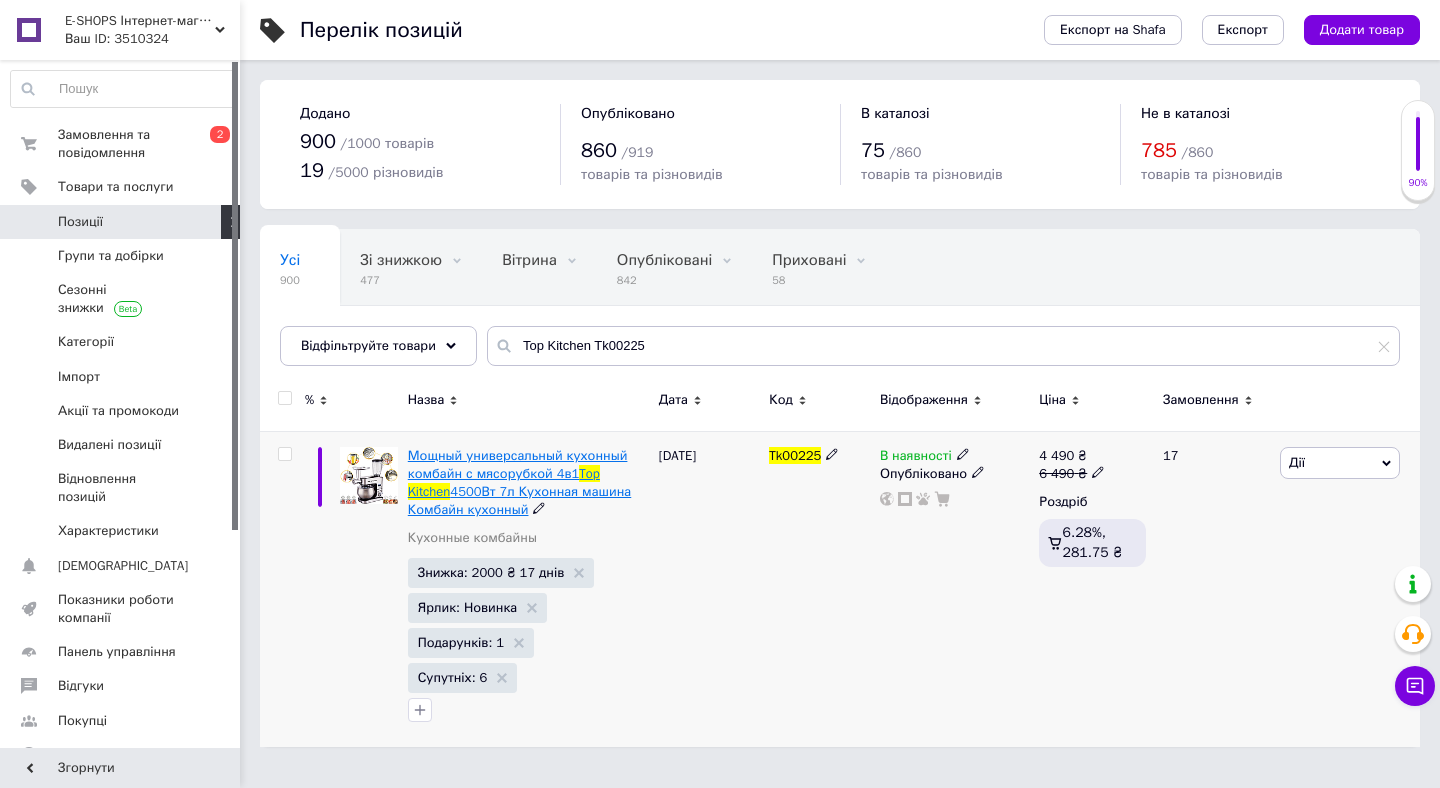 click on "Мощный универсальный кухонный комбайн с мясорубкой 4в1" at bounding box center [518, 464] 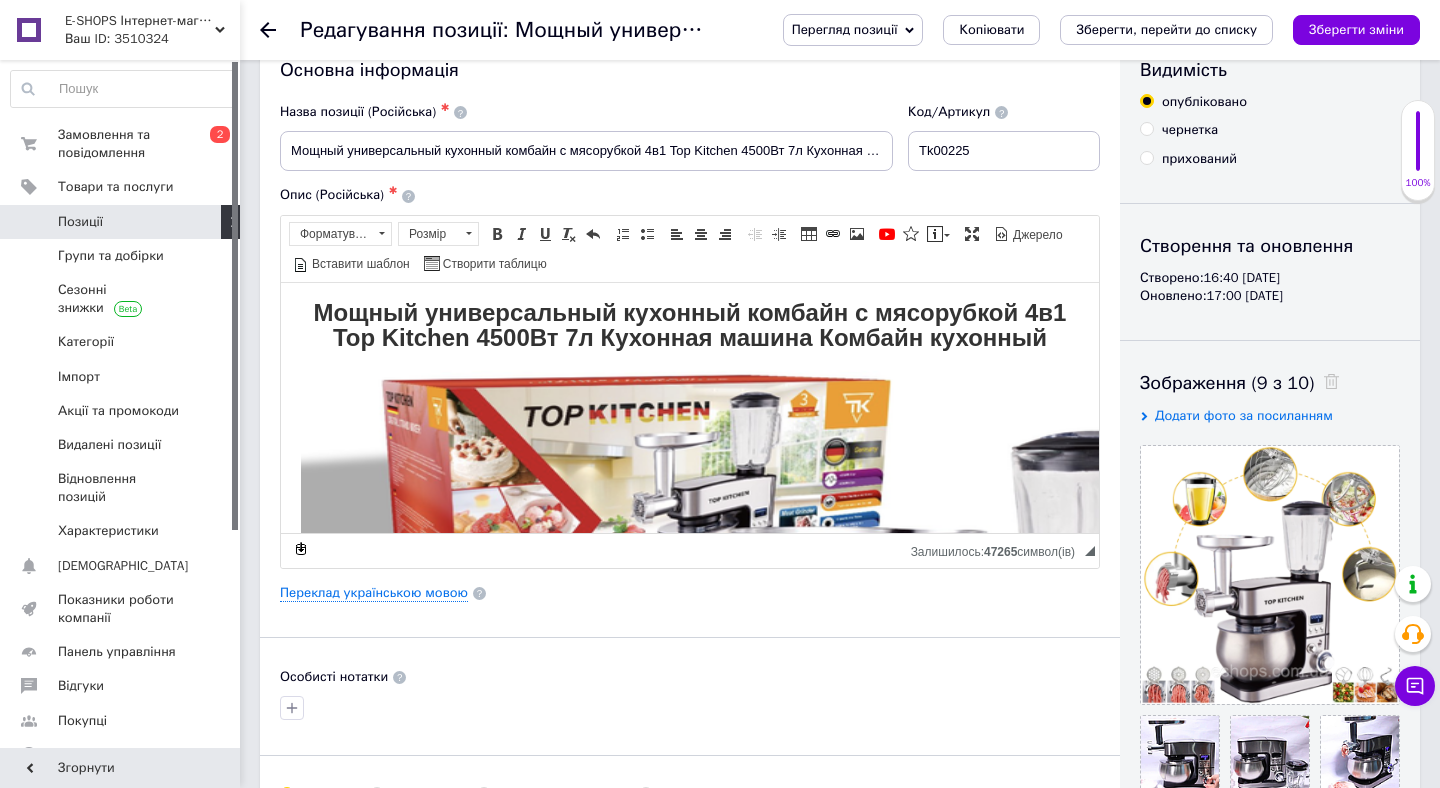 scroll, scrollTop: 70, scrollLeft: 0, axis: vertical 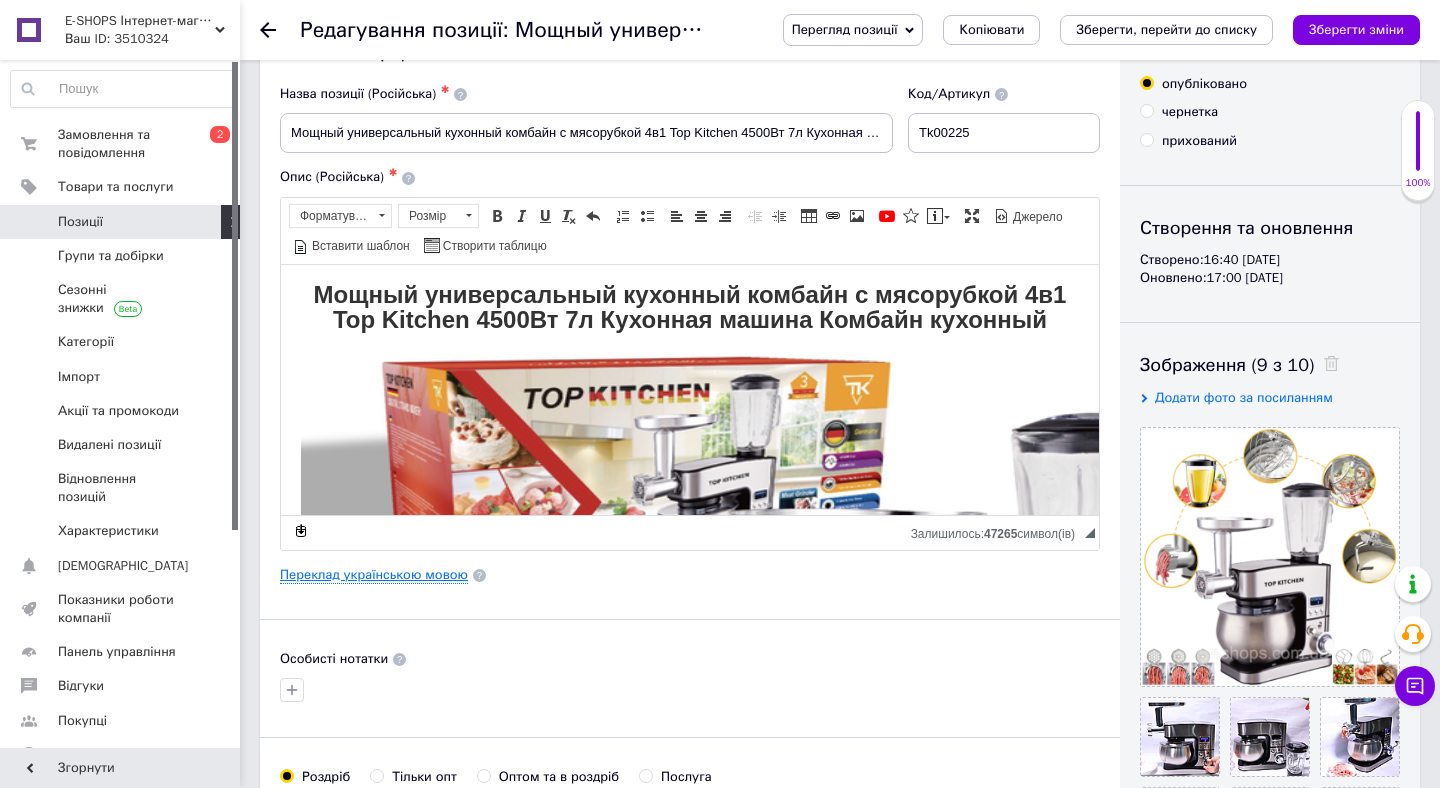 click on "Переклад українською мовою" at bounding box center (374, 575) 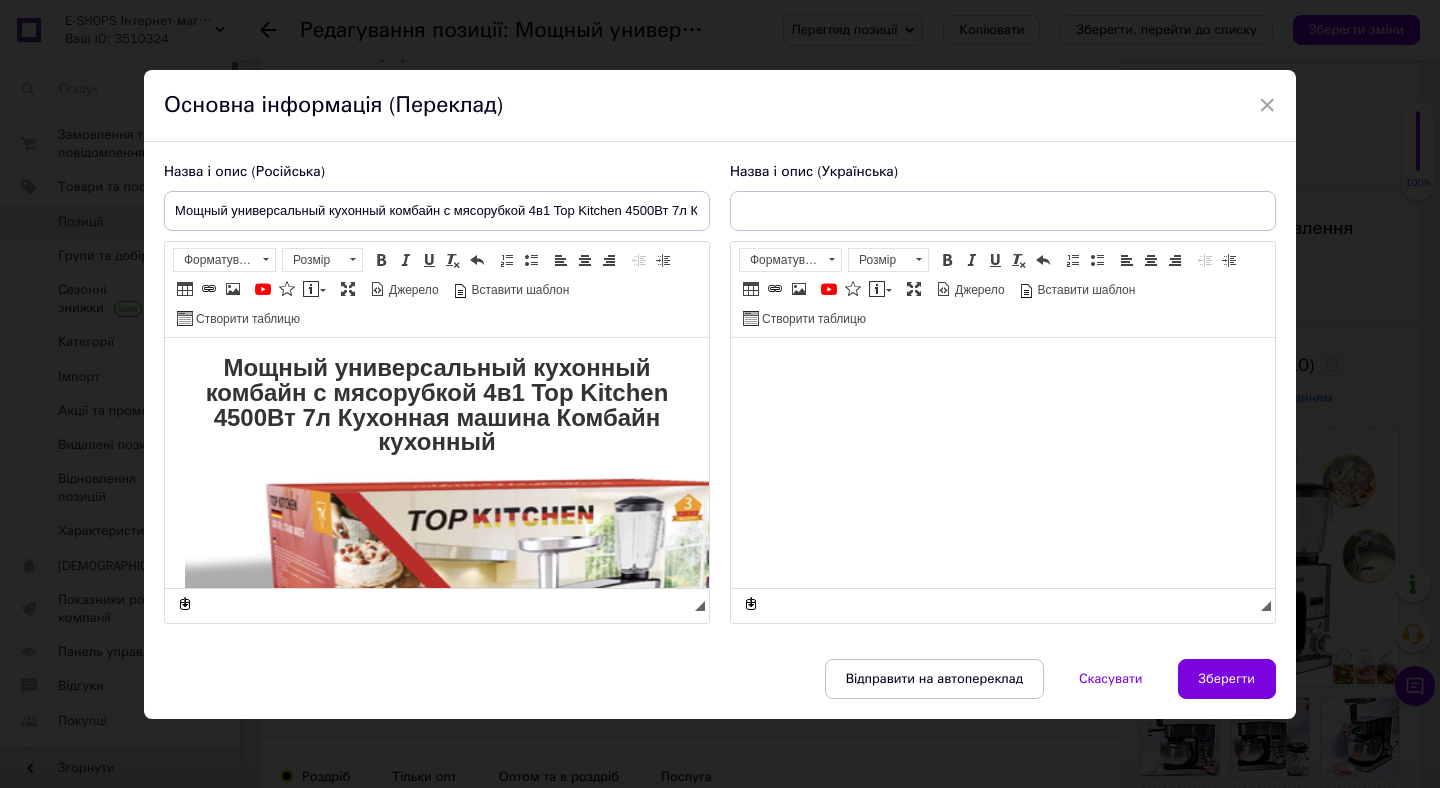 scroll, scrollTop: 0, scrollLeft: 0, axis: both 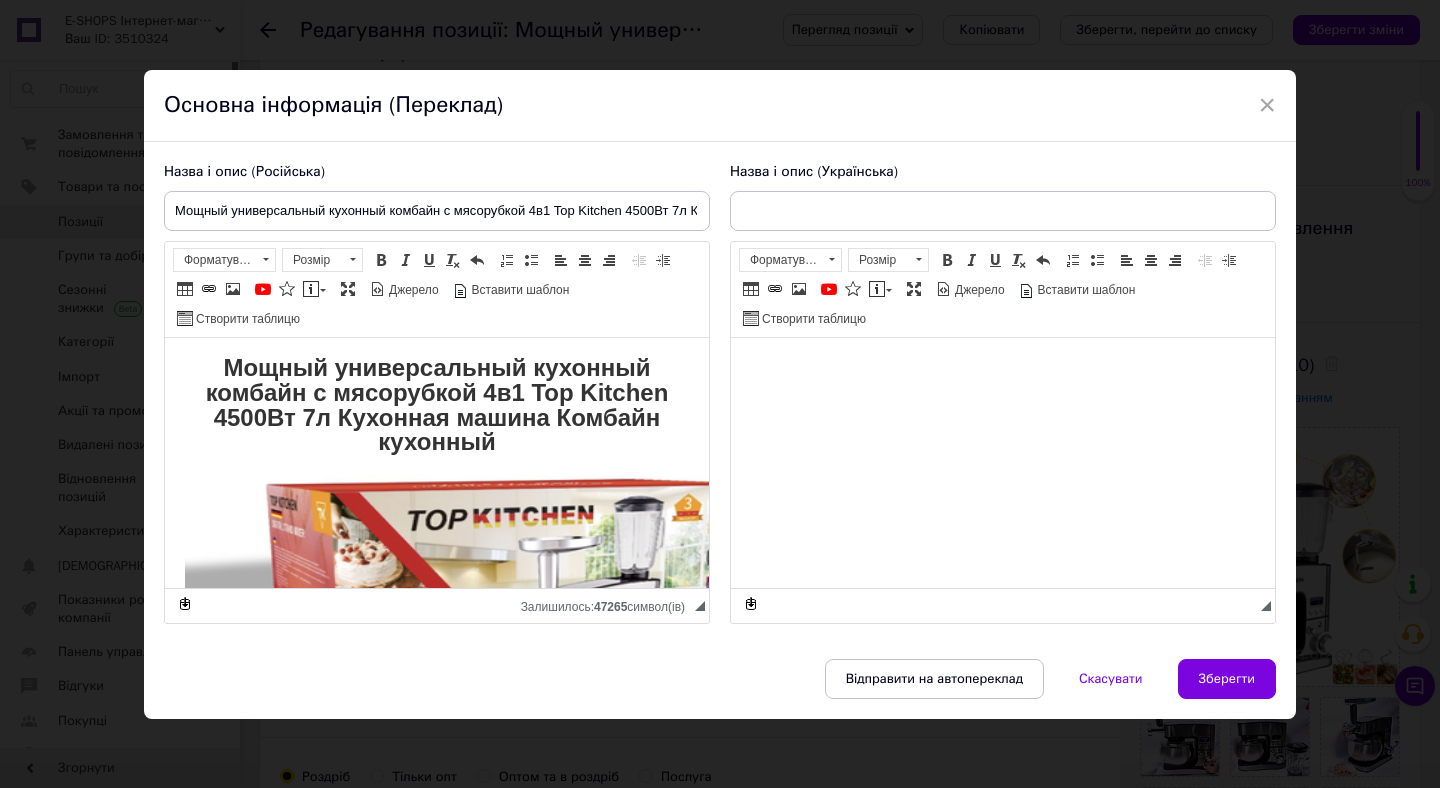 type on "Потужний універсальний кухонний комбайн з м'ясорубкою 4в1 Top Kitchen 4500Вт 7л Кухонна машина Комбайн кухонний Комбайн для кухні" 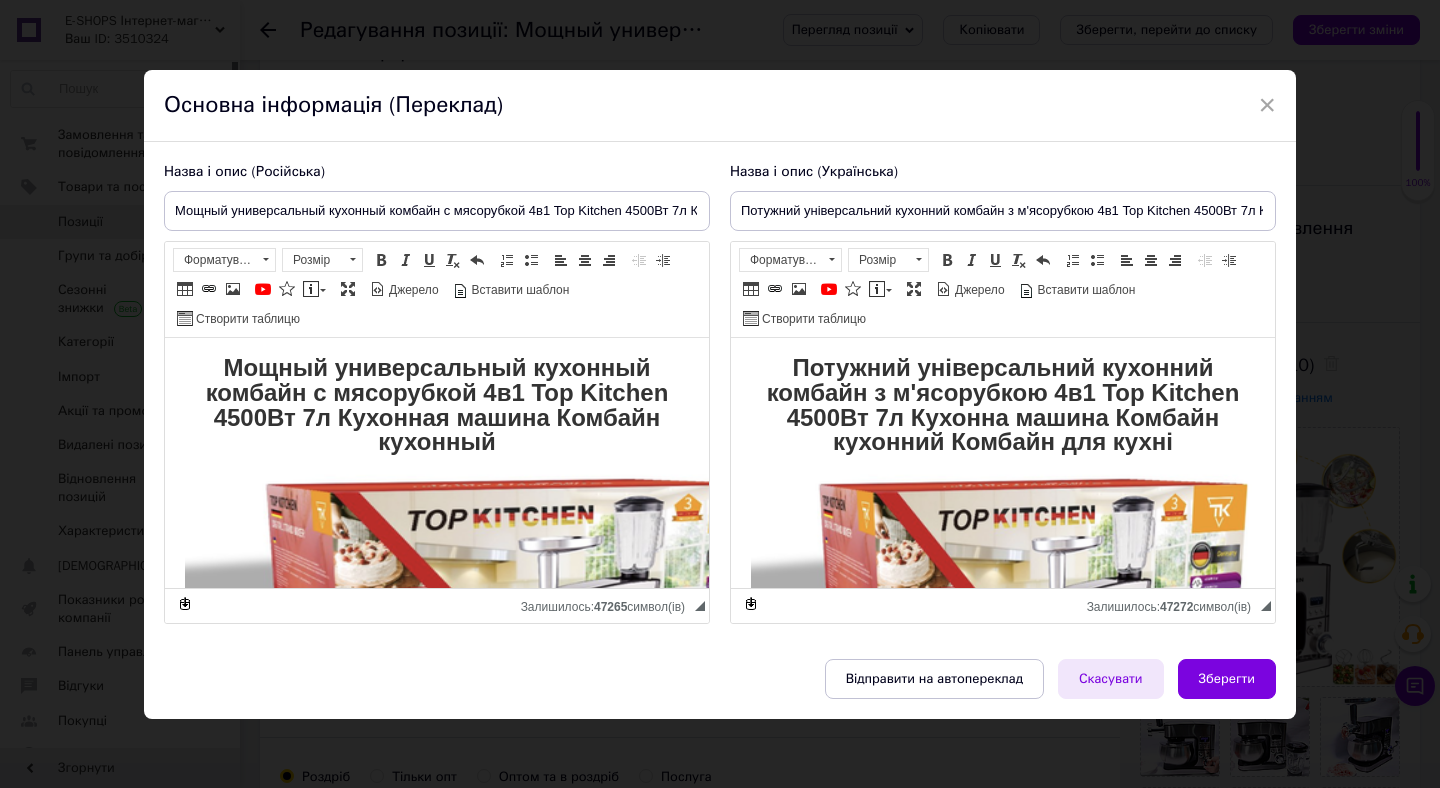 click on "Скасувати" at bounding box center [1111, 679] 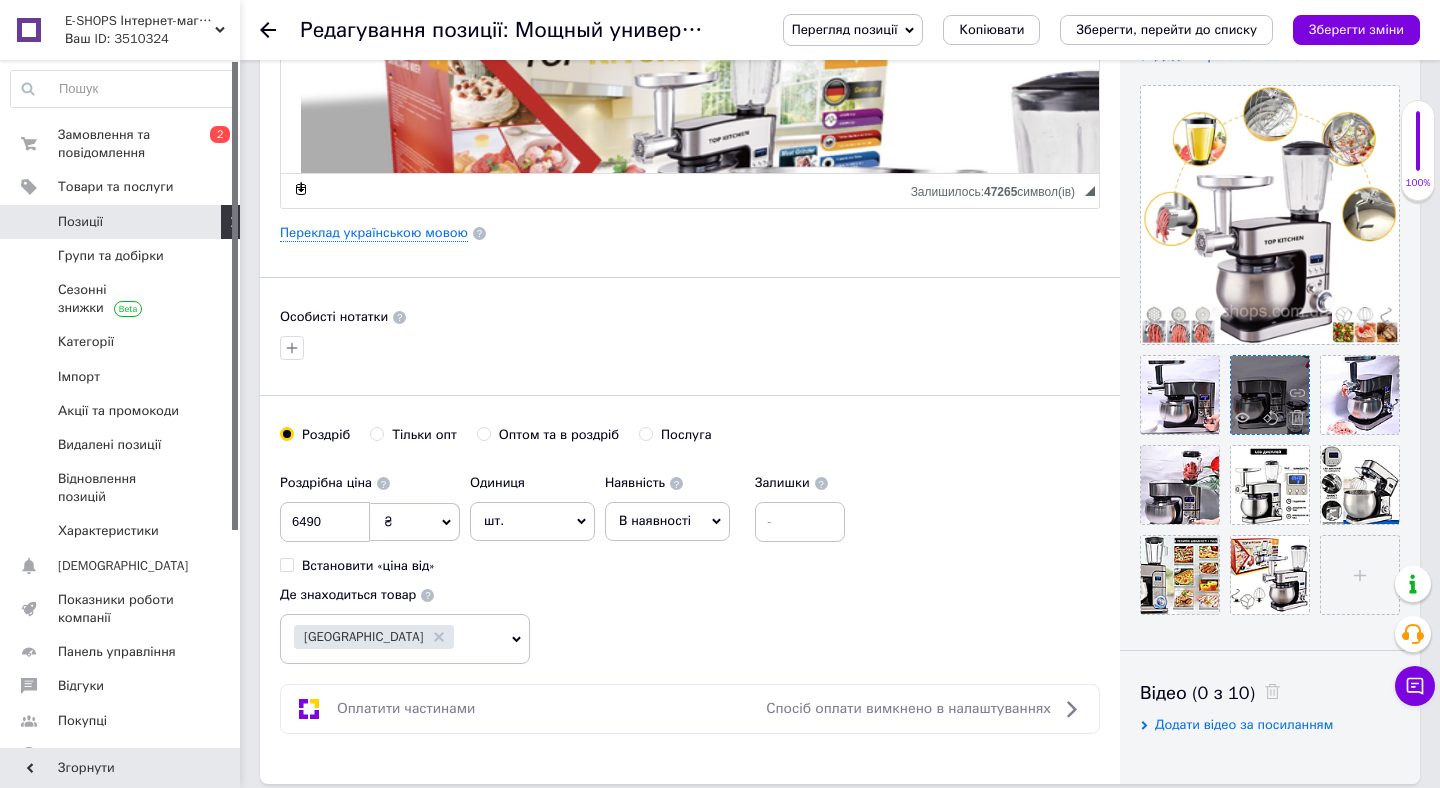 scroll, scrollTop: 427, scrollLeft: 0, axis: vertical 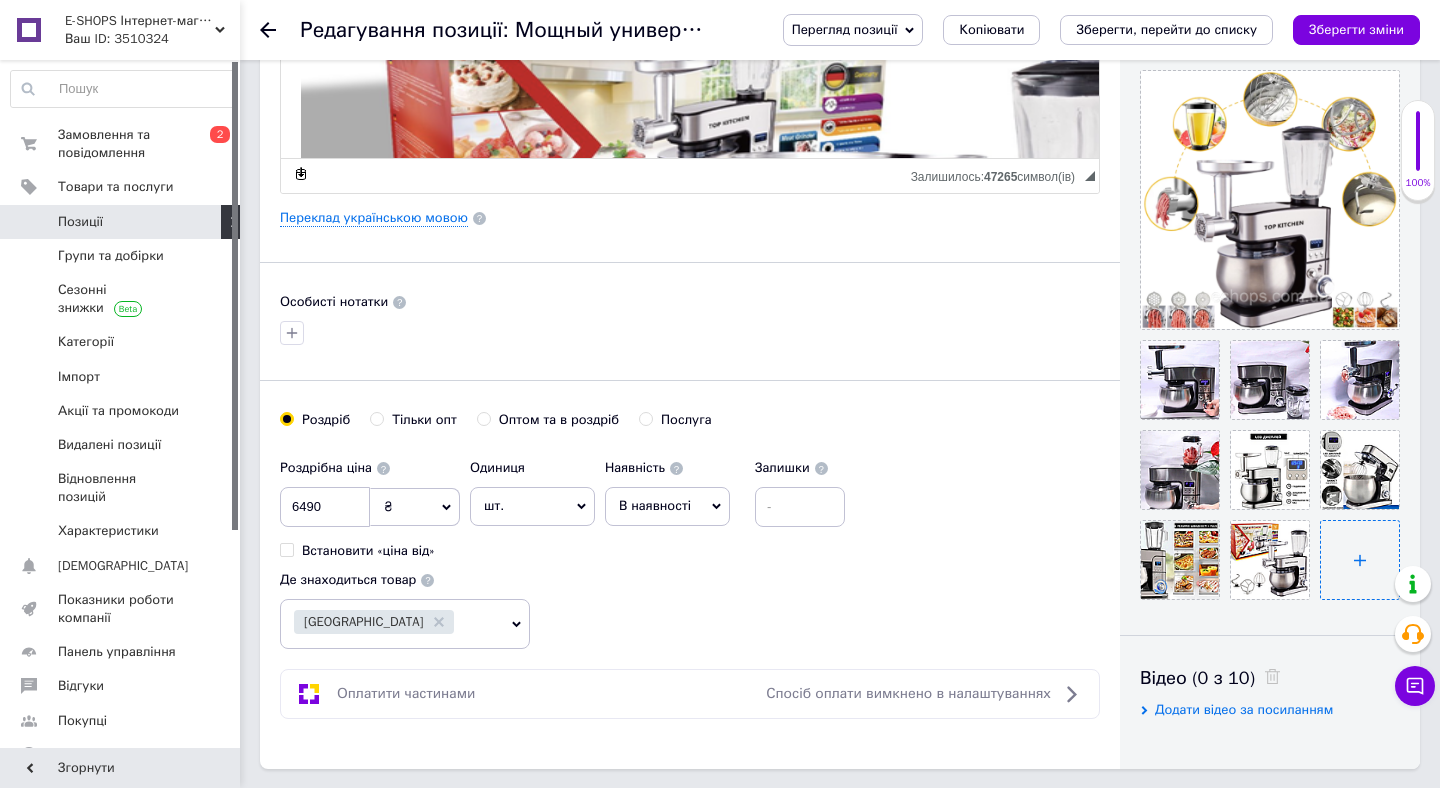 click at bounding box center [1360, 560] 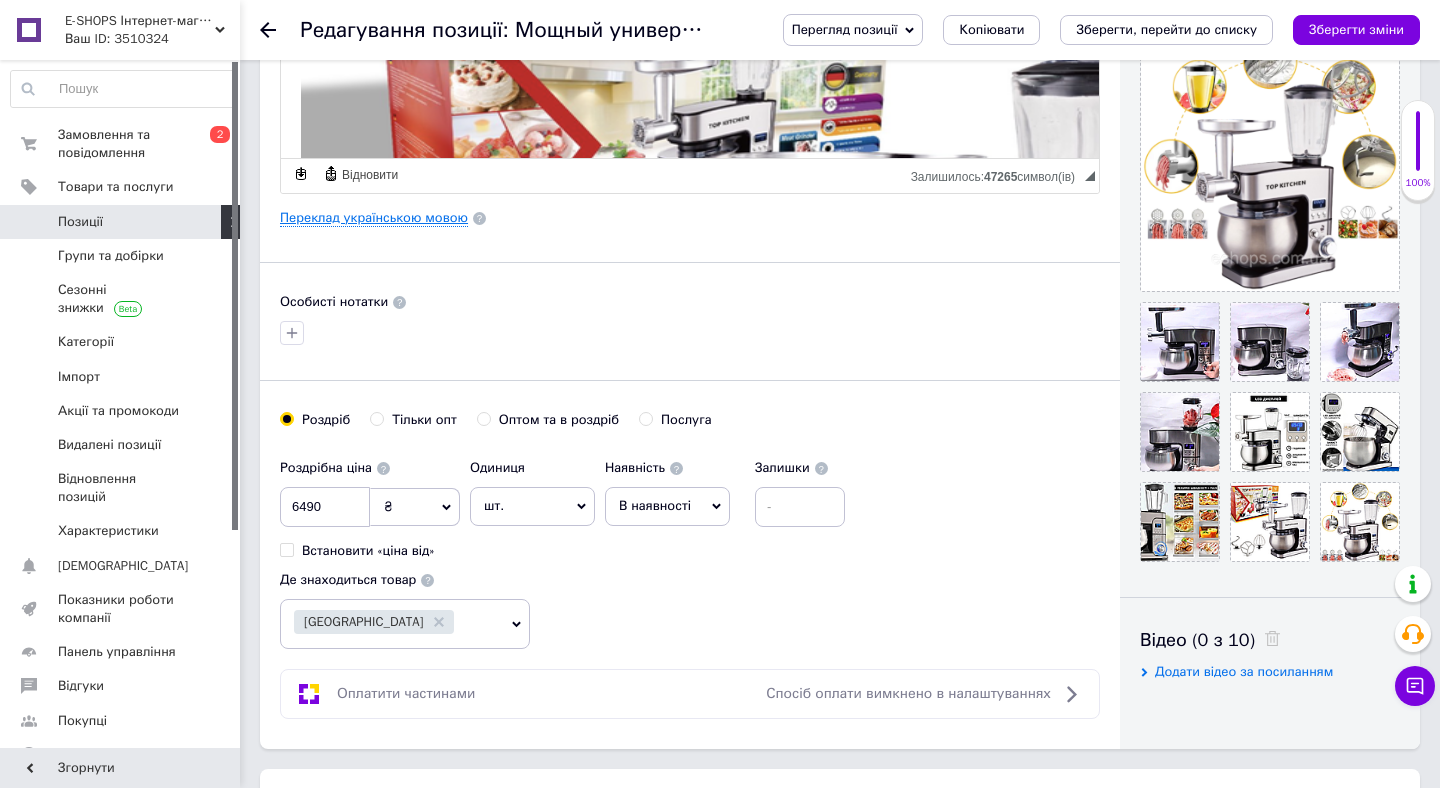 click on "Переклад українською мовою" at bounding box center (374, 218) 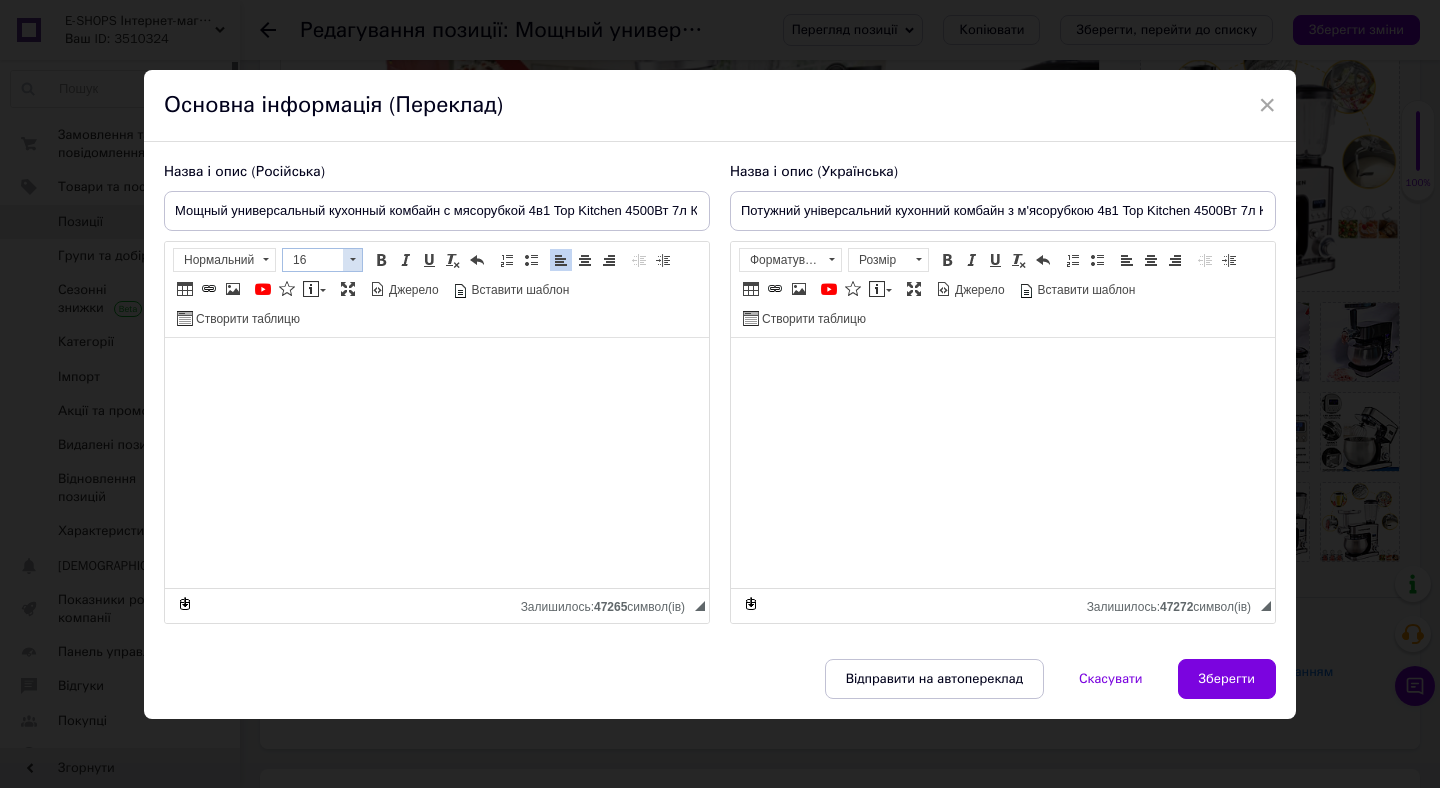 click at bounding box center (352, 260) 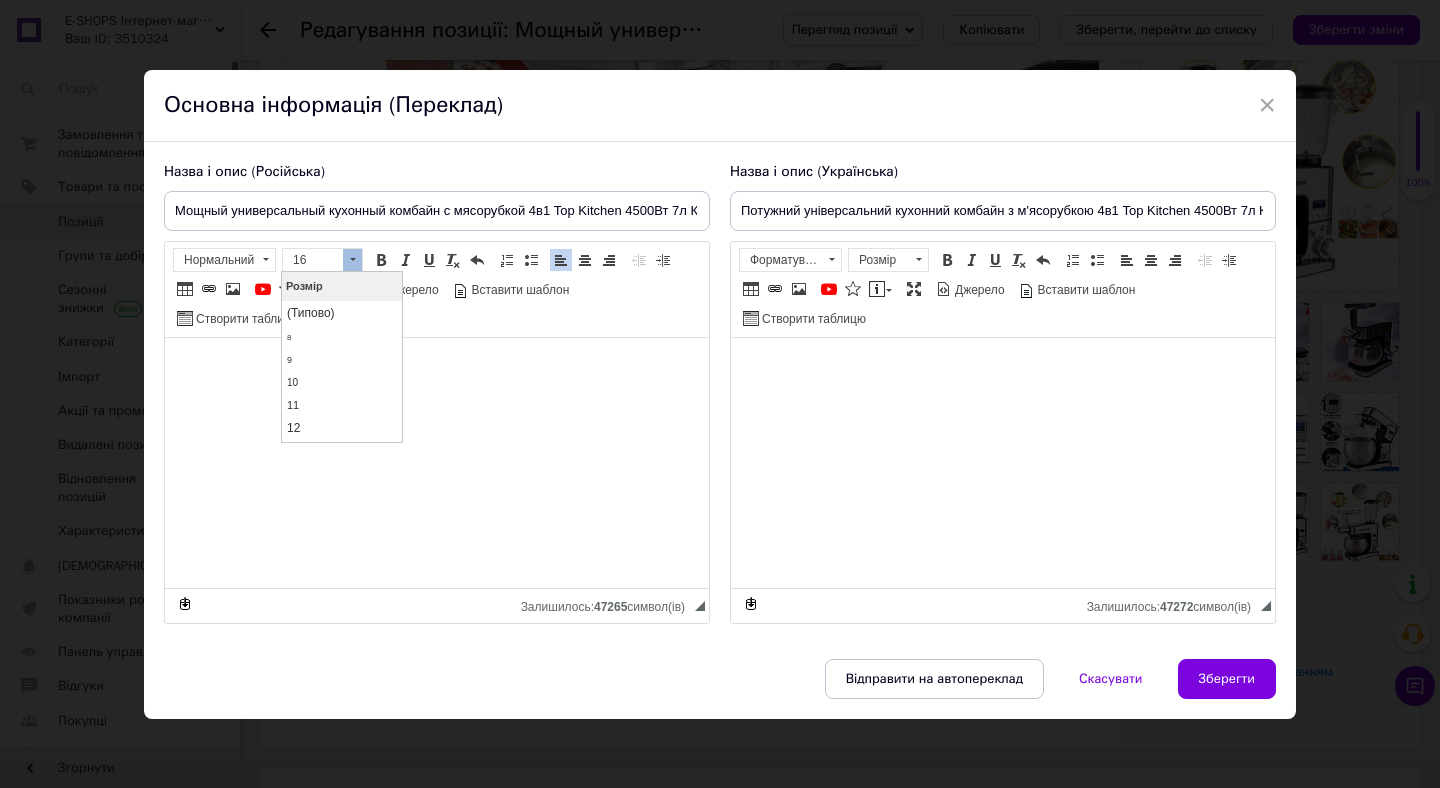 scroll, scrollTop: 121, scrollLeft: 0, axis: vertical 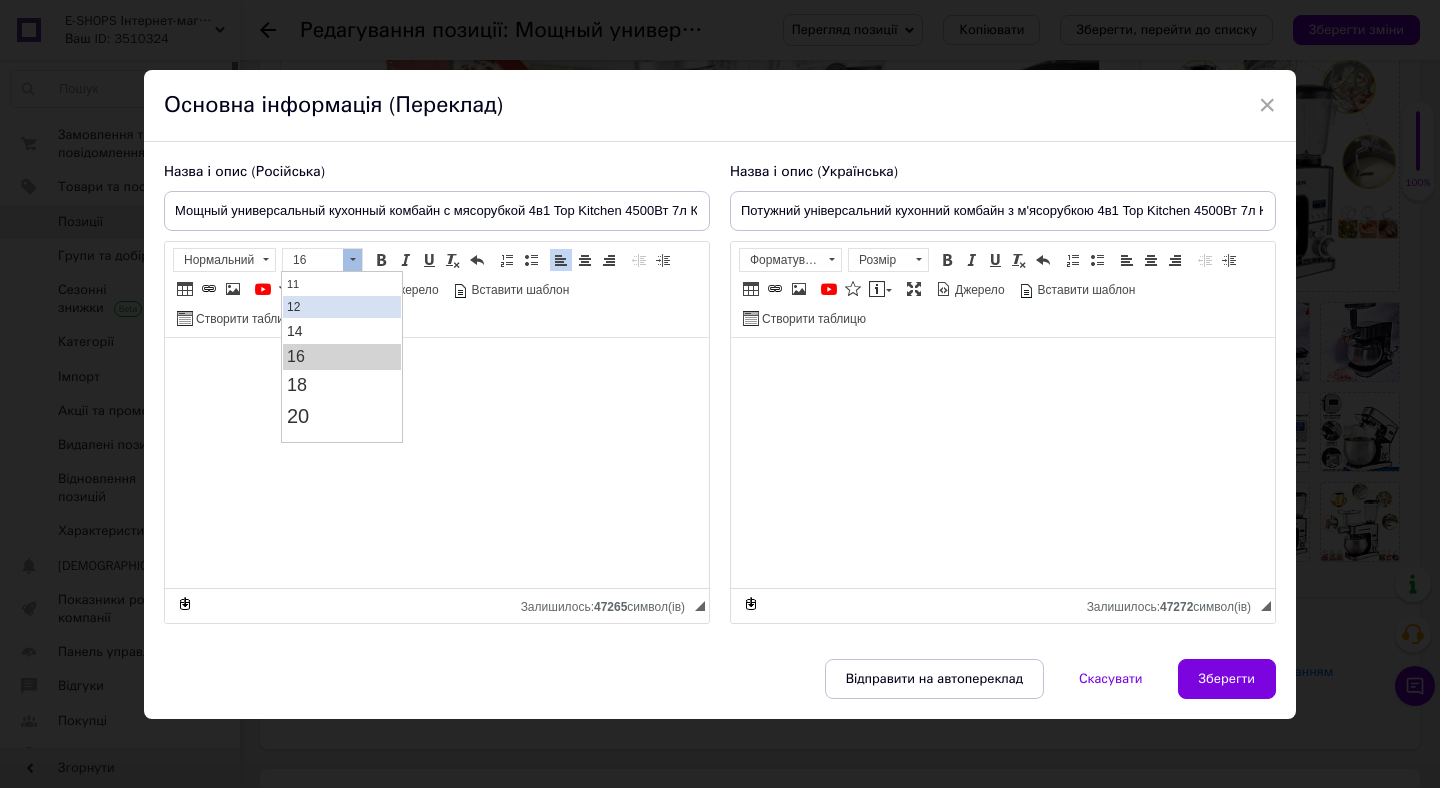 drag, startPoint x: 317, startPoint y: 310, endPoint x: 599, endPoint y: 582, distance: 391.80096 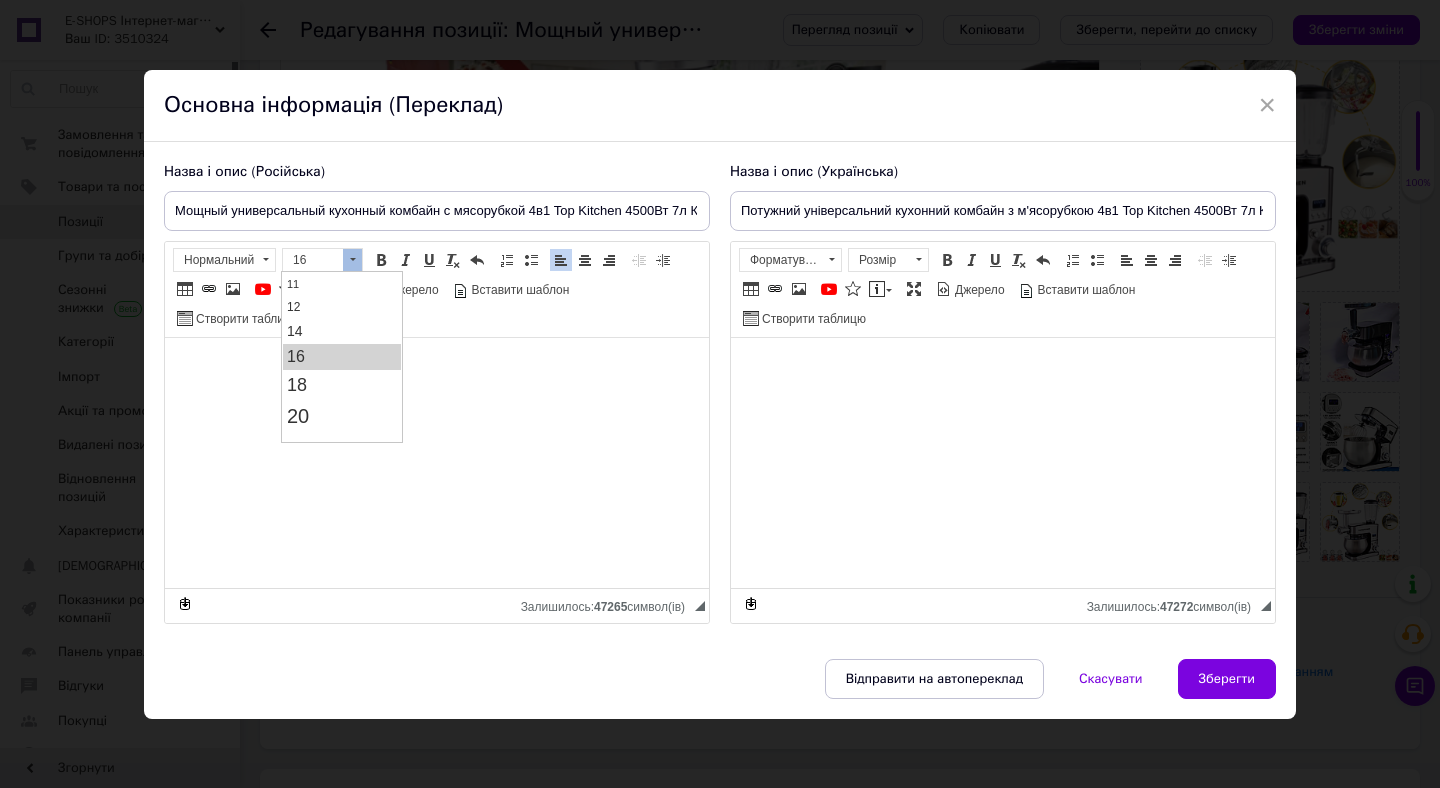 scroll, scrollTop: 0, scrollLeft: 0, axis: both 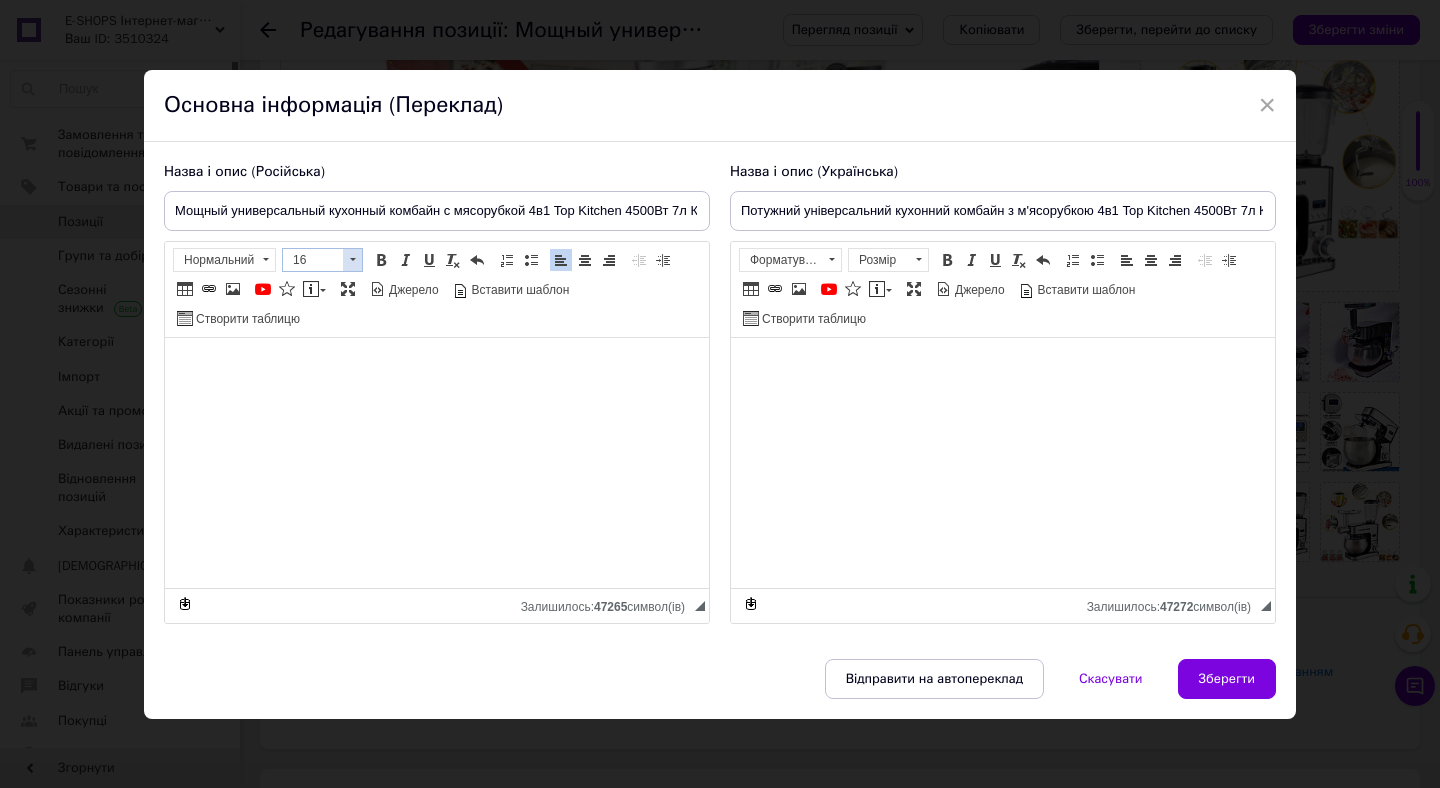 click on "16" at bounding box center [313, 260] 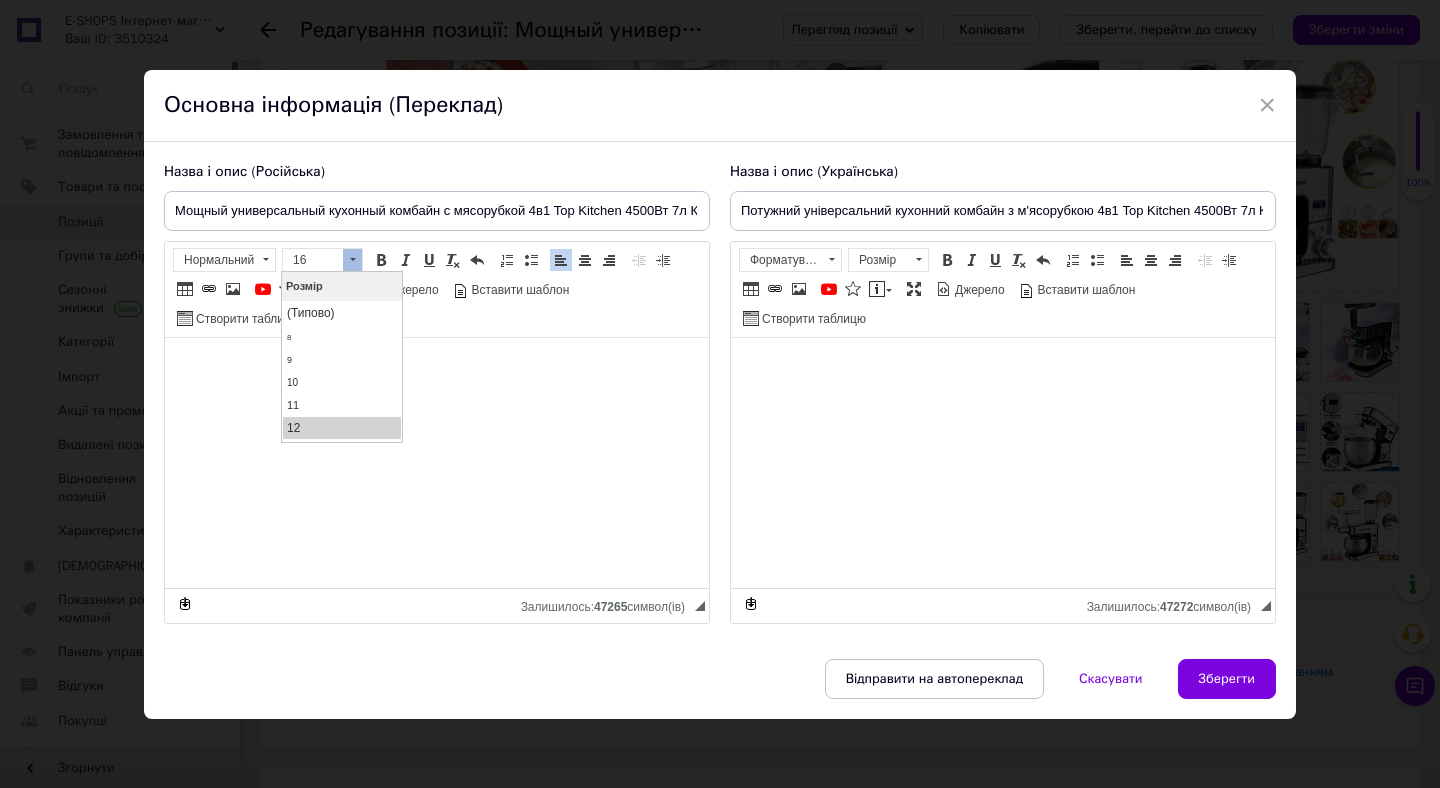 scroll, scrollTop: 121, scrollLeft: 0, axis: vertical 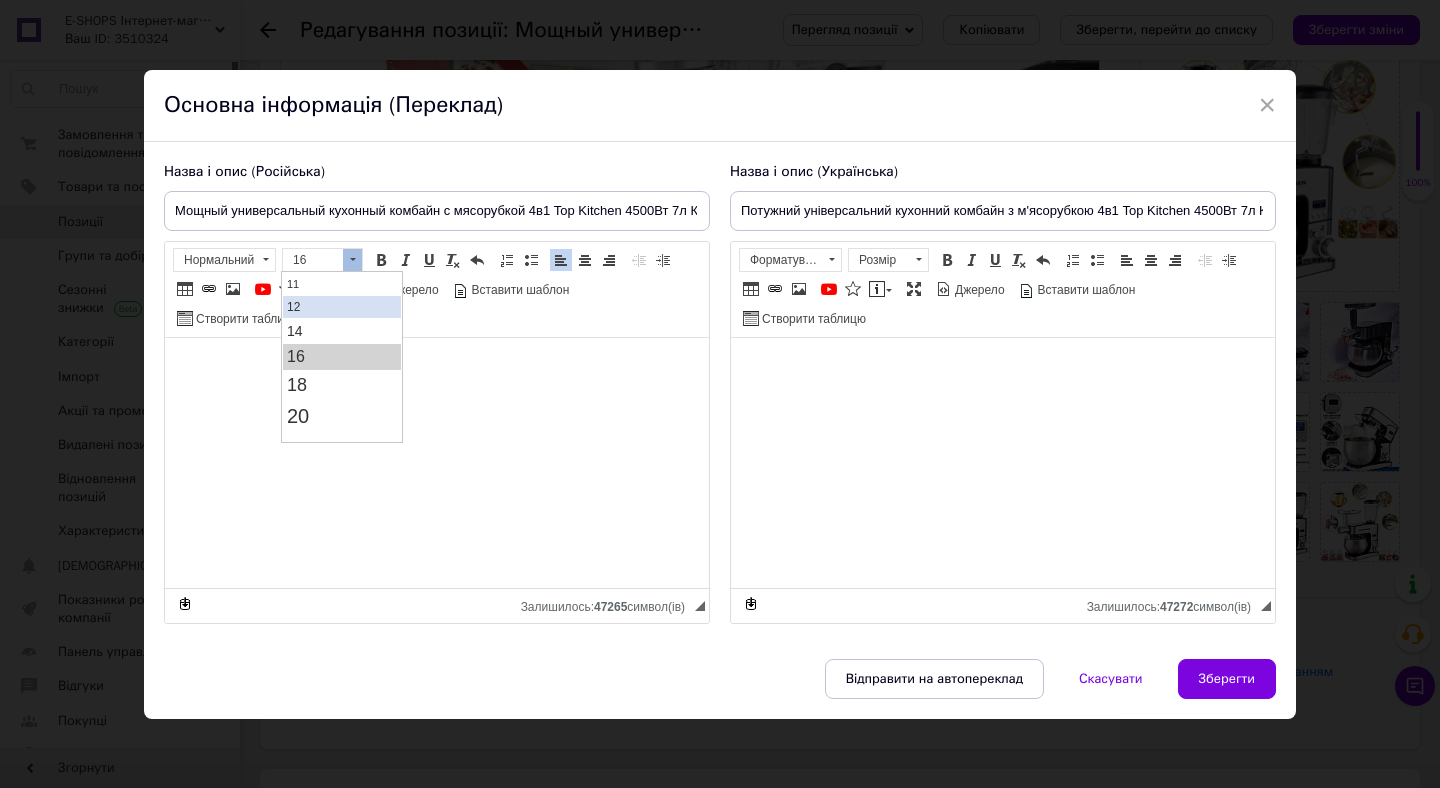 click on "12" at bounding box center [342, 307] 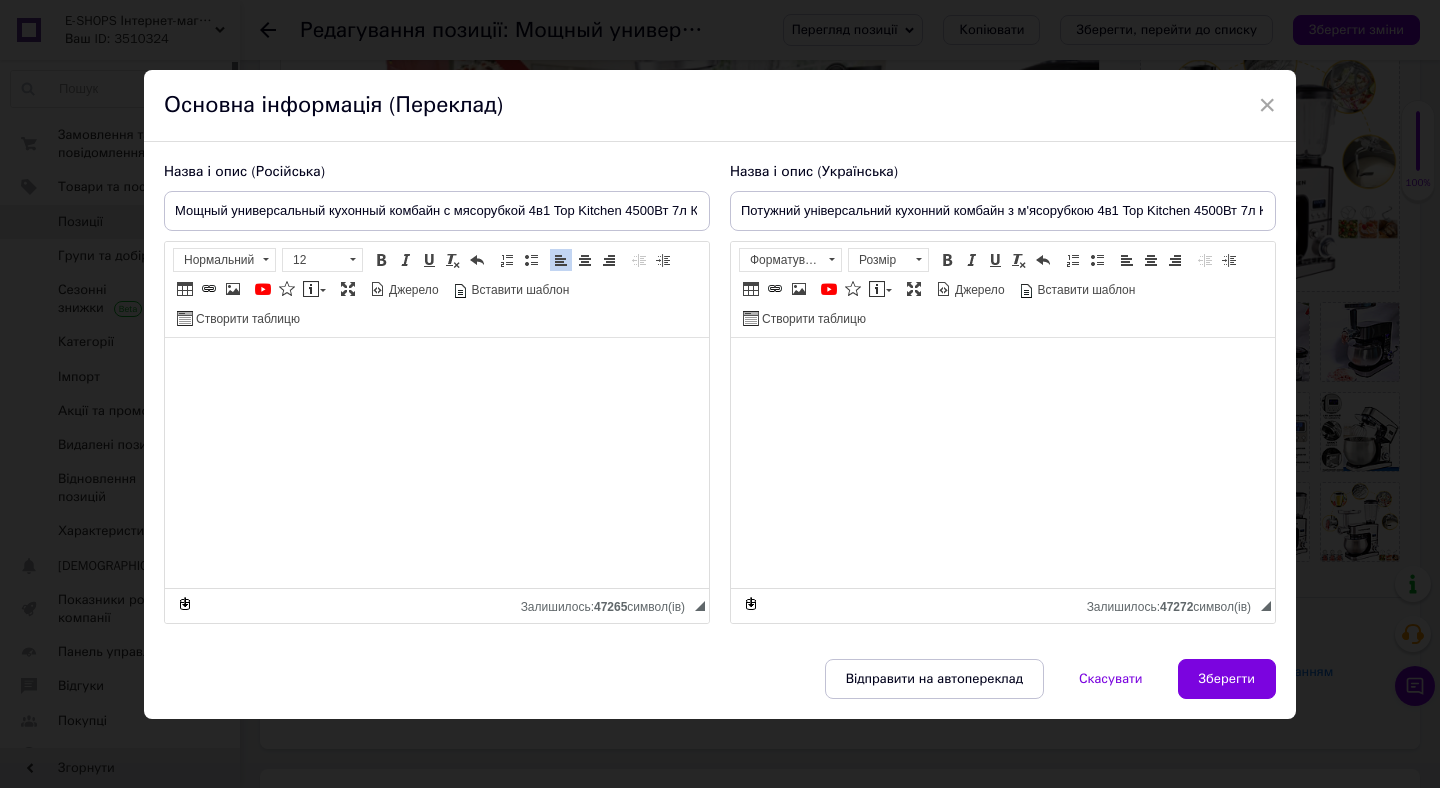 scroll, scrollTop: 0, scrollLeft: 0, axis: both 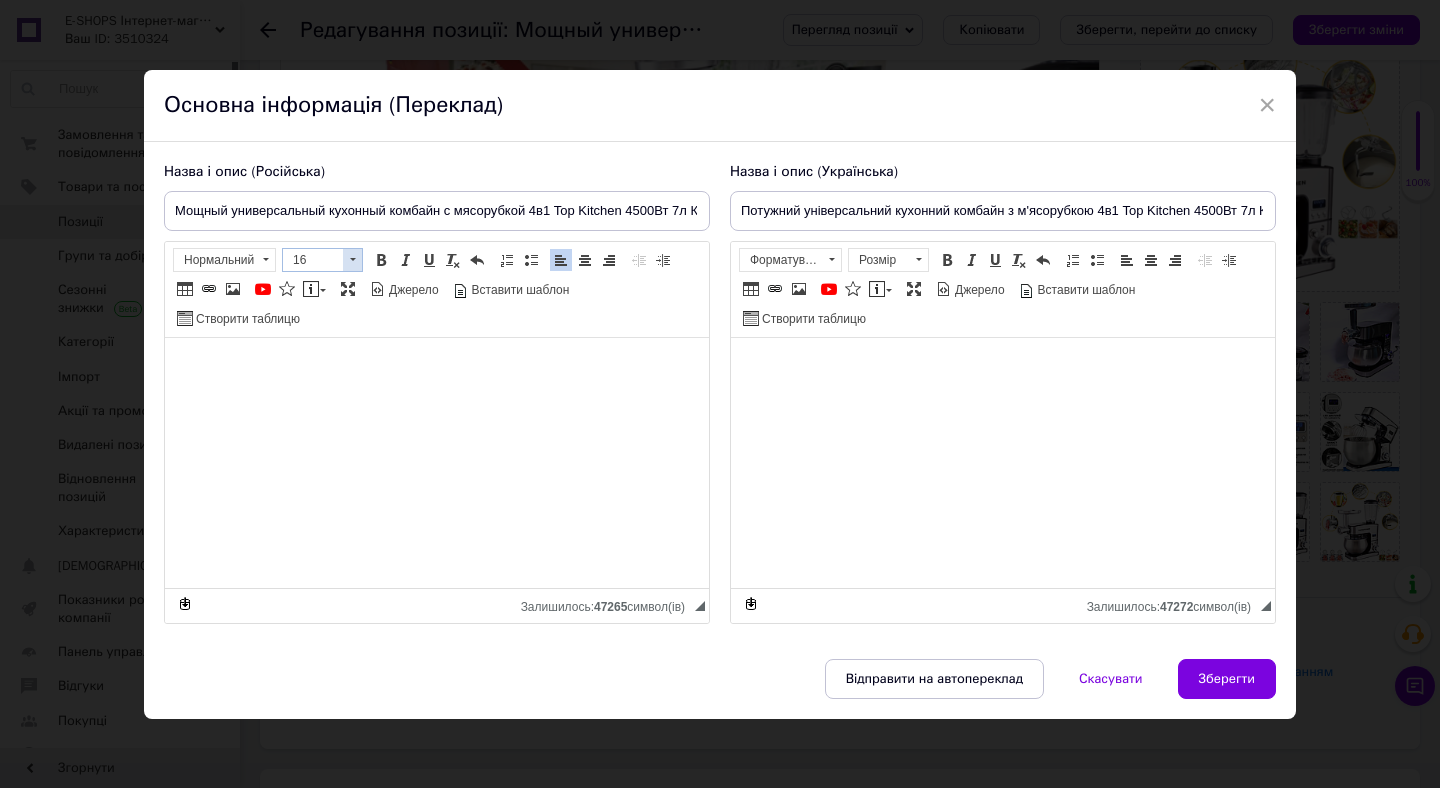 click at bounding box center [352, 260] 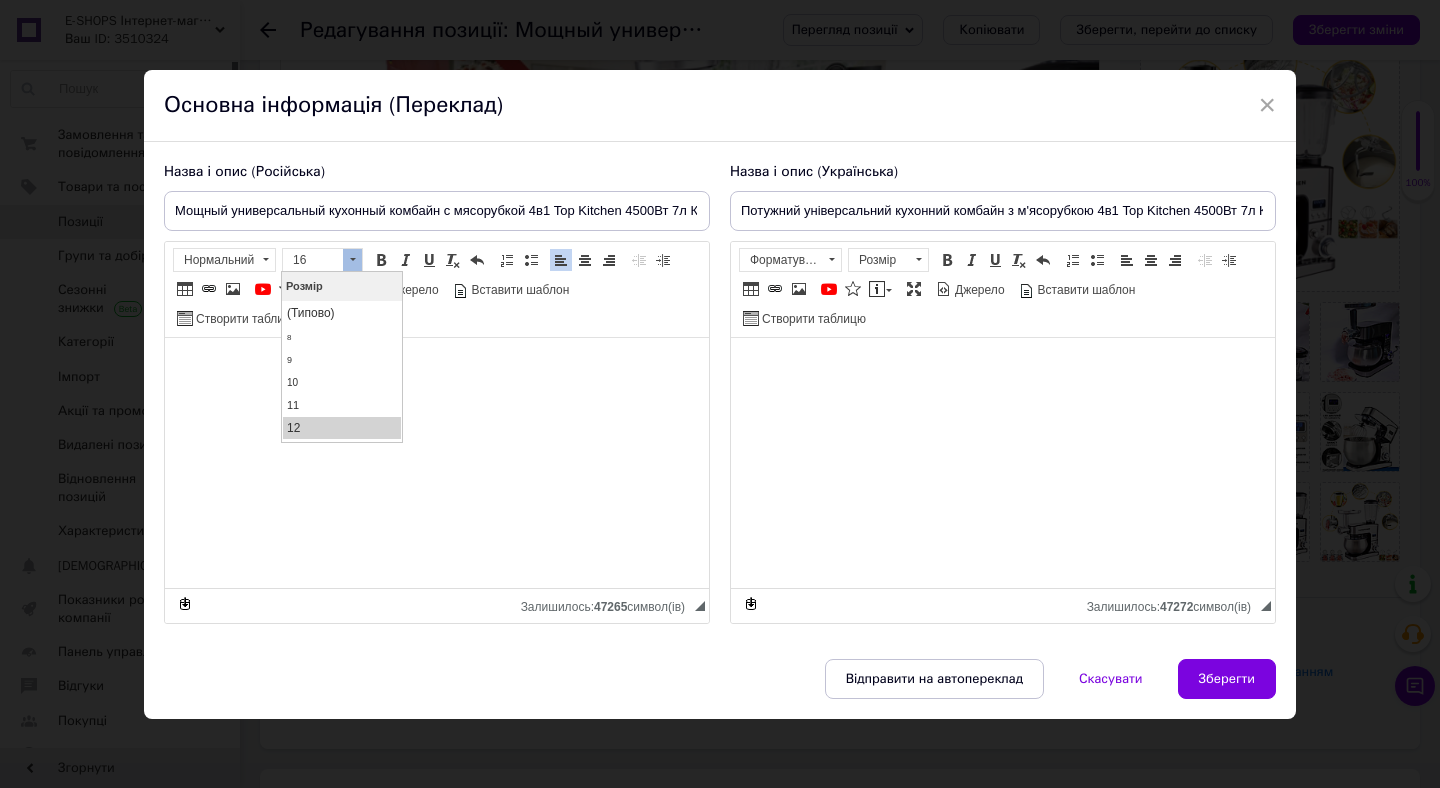 scroll, scrollTop: 121, scrollLeft: 0, axis: vertical 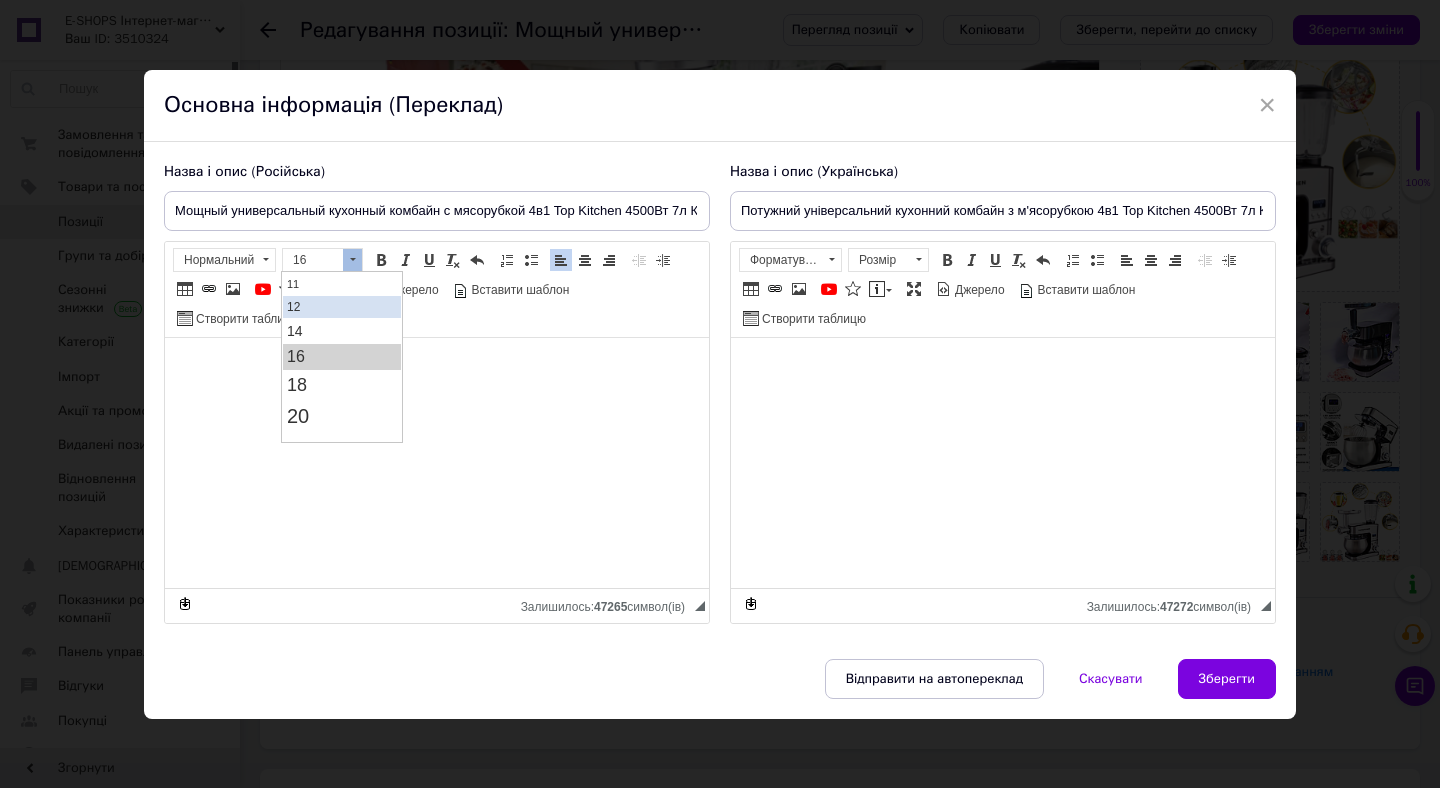 click on "12" at bounding box center (342, 307) 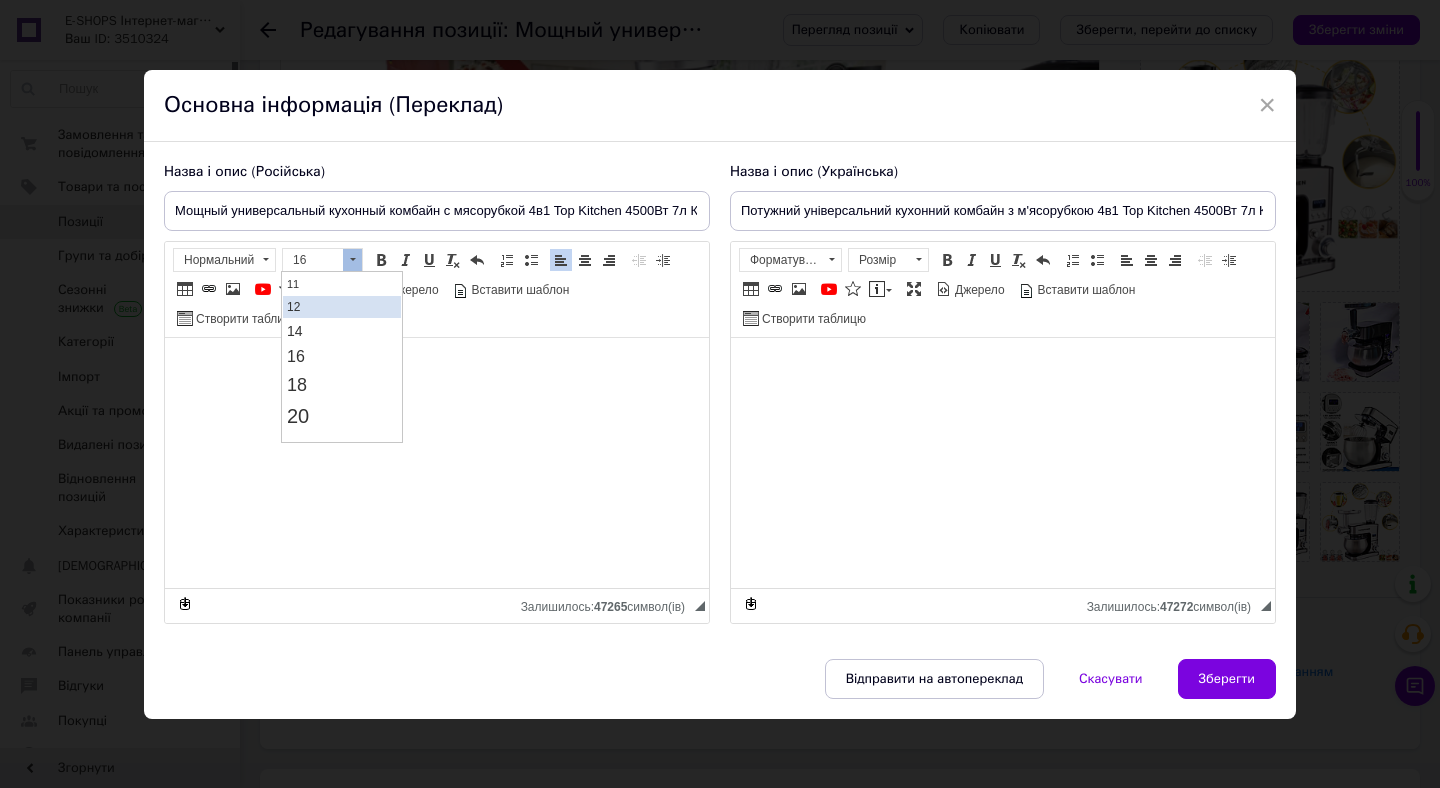 scroll, scrollTop: 0, scrollLeft: 0, axis: both 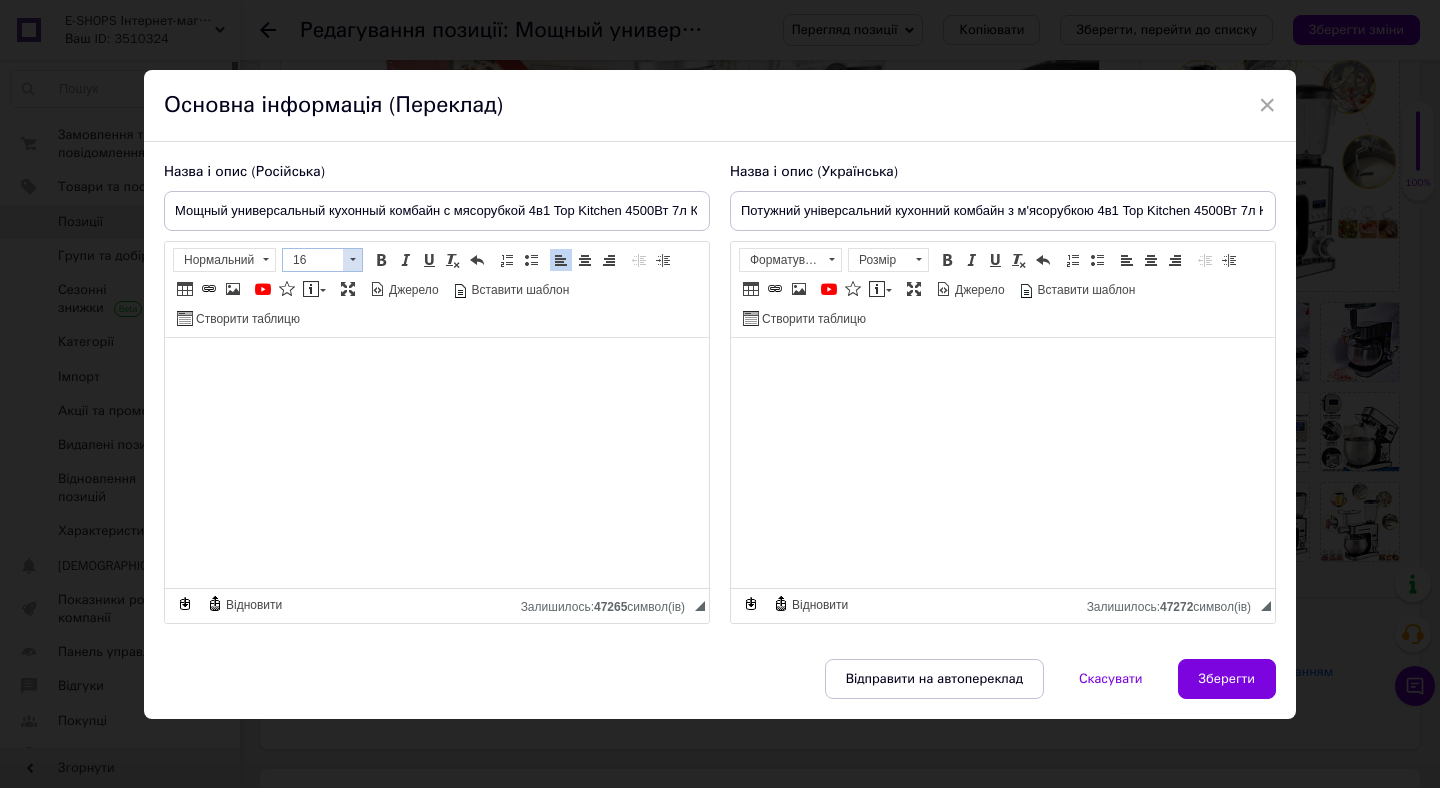 click at bounding box center [352, 260] 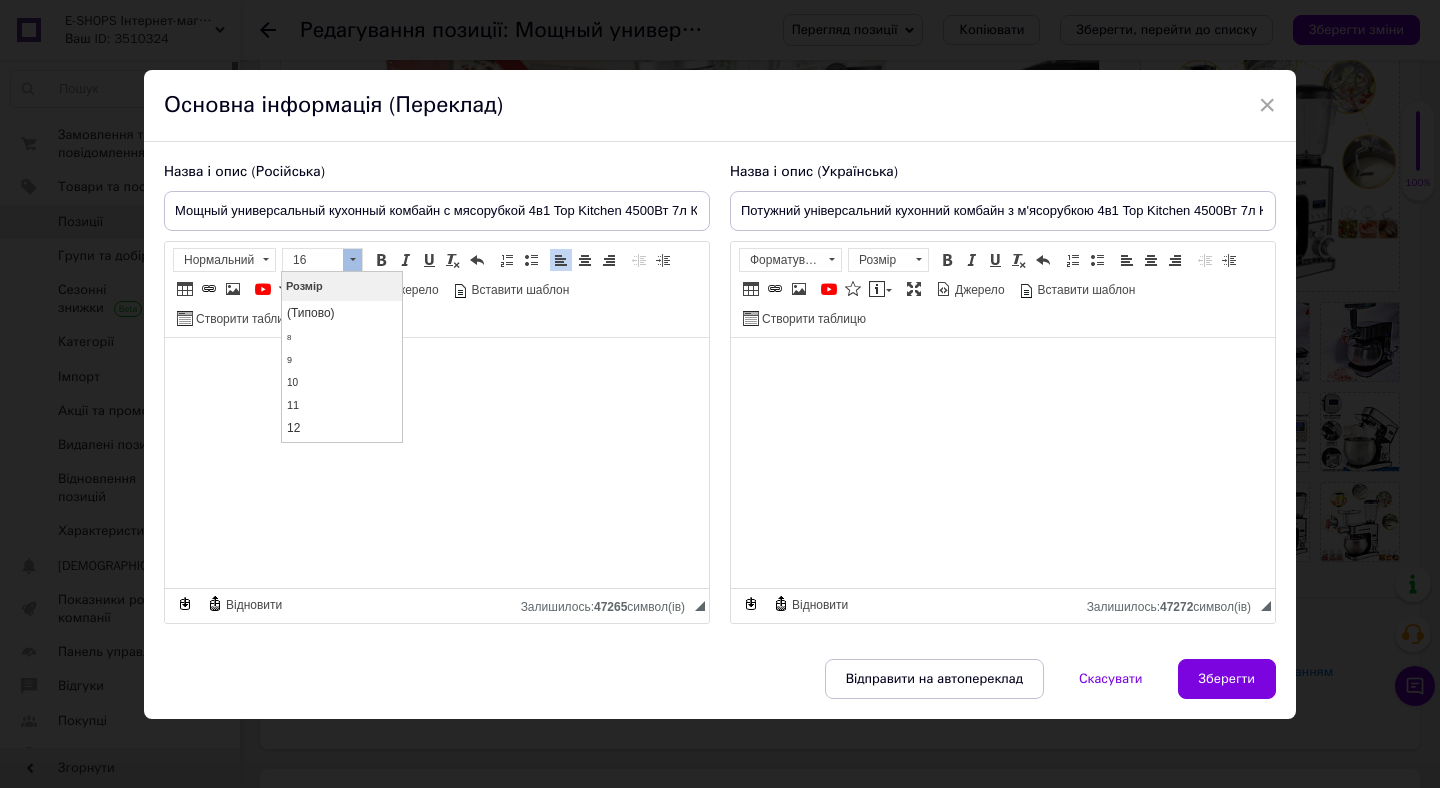 scroll, scrollTop: 121, scrollLeft: 0, axis: vertical 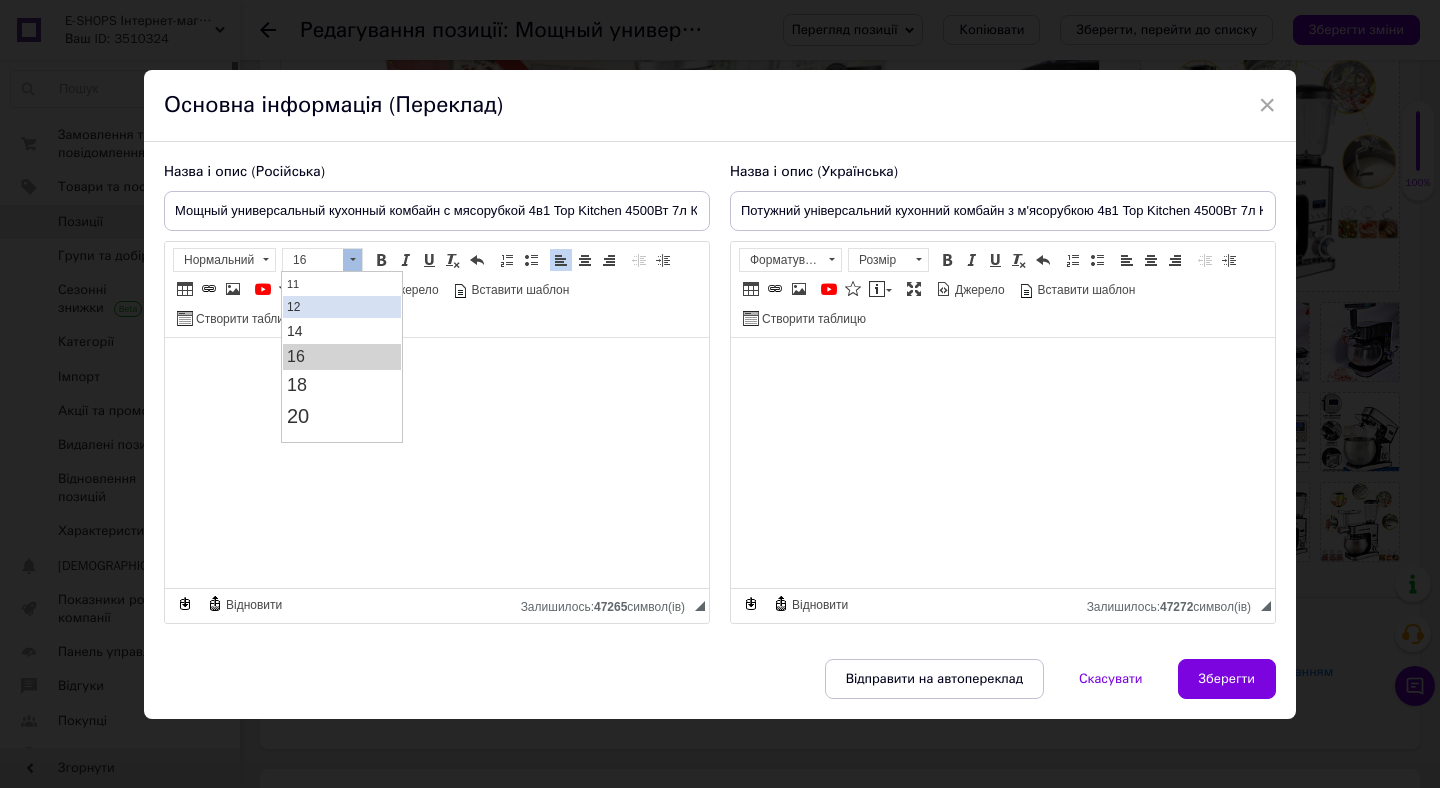 click on "12" at bounding box center [342, 307] 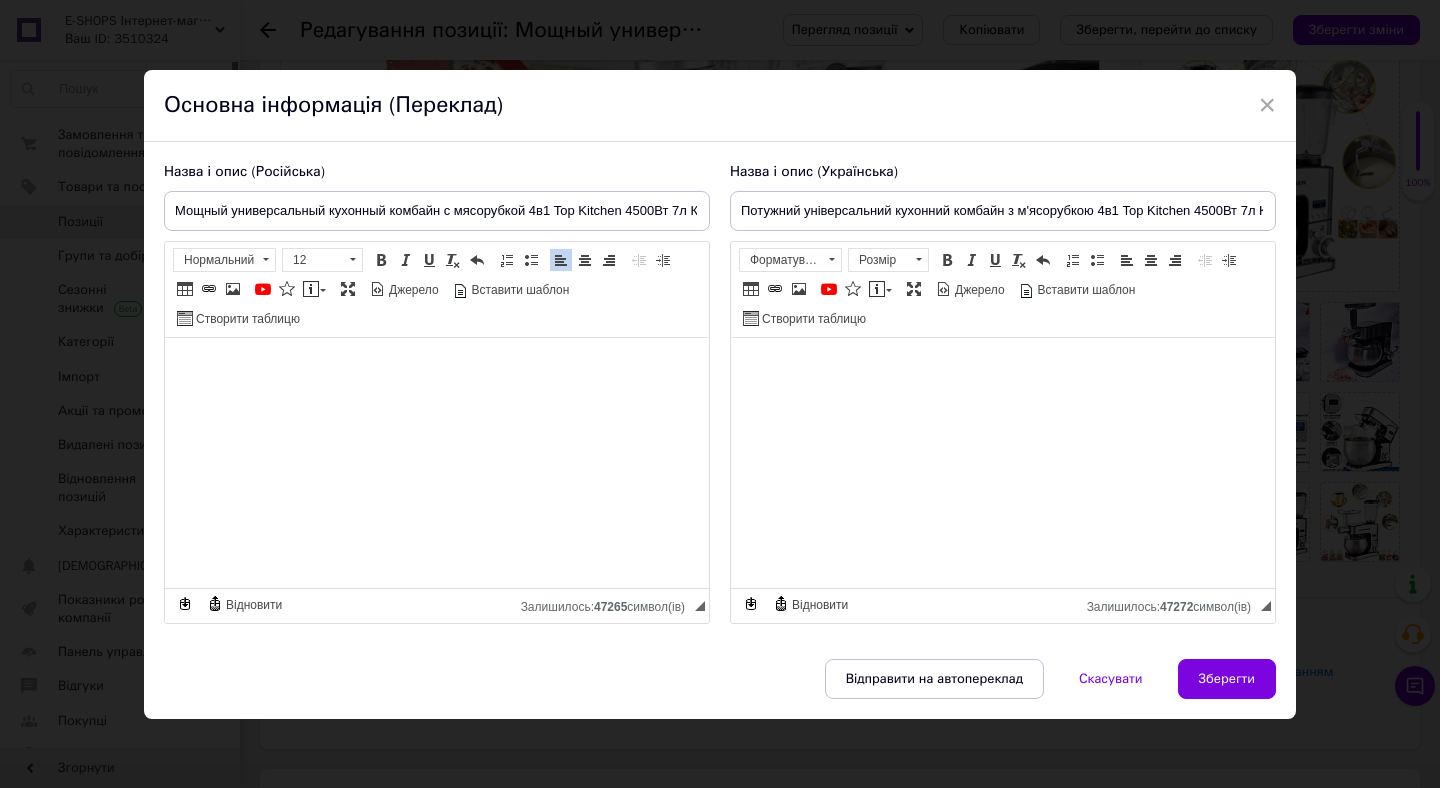 scroll, scrollTop: 0, scrollLeft: 0, axis: both 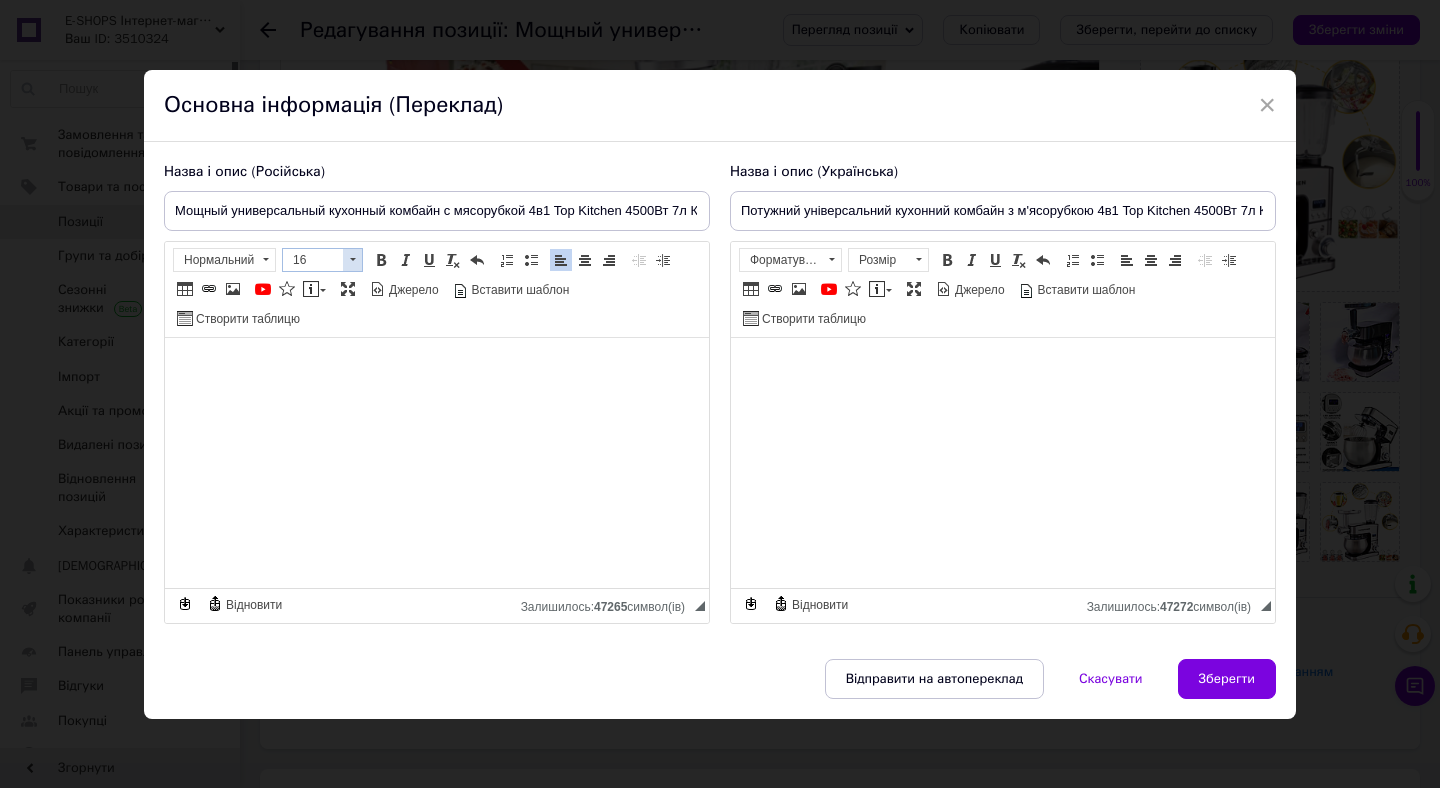 click at bounding box center [352, 260] 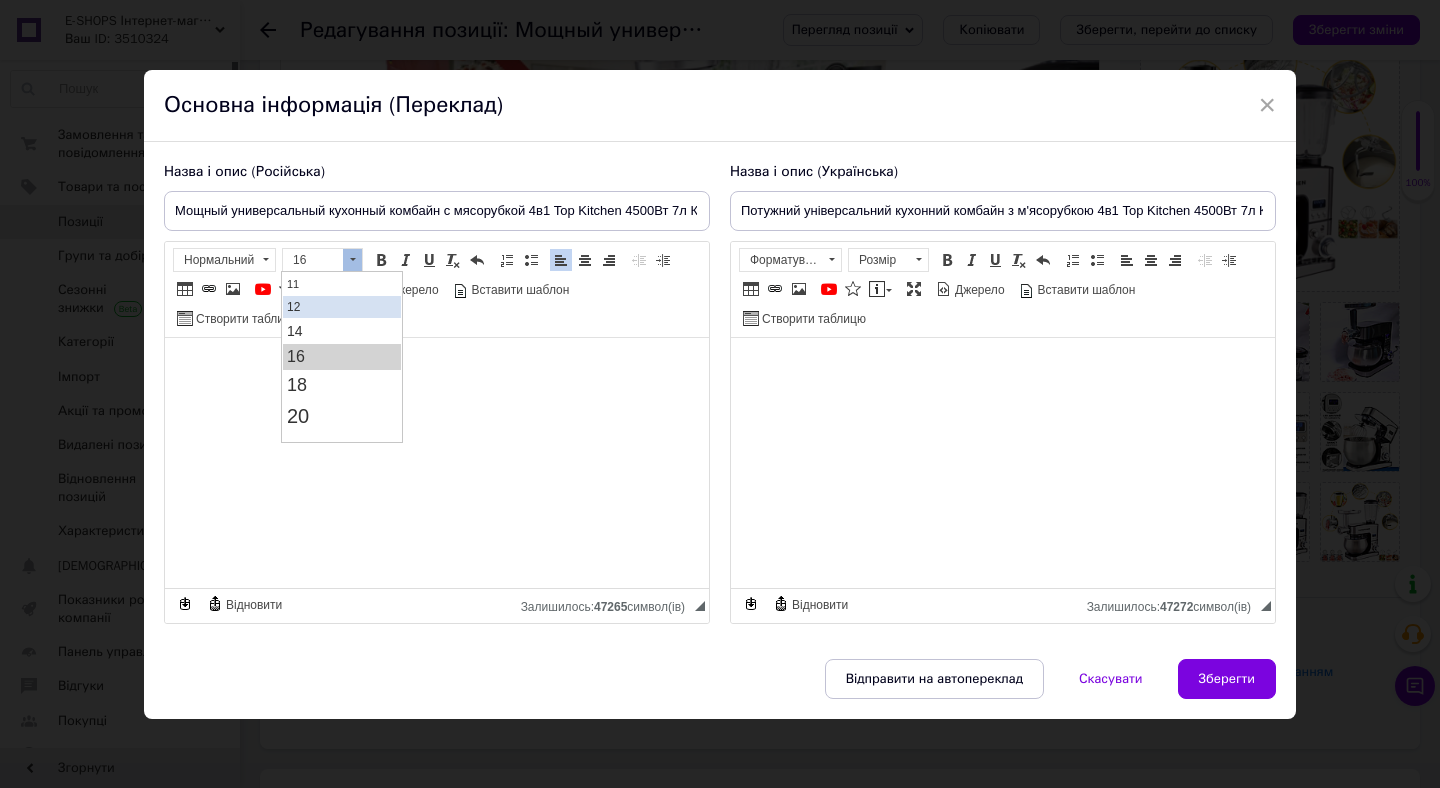 click on "12" at bounding box center [342, 307] 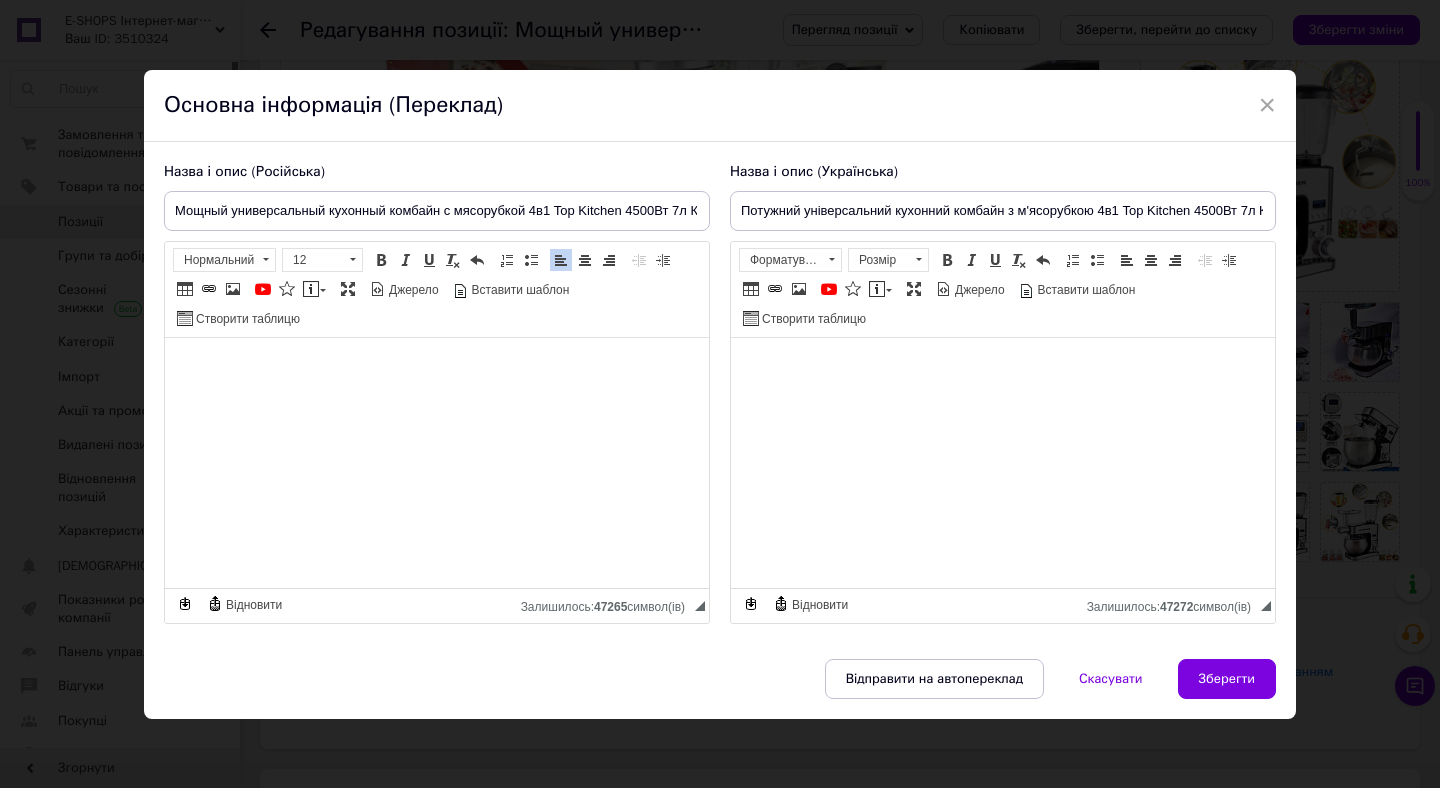 scroll, scrollTop: 0, scrollLeft: 0, axis: both 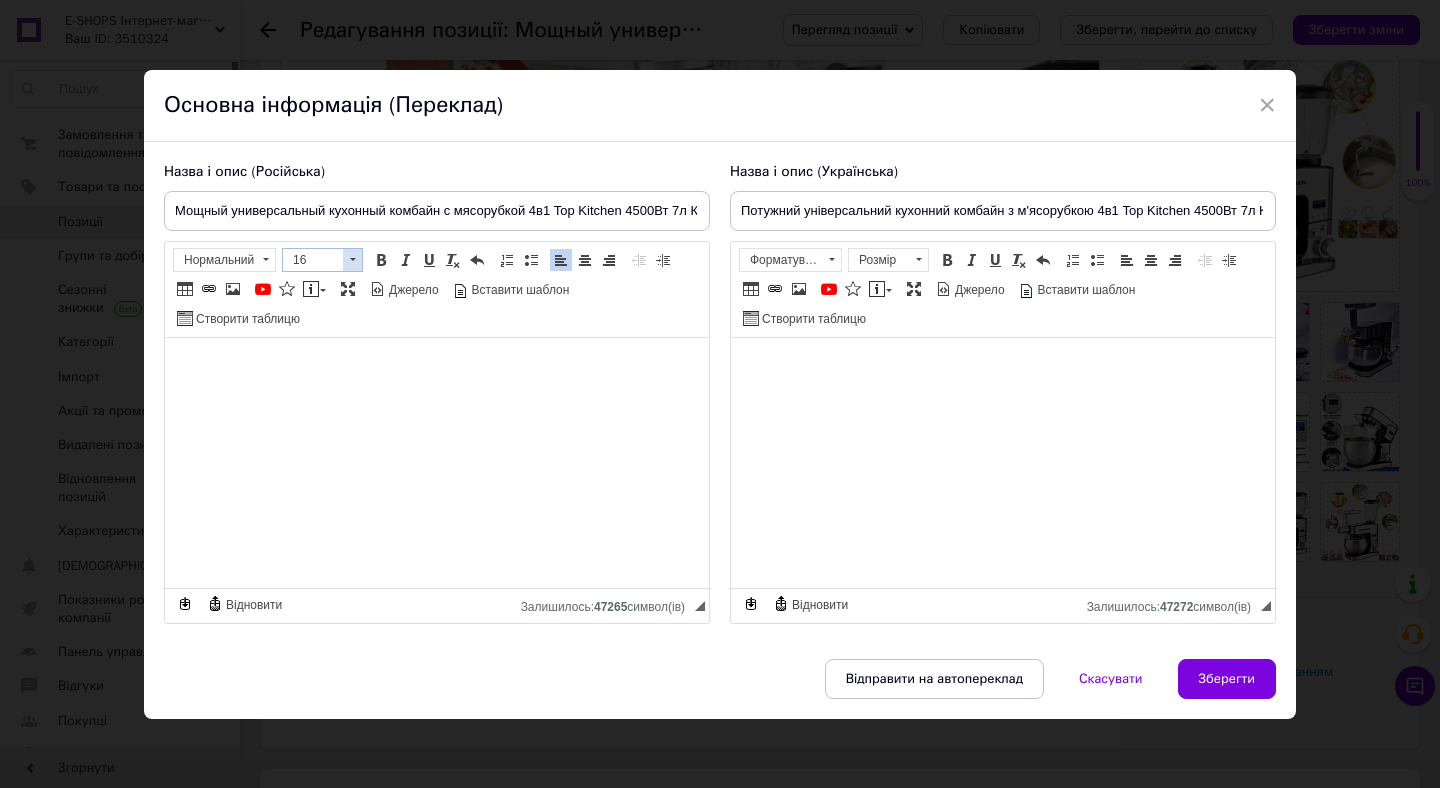 click at bounding box center (352, 260) 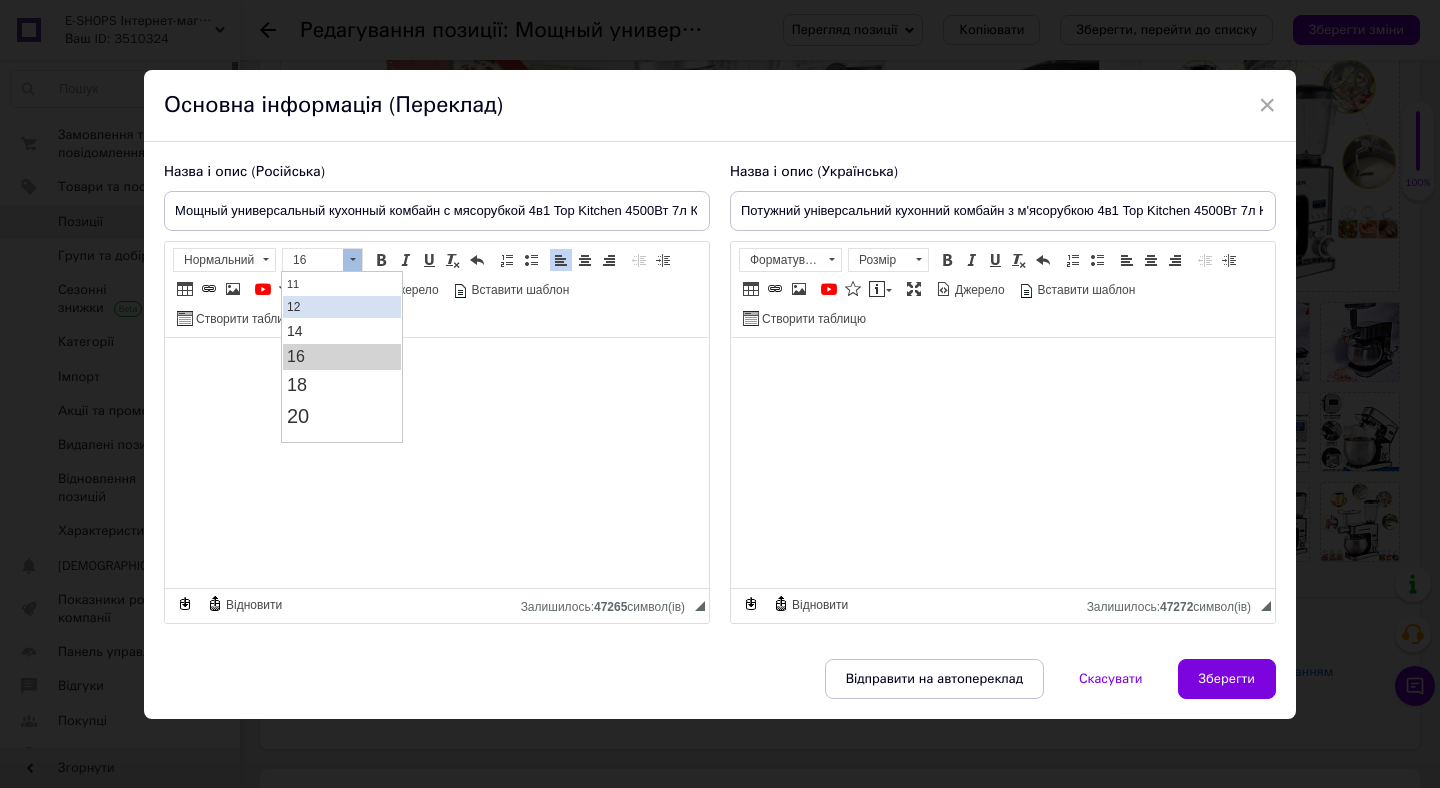 click on "12" at bounding box center (342, 307) 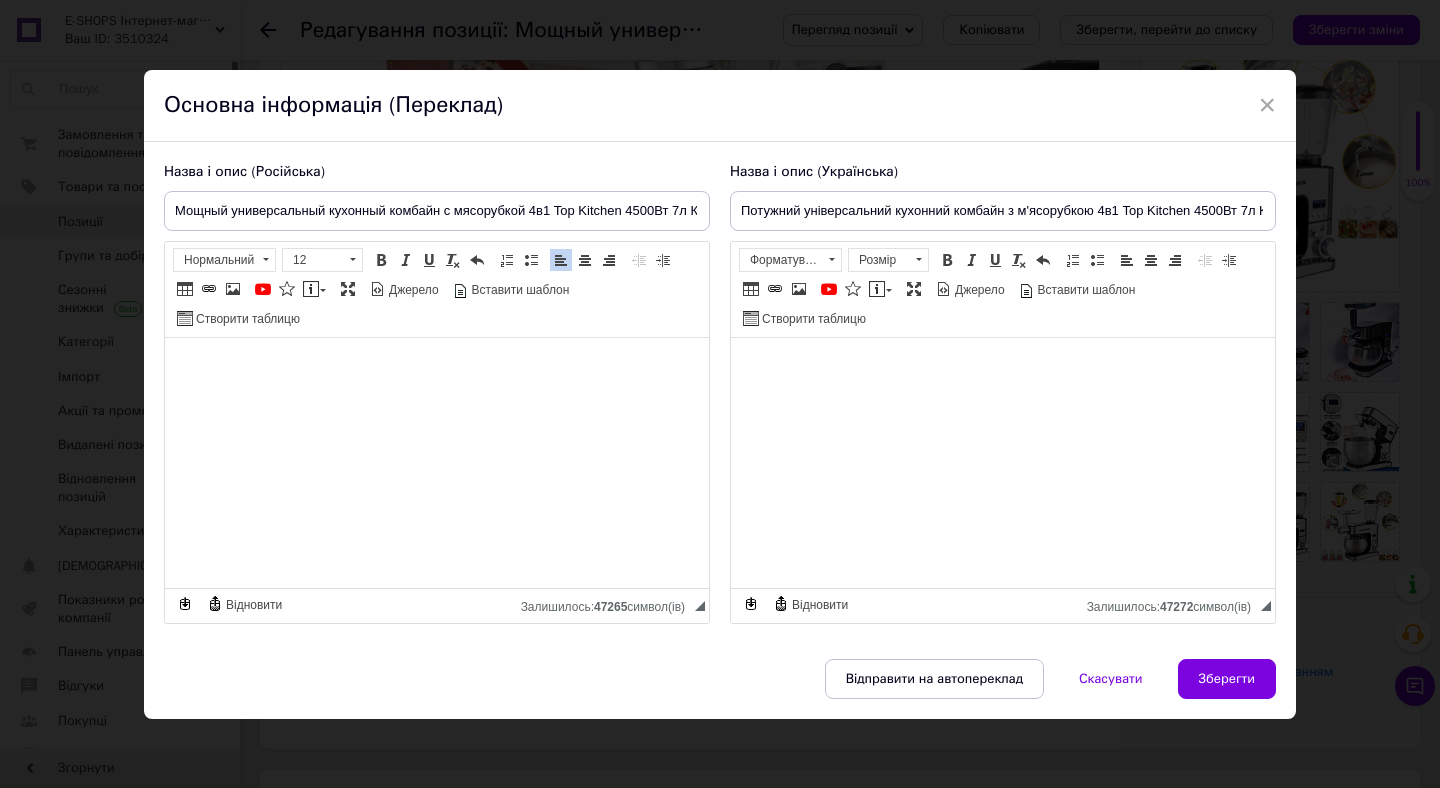 scroll, scrollTop: 0, scrollLeft: 0, axis: both 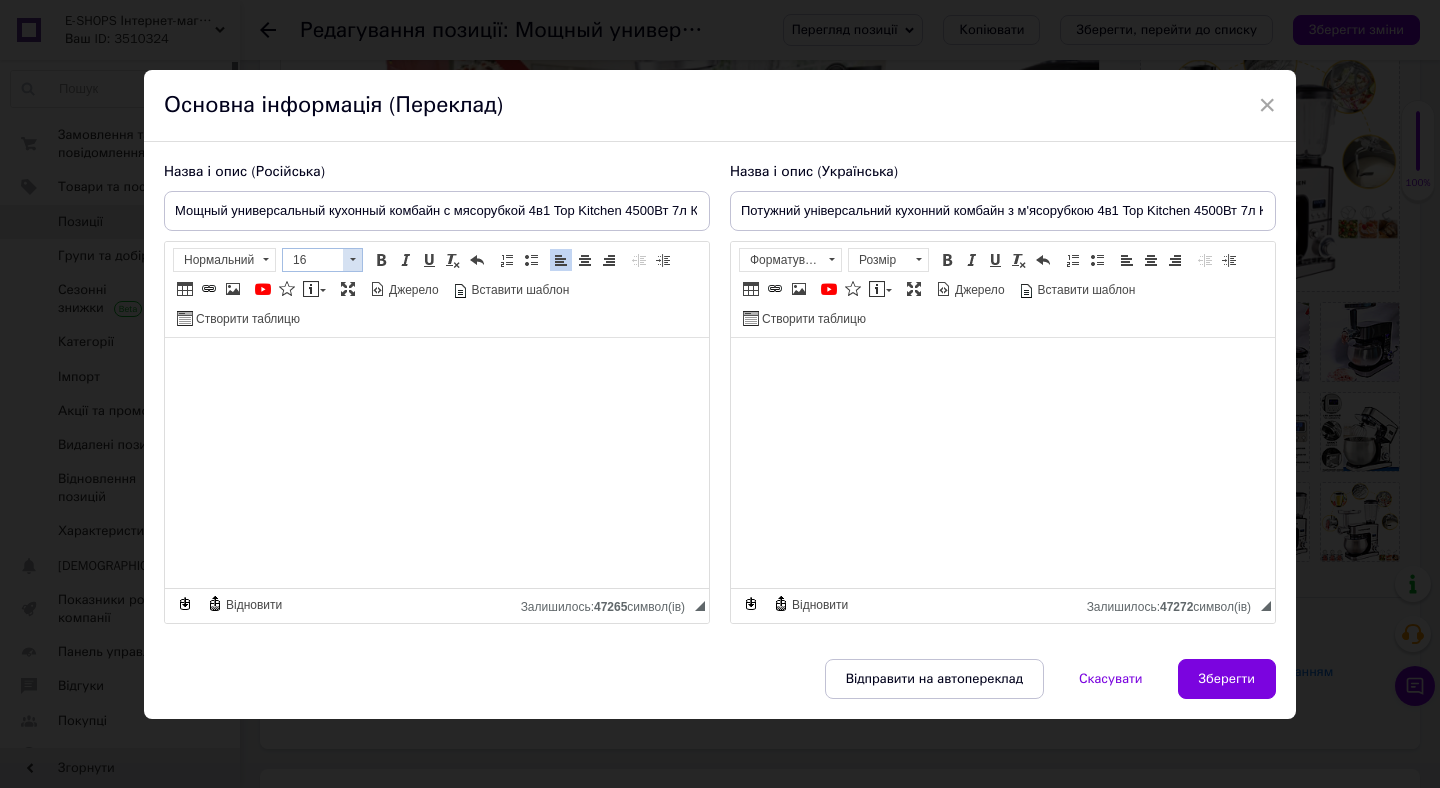 click at bounding box center (352, 260) 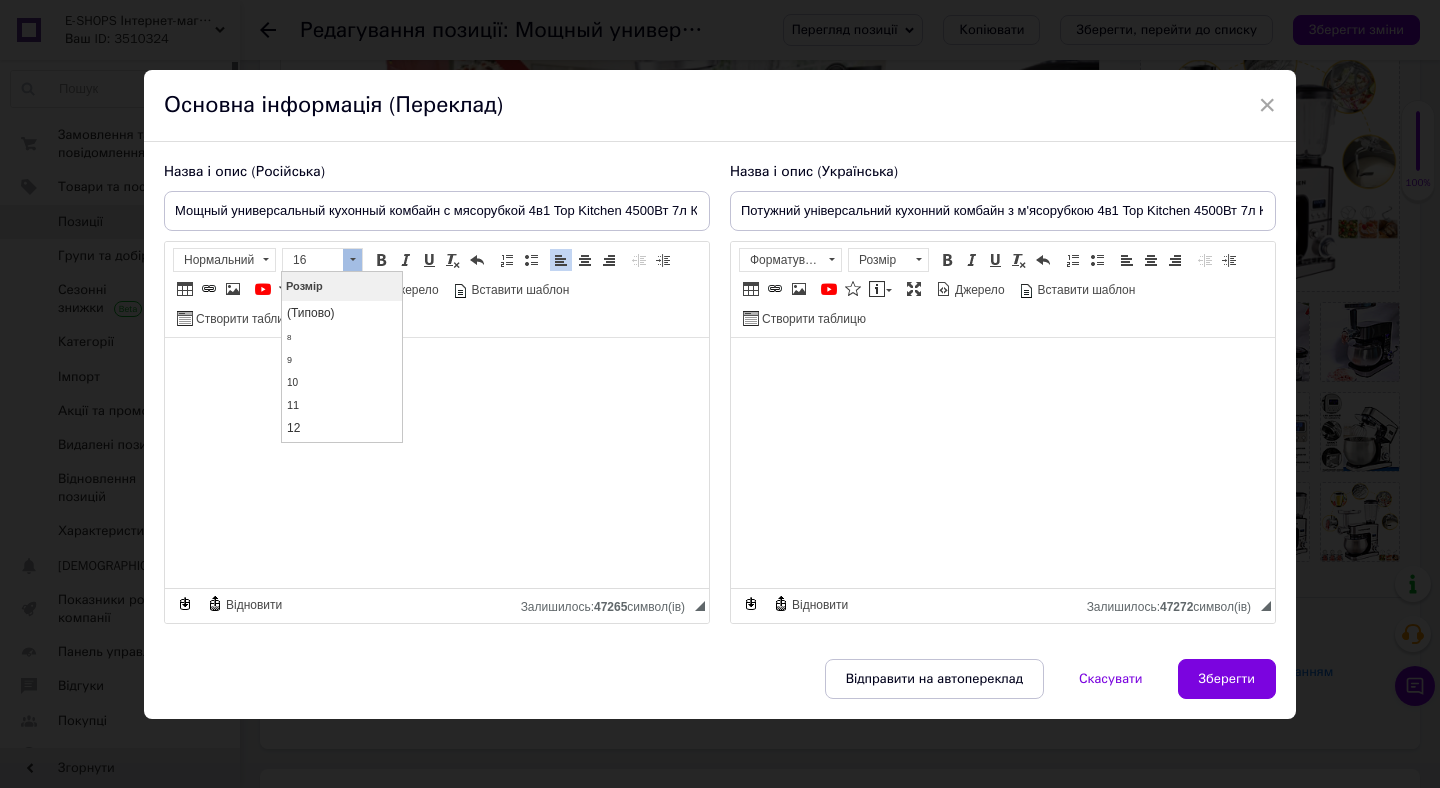 scroll, scrollTop: 121, scrollLeft: 0, axis: vertical 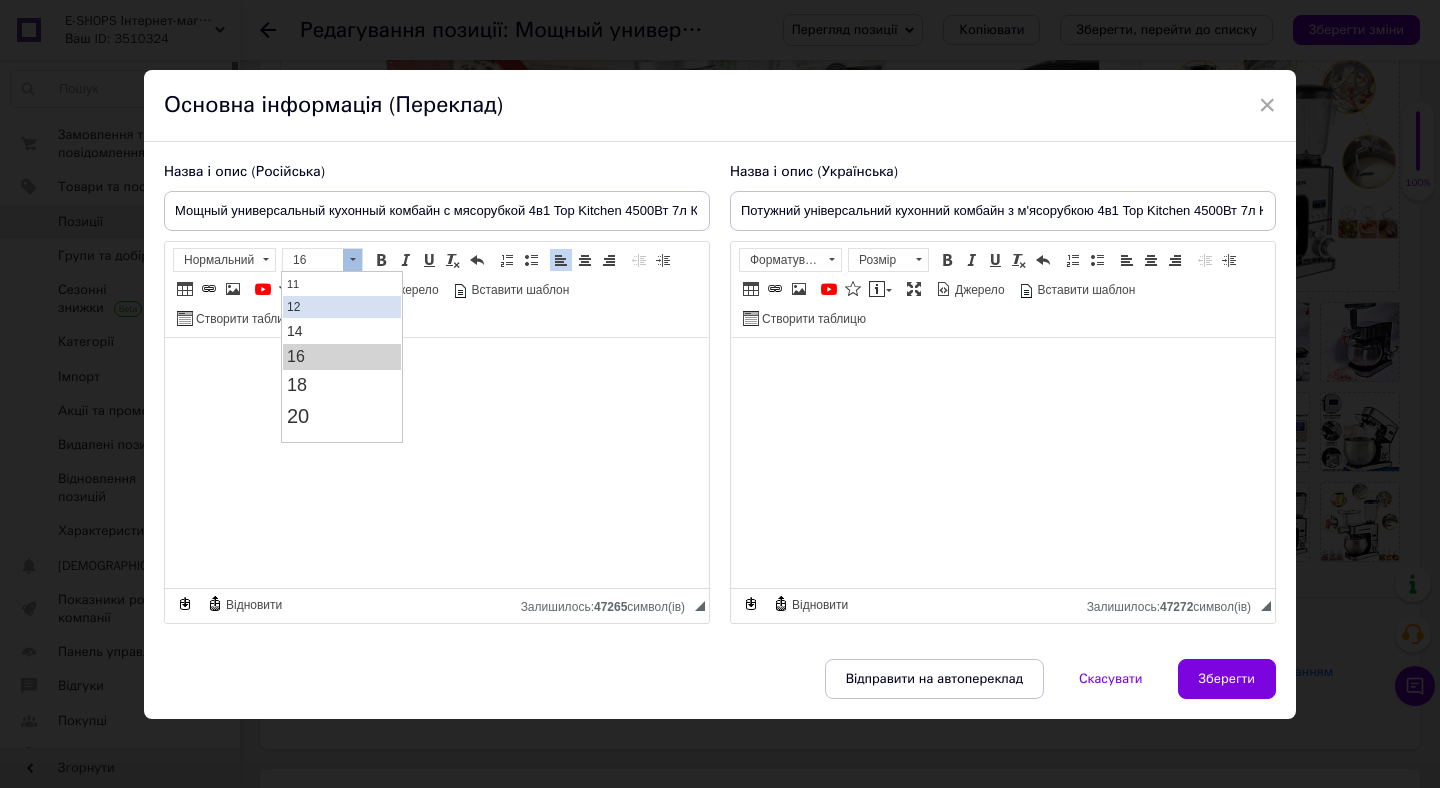 click on "12" at bounding box center (342, 307) 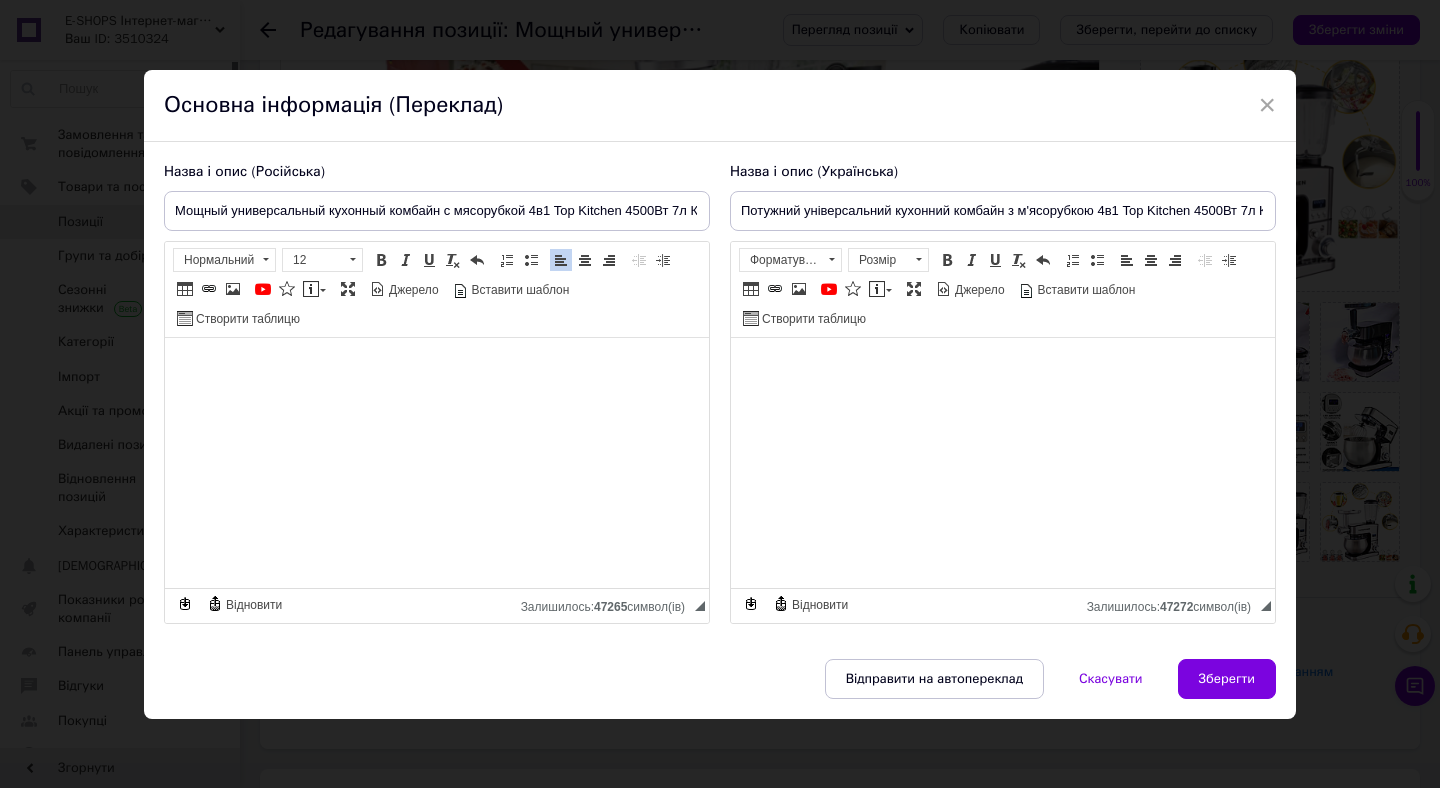 scroll, scrollTop: 0, scrollLeft: 0, axis: both 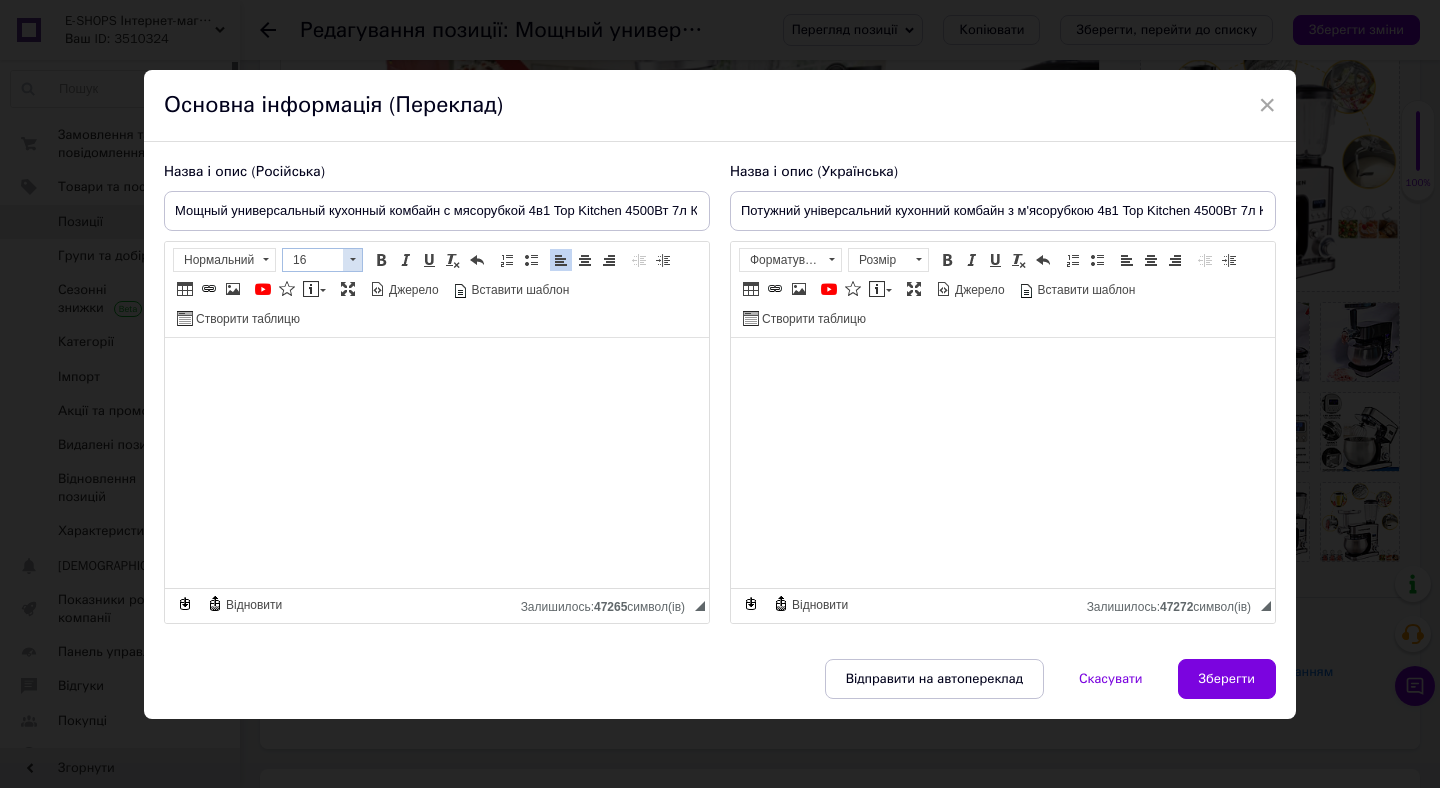 click at bounding box center [352, 260] 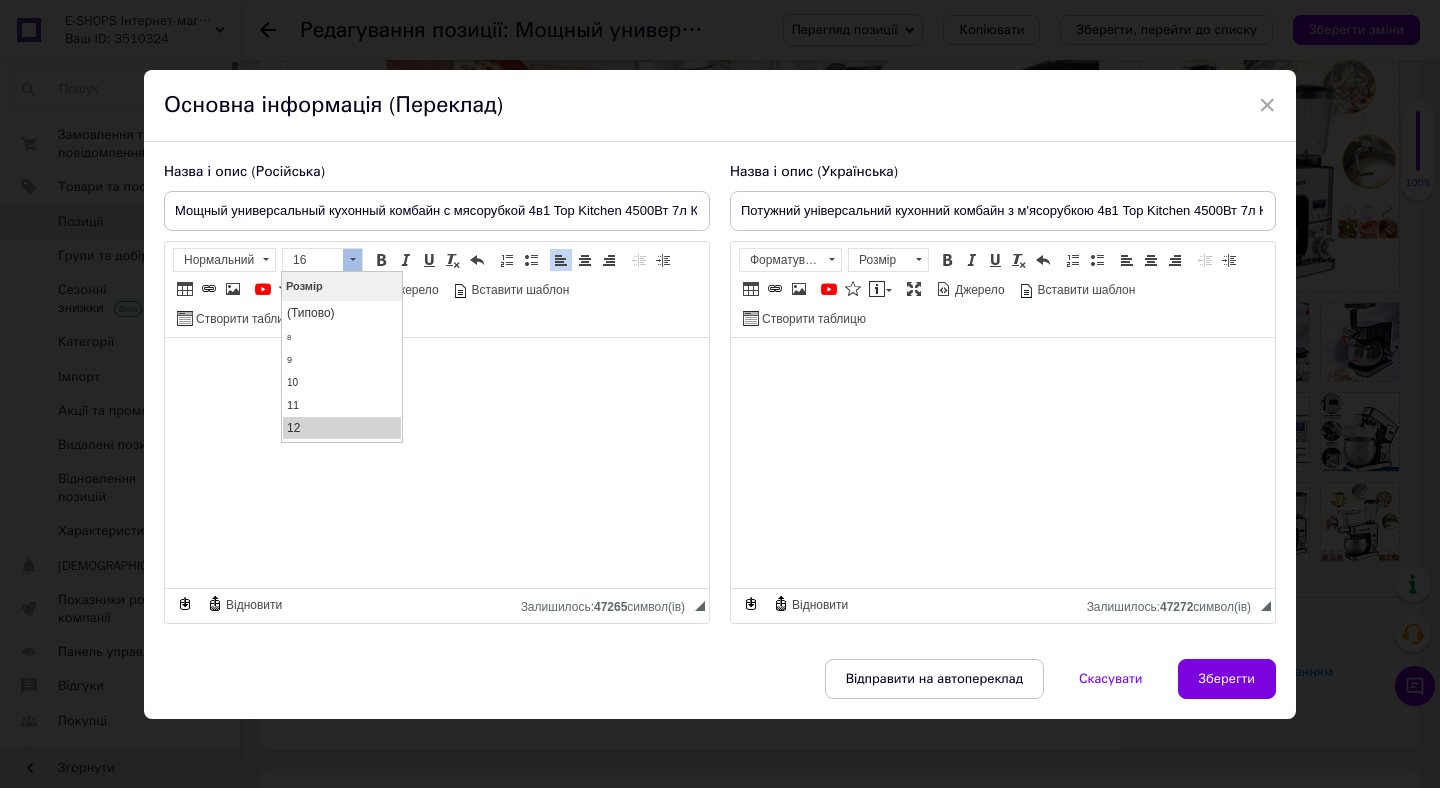 scroll, scrollTop: 121, scrollLeft: 0, axis: vertical 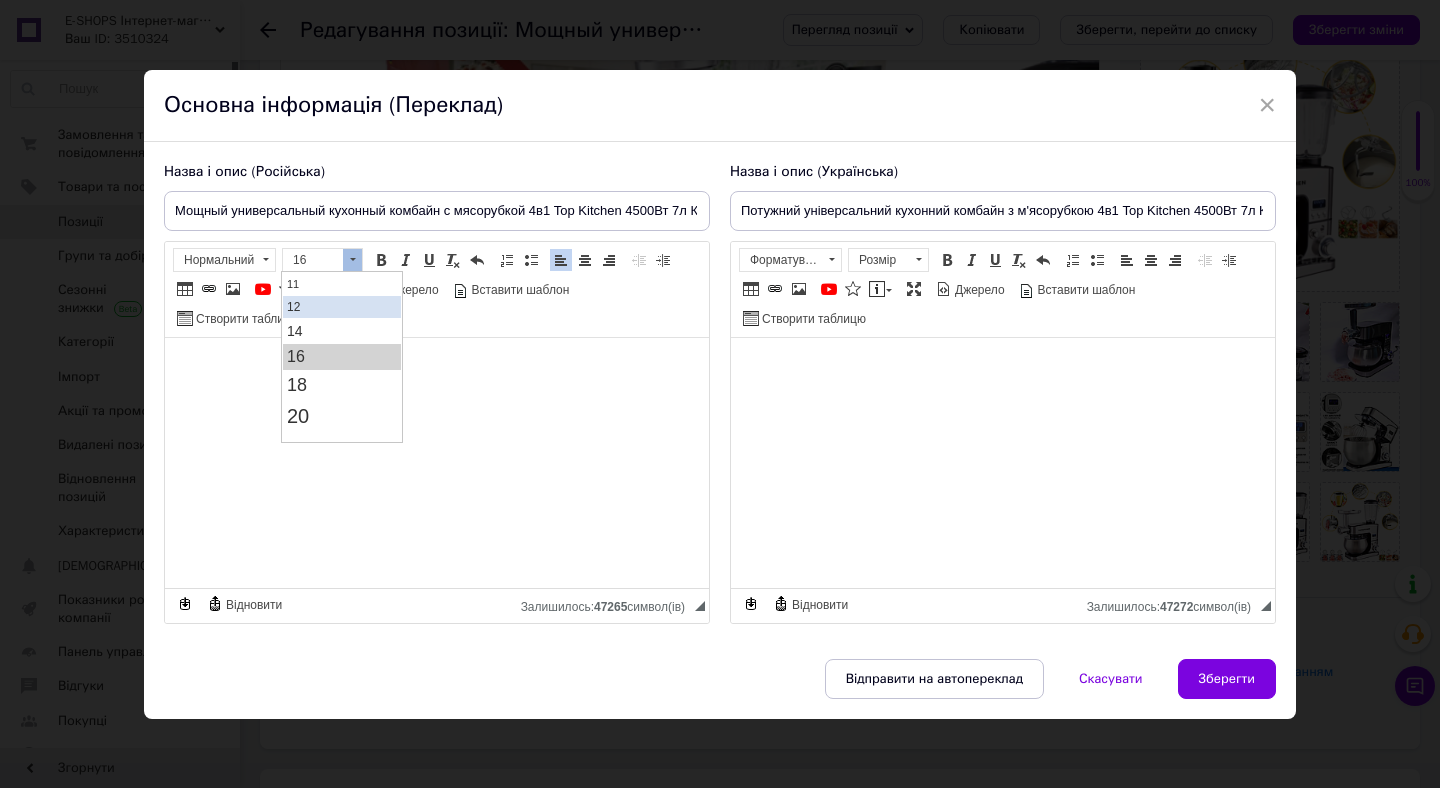 click on "12" at bounding box center (342, 307) 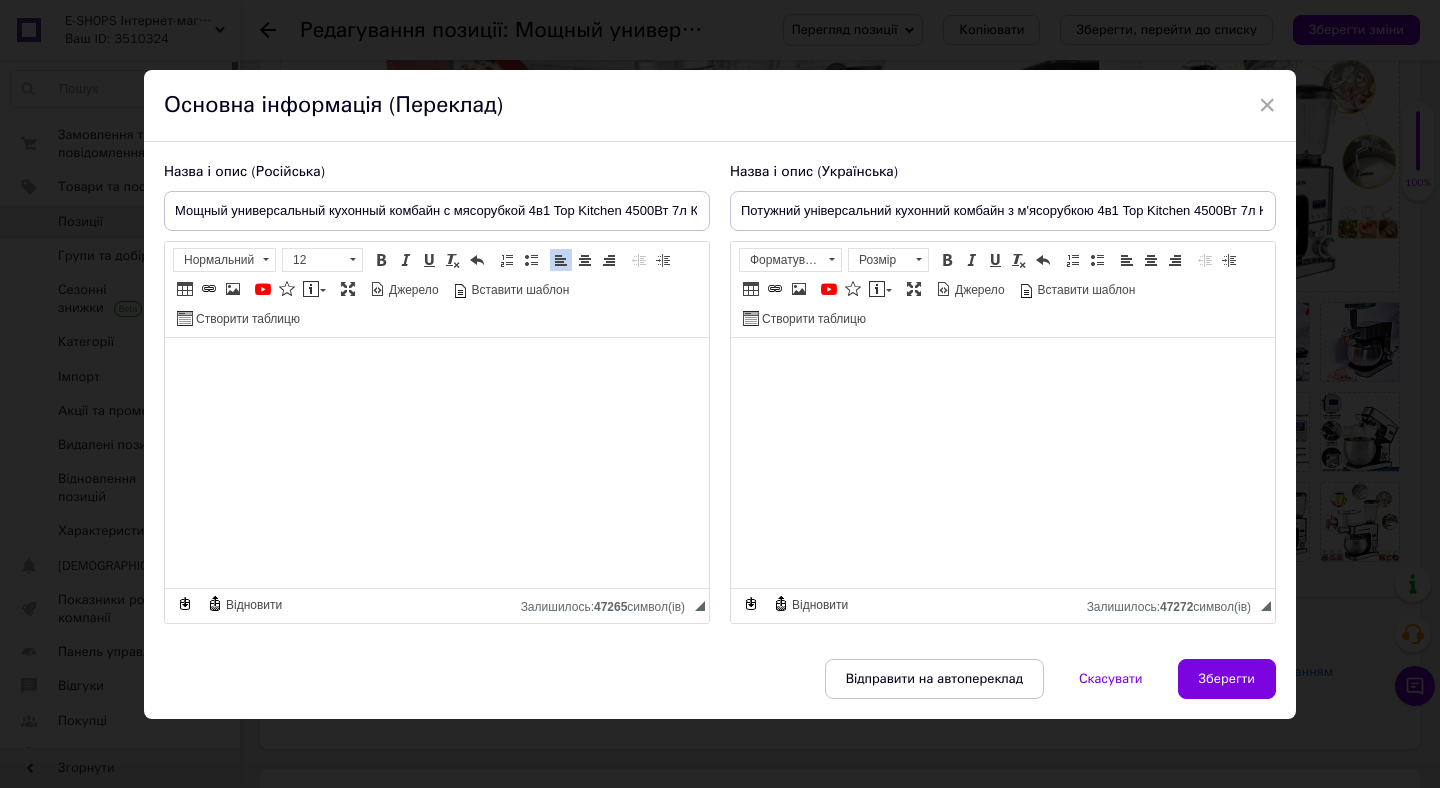 scroll, scrollTop: 0, scrollLeft: 0, axis: both 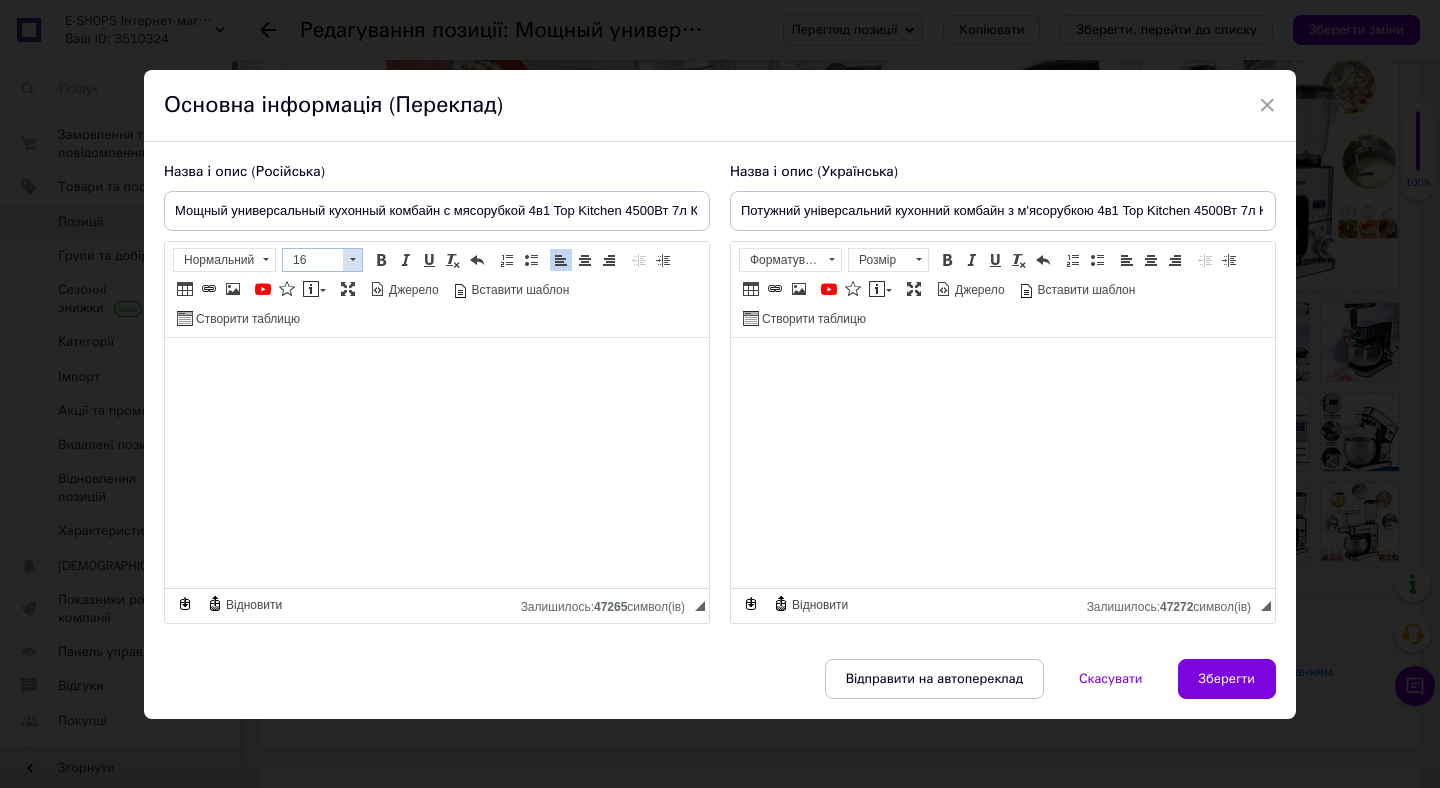 click at bounding box center [352, 260] 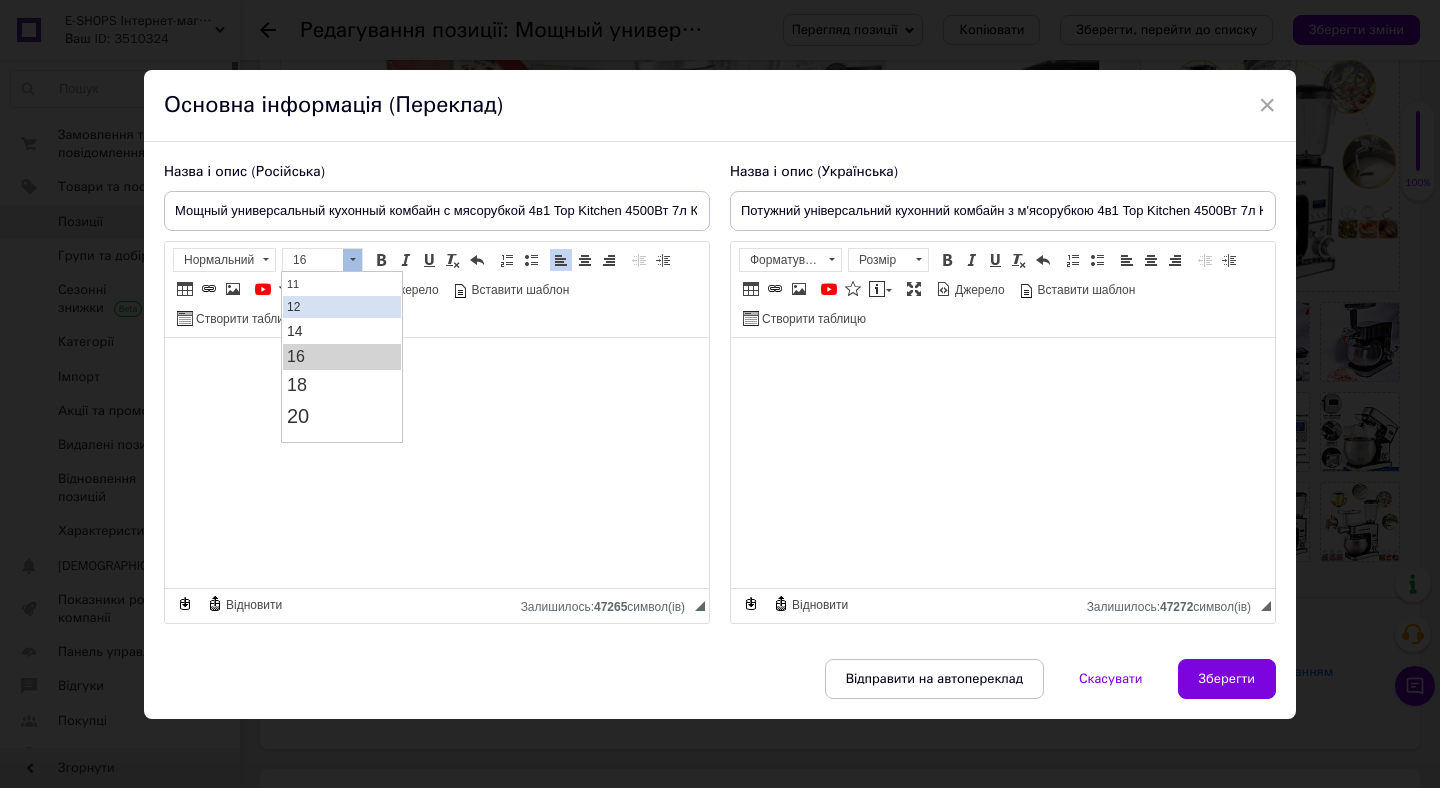 click on "12" at bounding box center (342, 307) 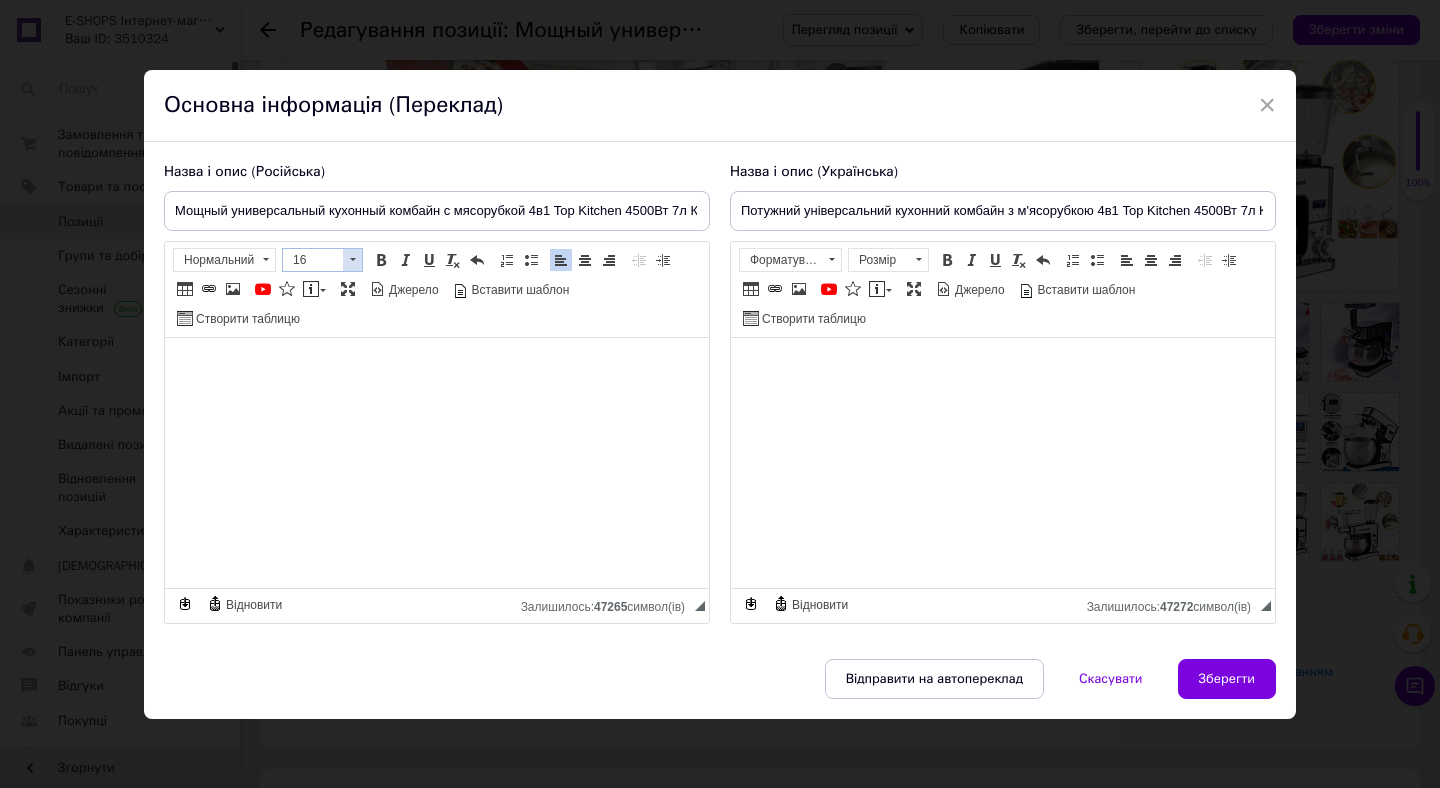 click at bounding box center [352, 260] 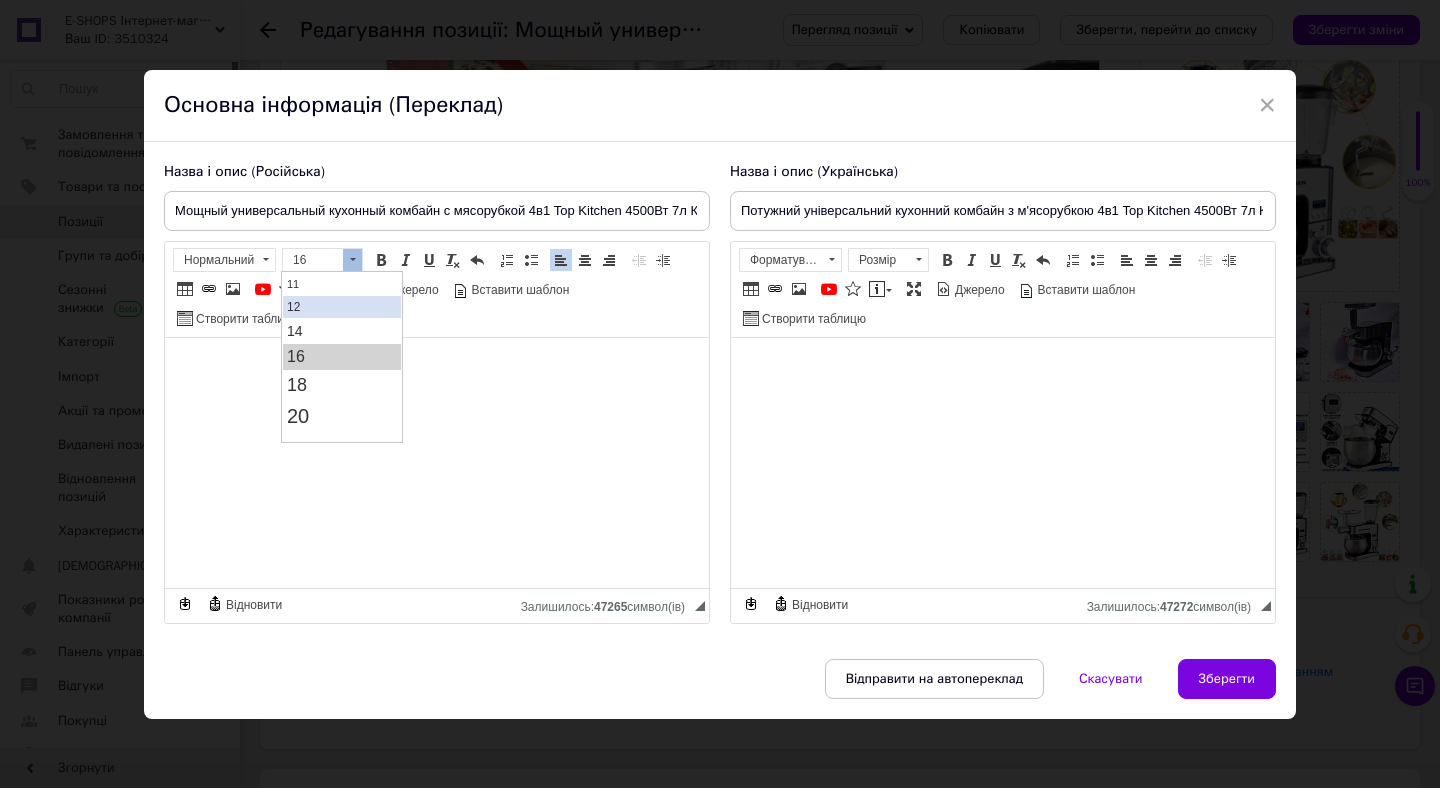 drag, startPoint x: 322, startPoint y: 310, endPoint x: 604, endPoint y: 583, distance: 392.49585 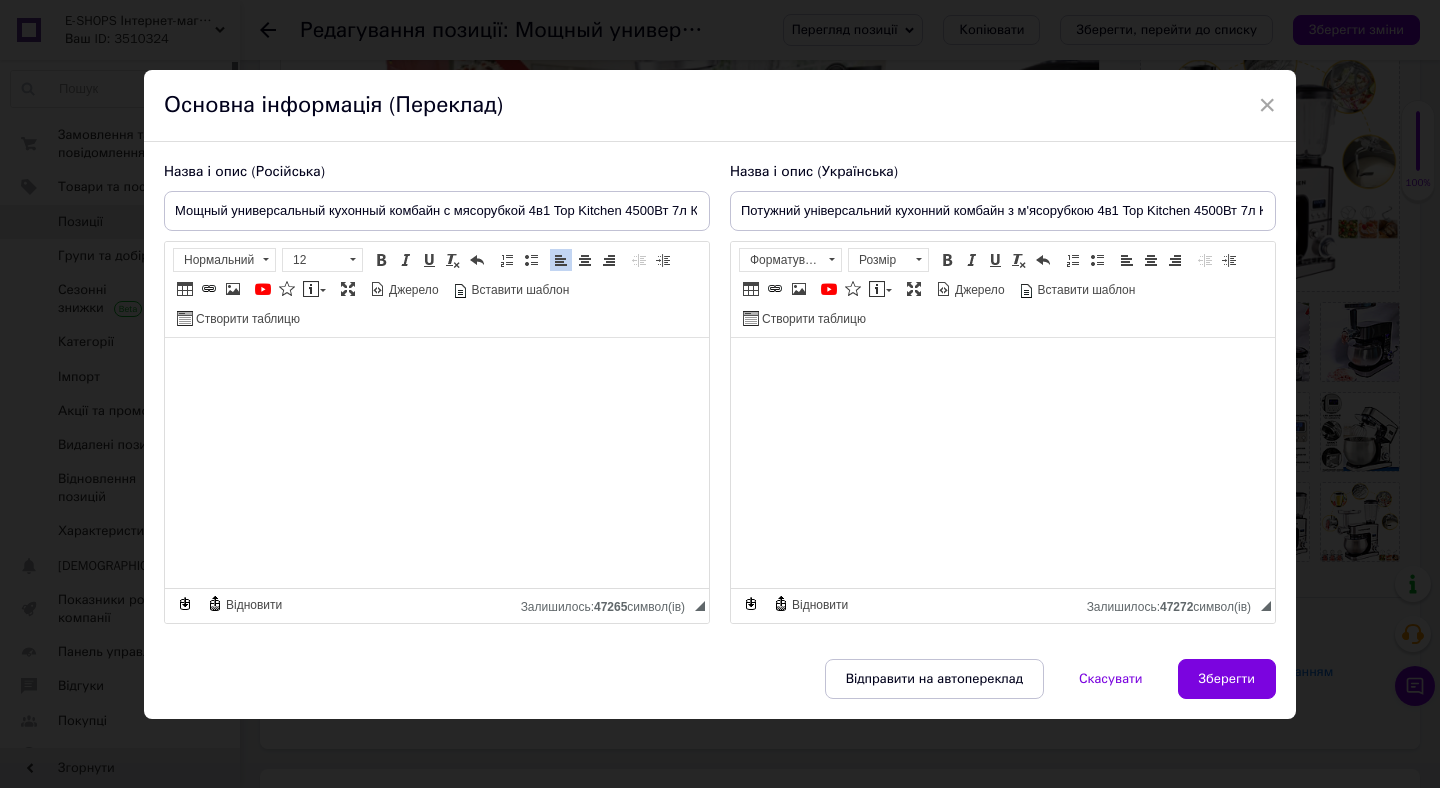 scroll, scrollTop: 0, scrollLeft: 0, axis: both 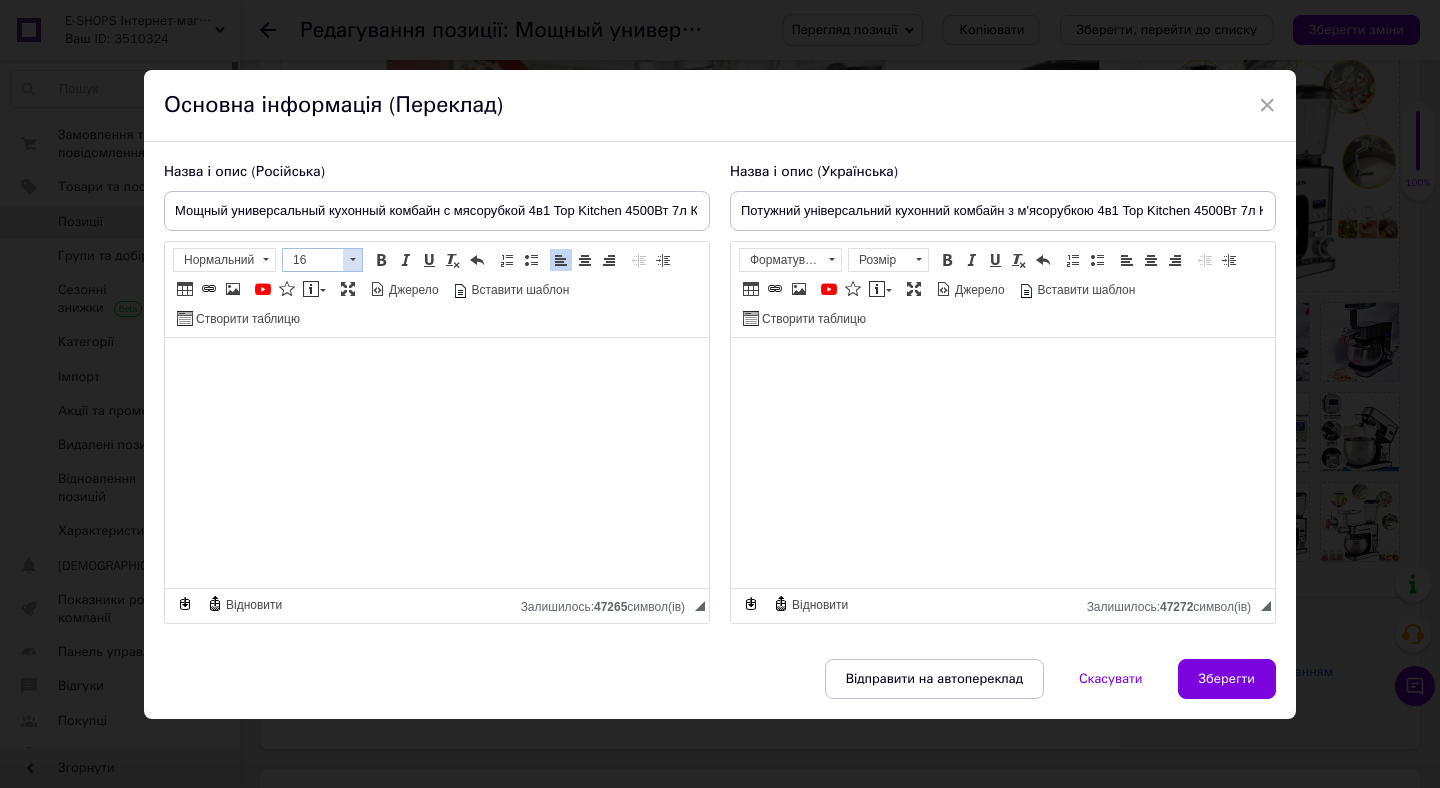 click at bounding box center (353, 259) 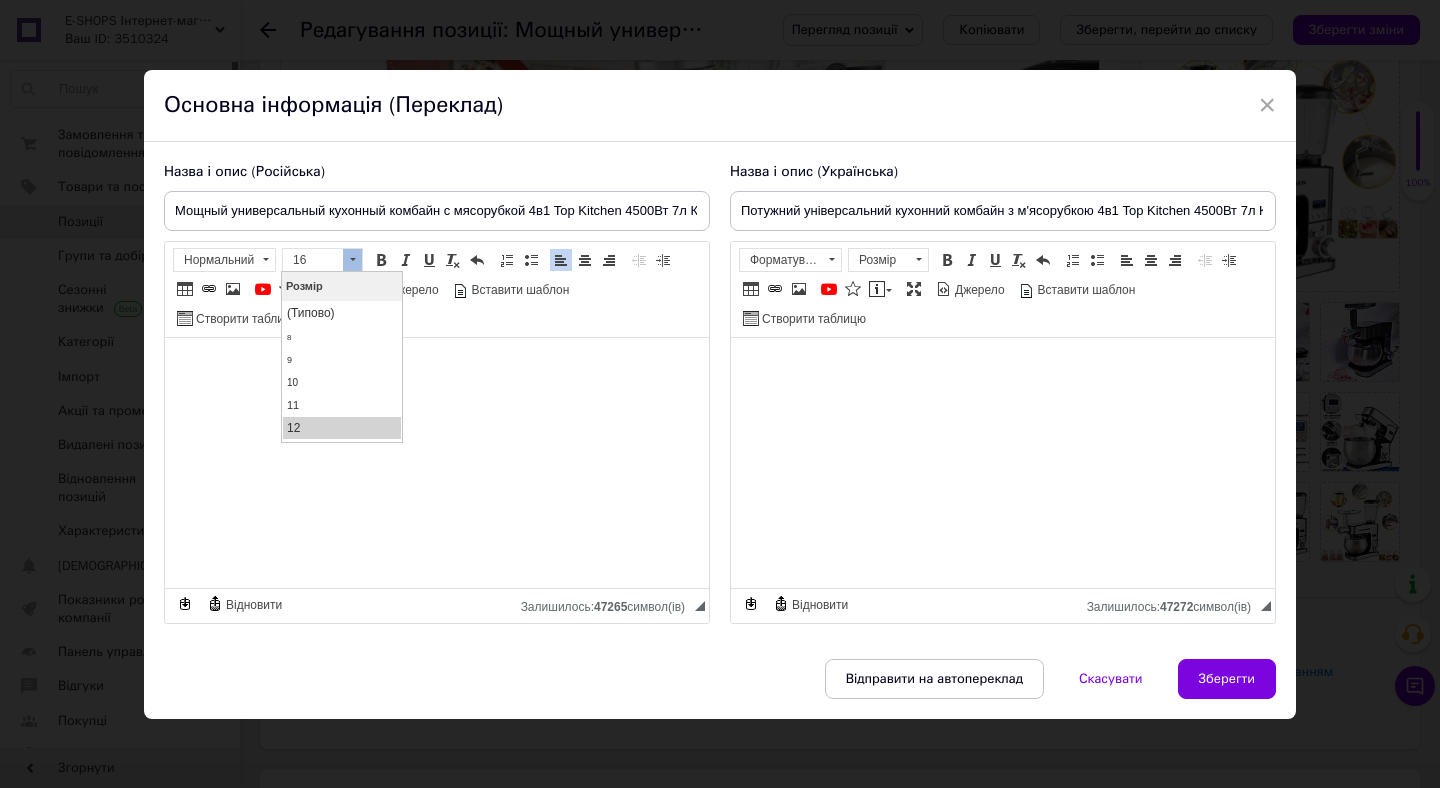 scroll, scrollTop: 121, scrollLeft: 0, axis: vertical 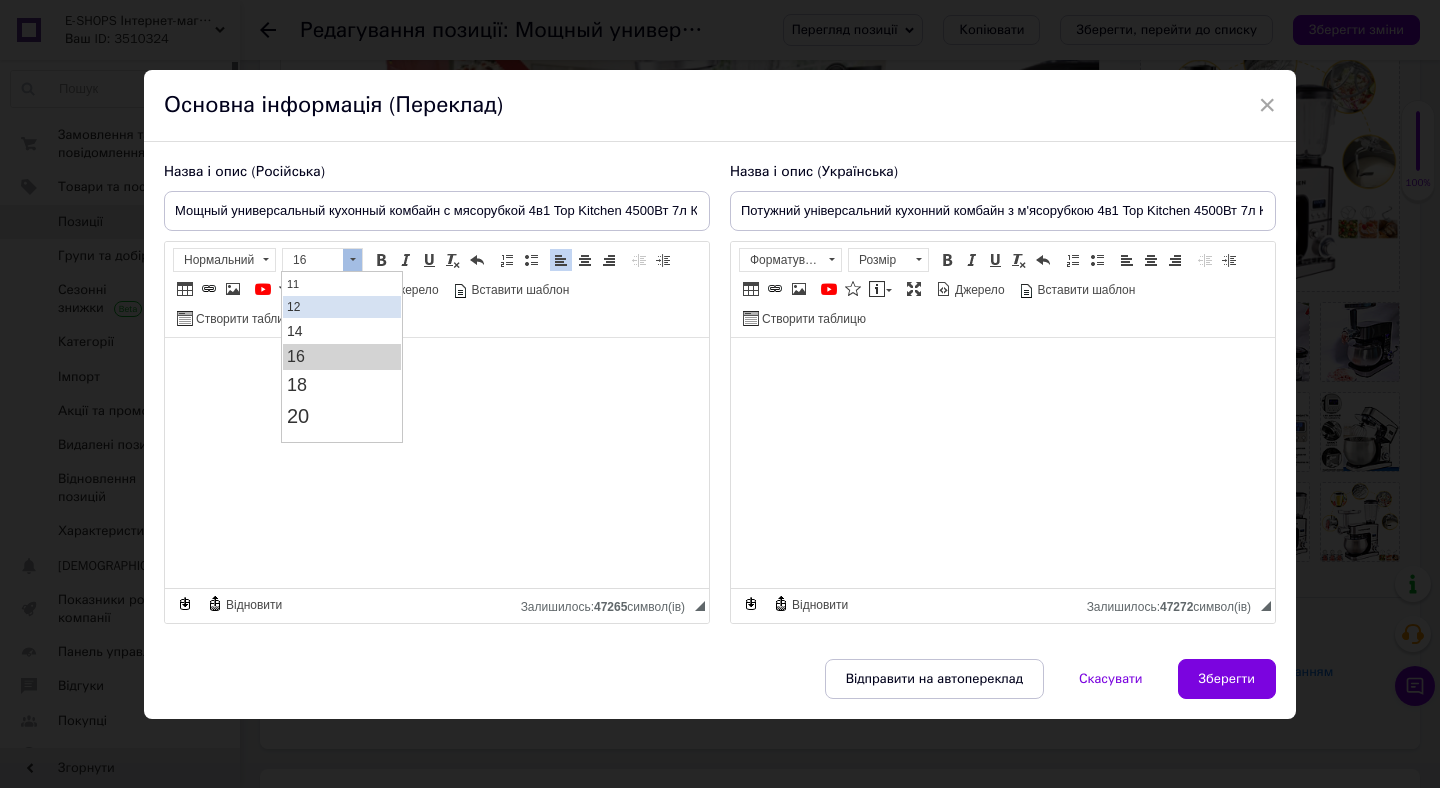 click on "12" at bounding box center (342, 307) 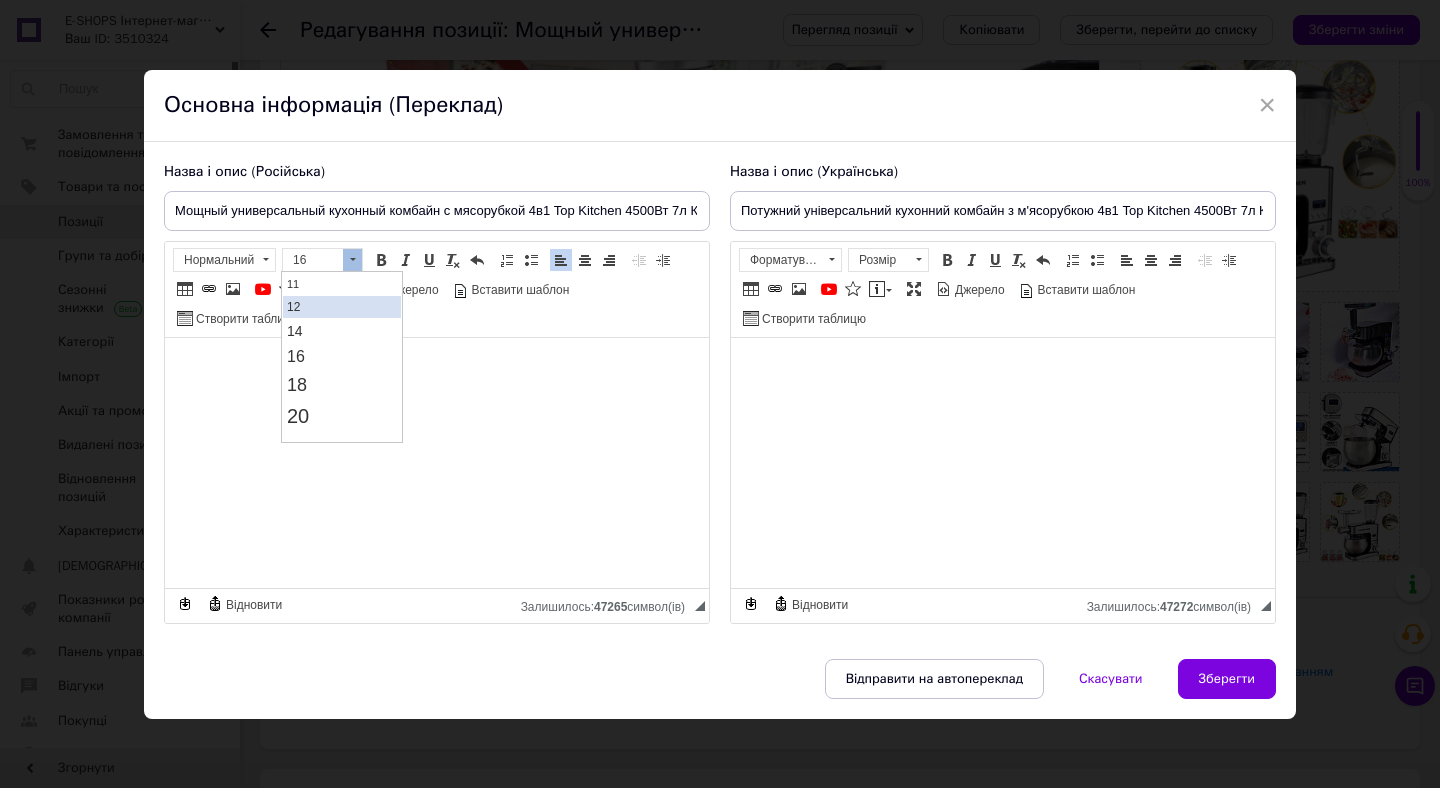 scroll, scrollTop: 0, scrollLeft: 0, axis: both 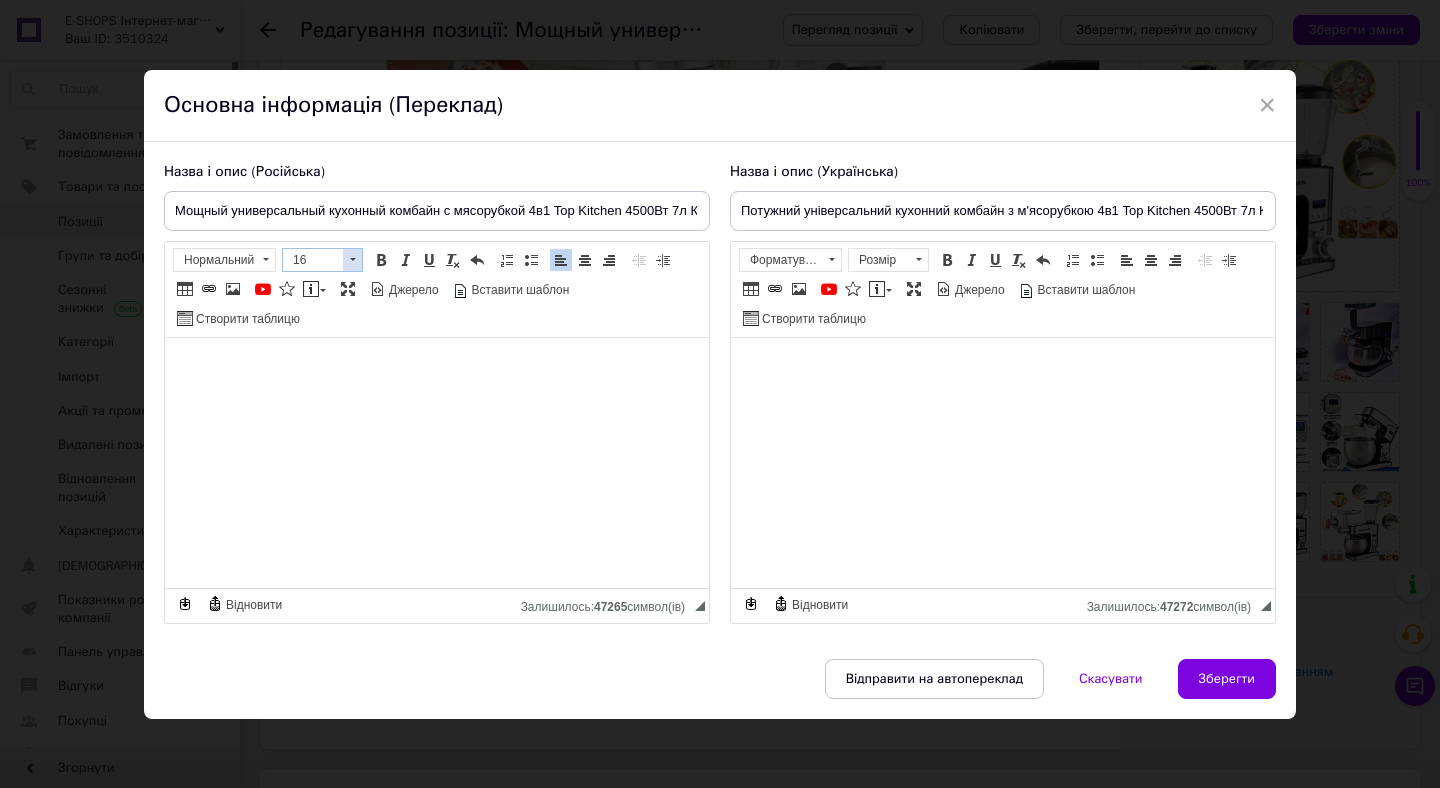 click at bounding box center [352, 260] 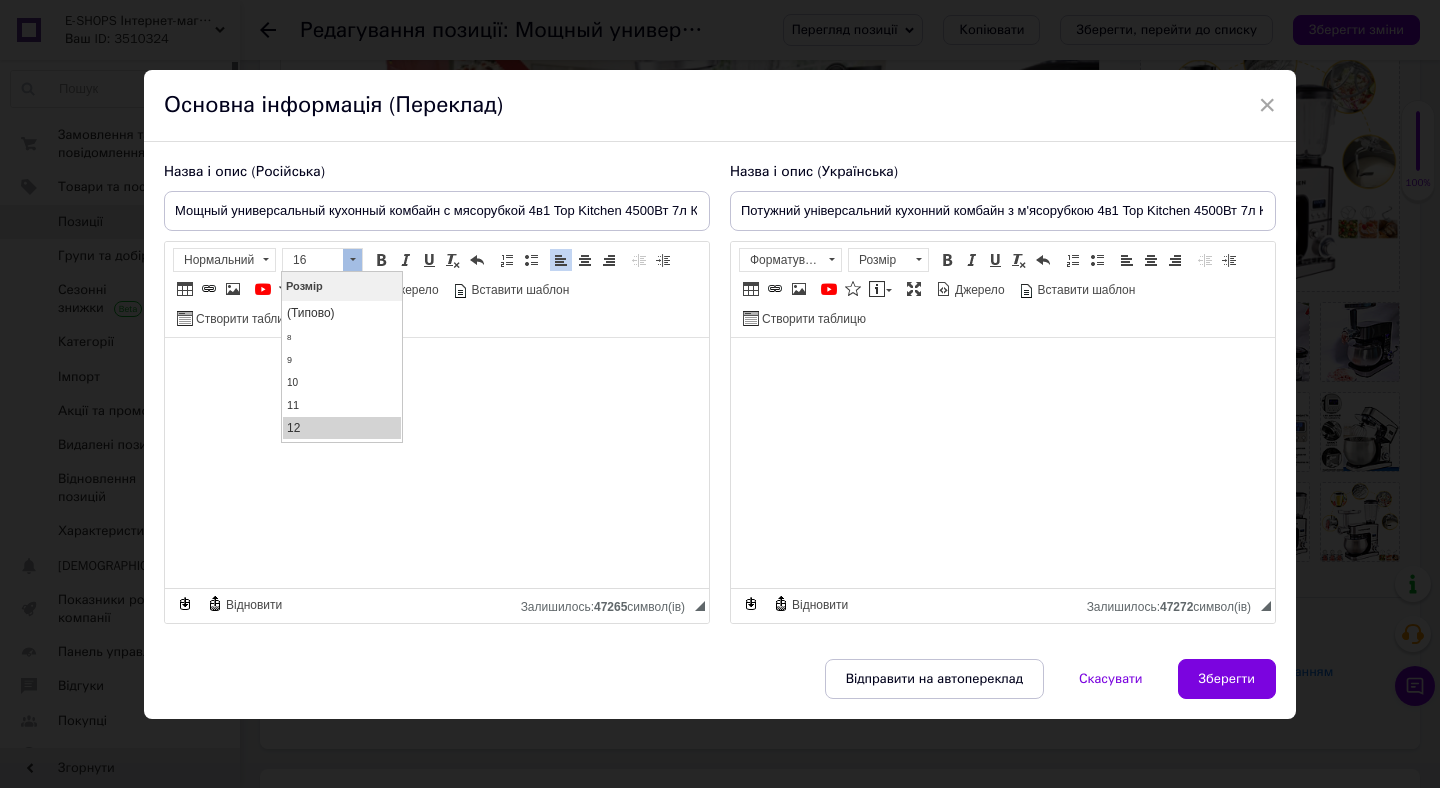 scroll, scrollTop: 121, scrollLeft: 0, axis: vertical 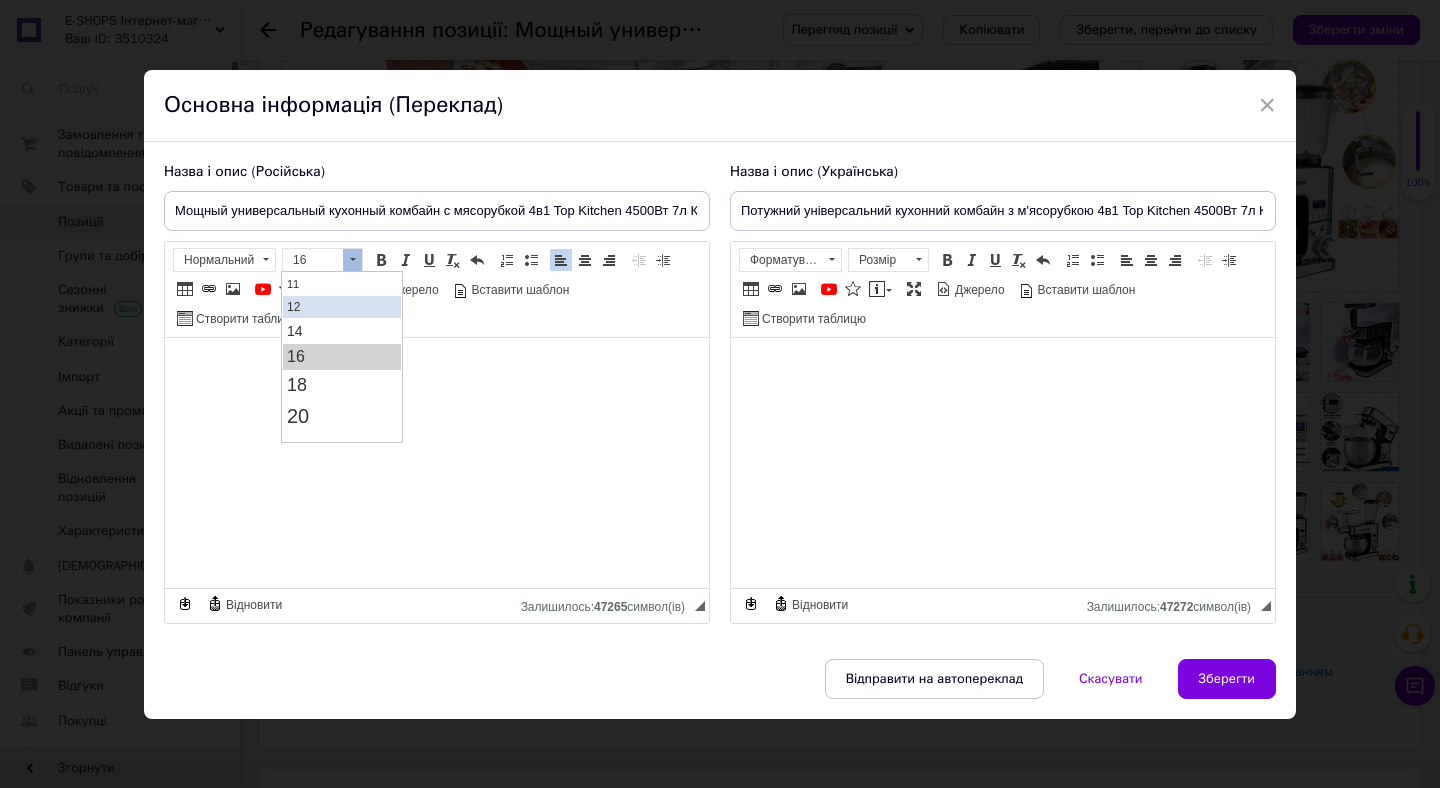 click on "12" at bounding box center (342, 307) 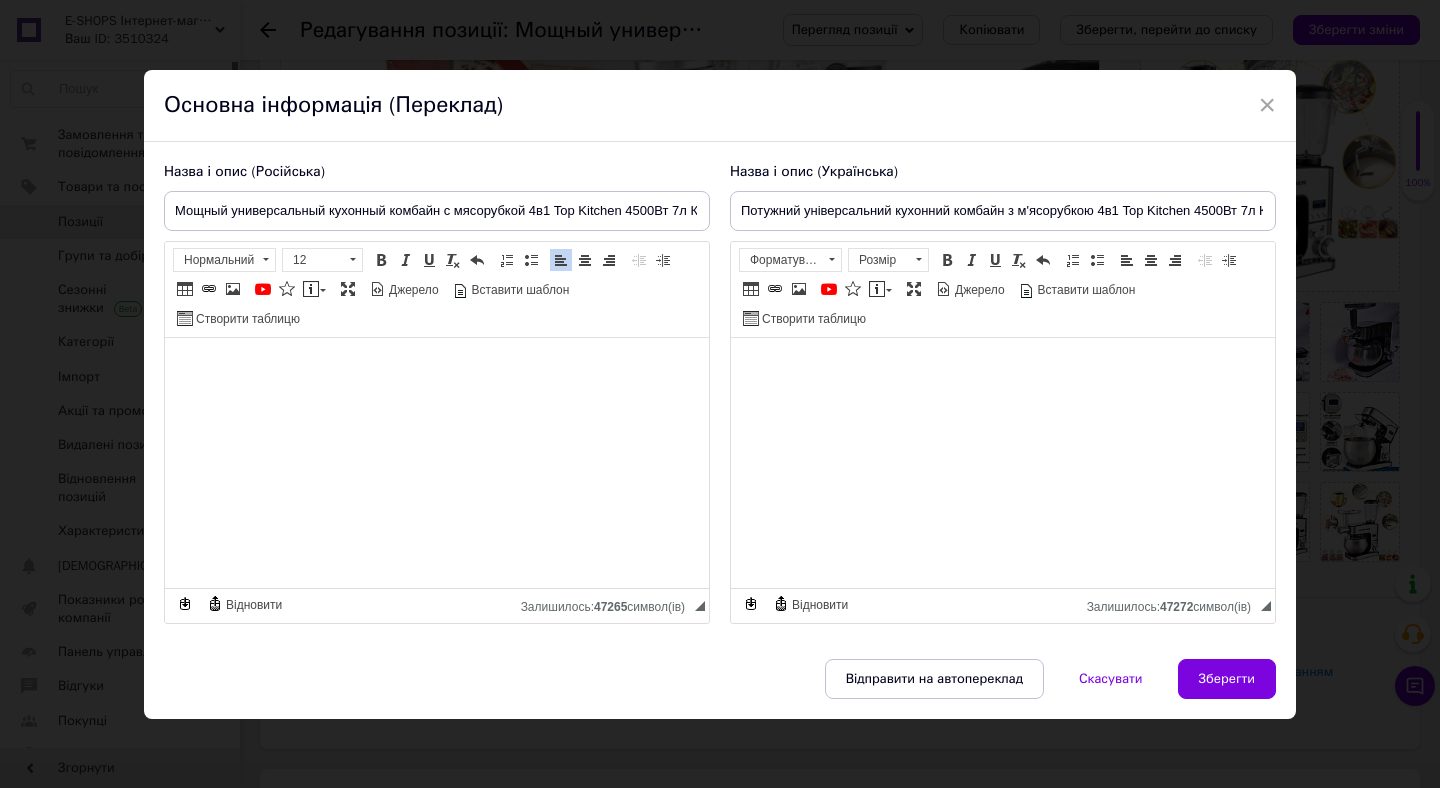 scroll, scrollTop: 0, scrollLeft: 0, axis: both 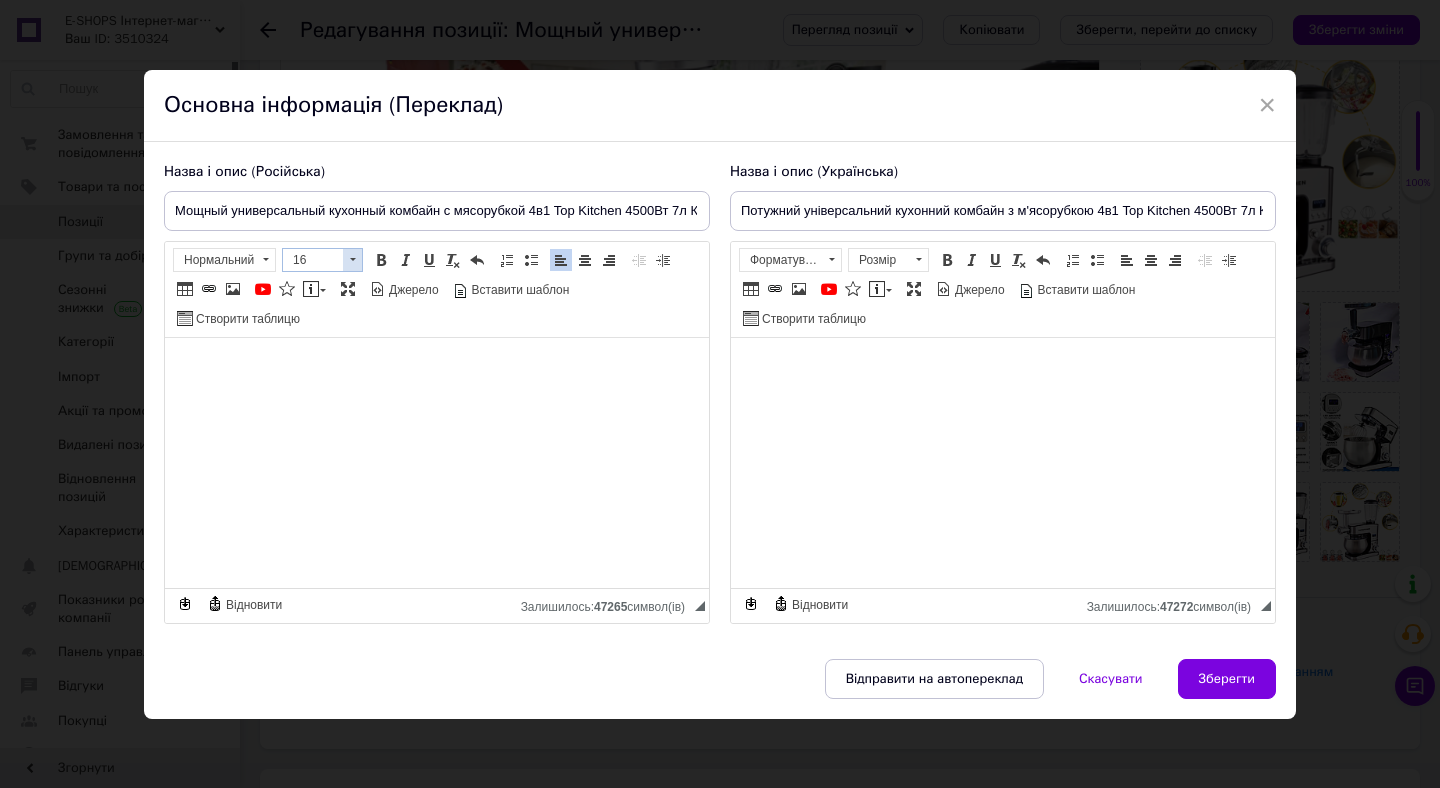 click at bounding box center [352, 260] 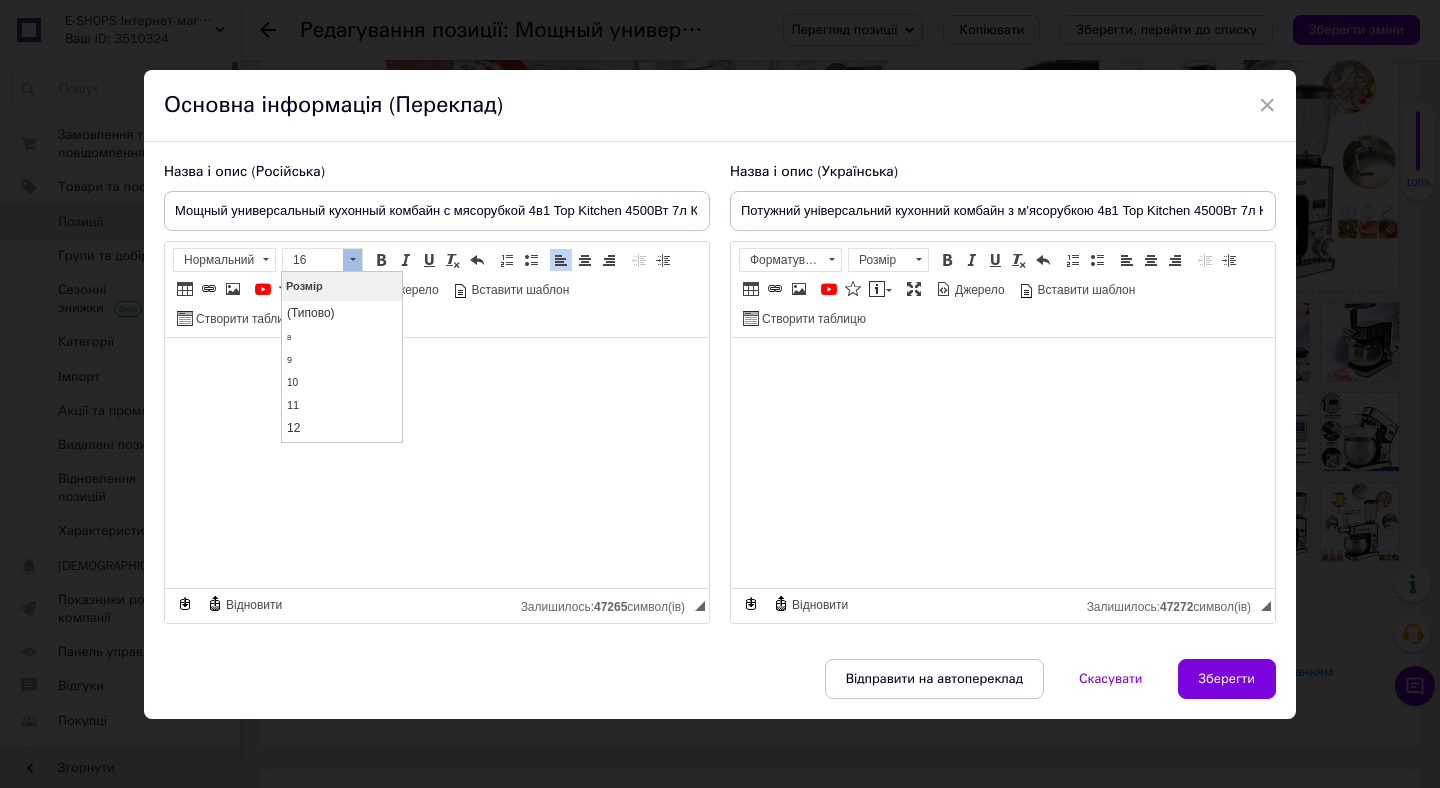scroll, scrollTop: 121, scrollLeft: 0, axis: vertical 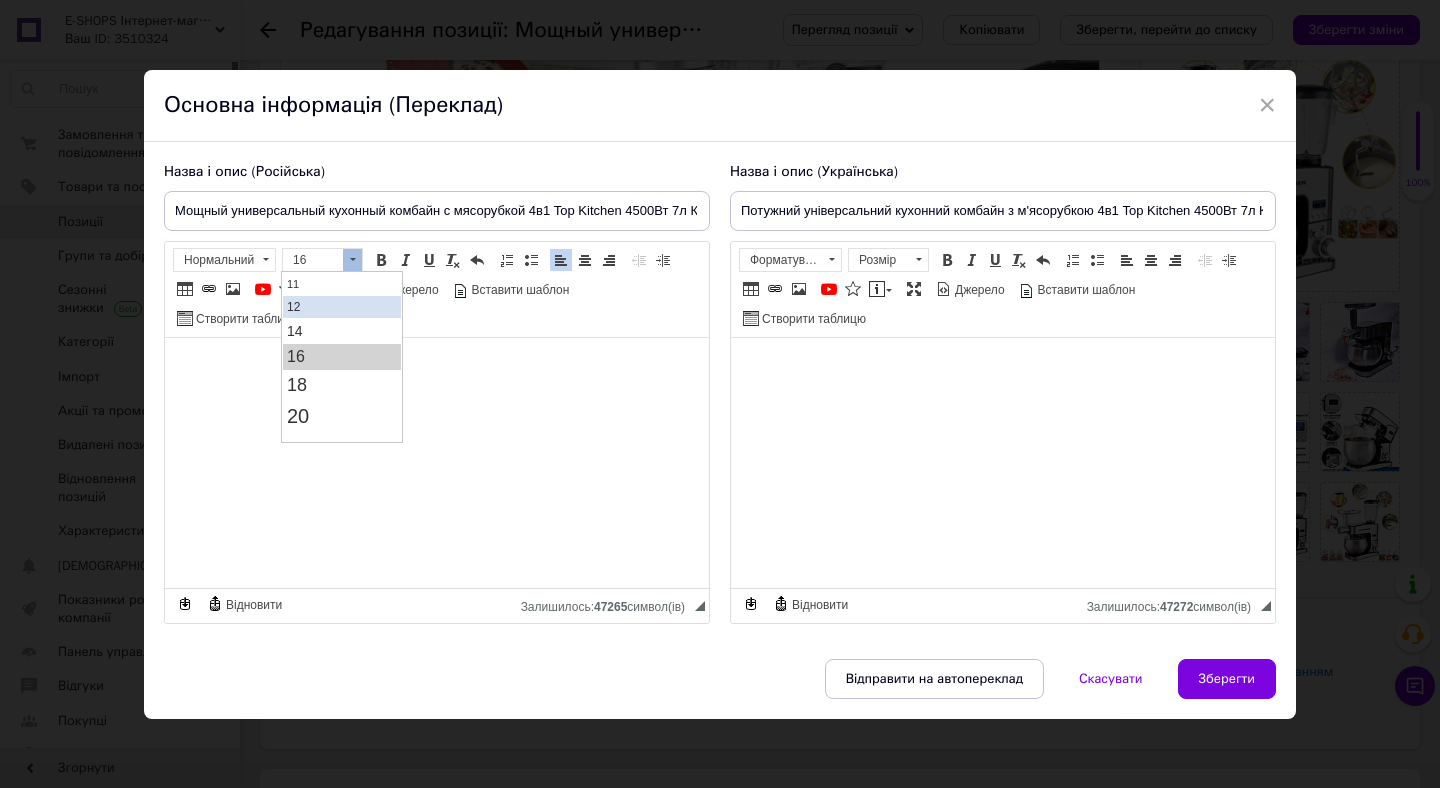 click on "12" at bounding box center [342, 307] 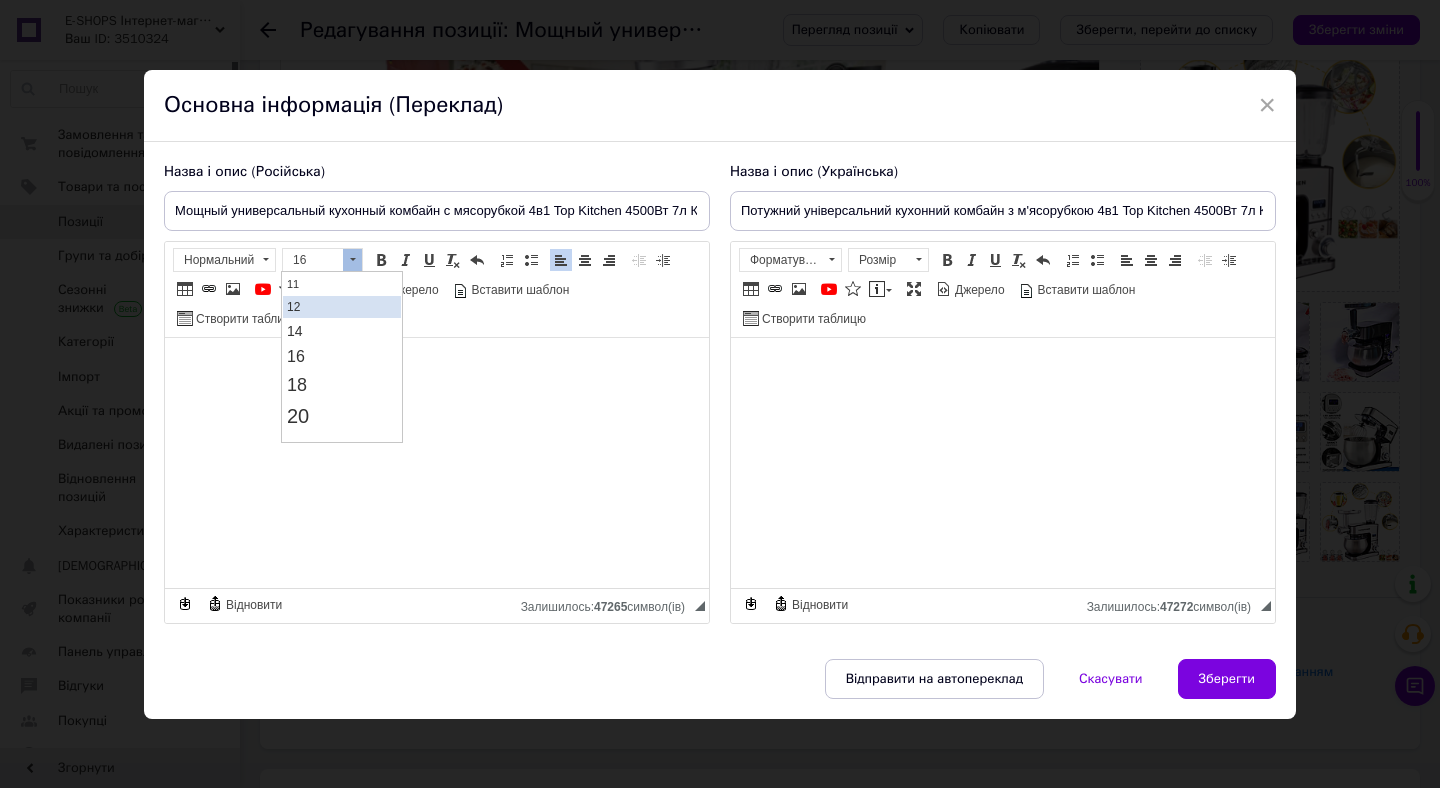 scroll, scrollTop: 0, scrollLeft: 0, axis: both 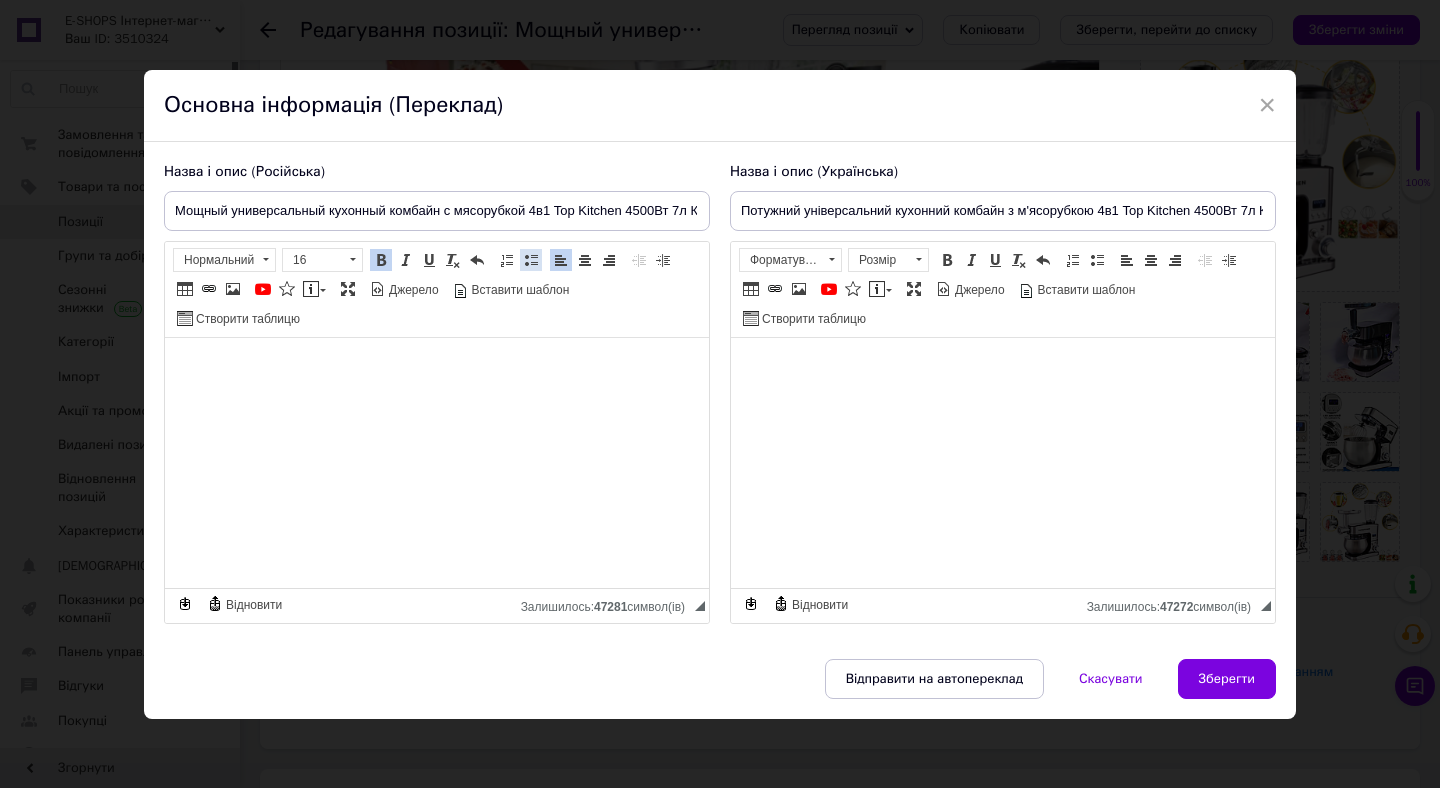 click at bounding box center [531, 260] 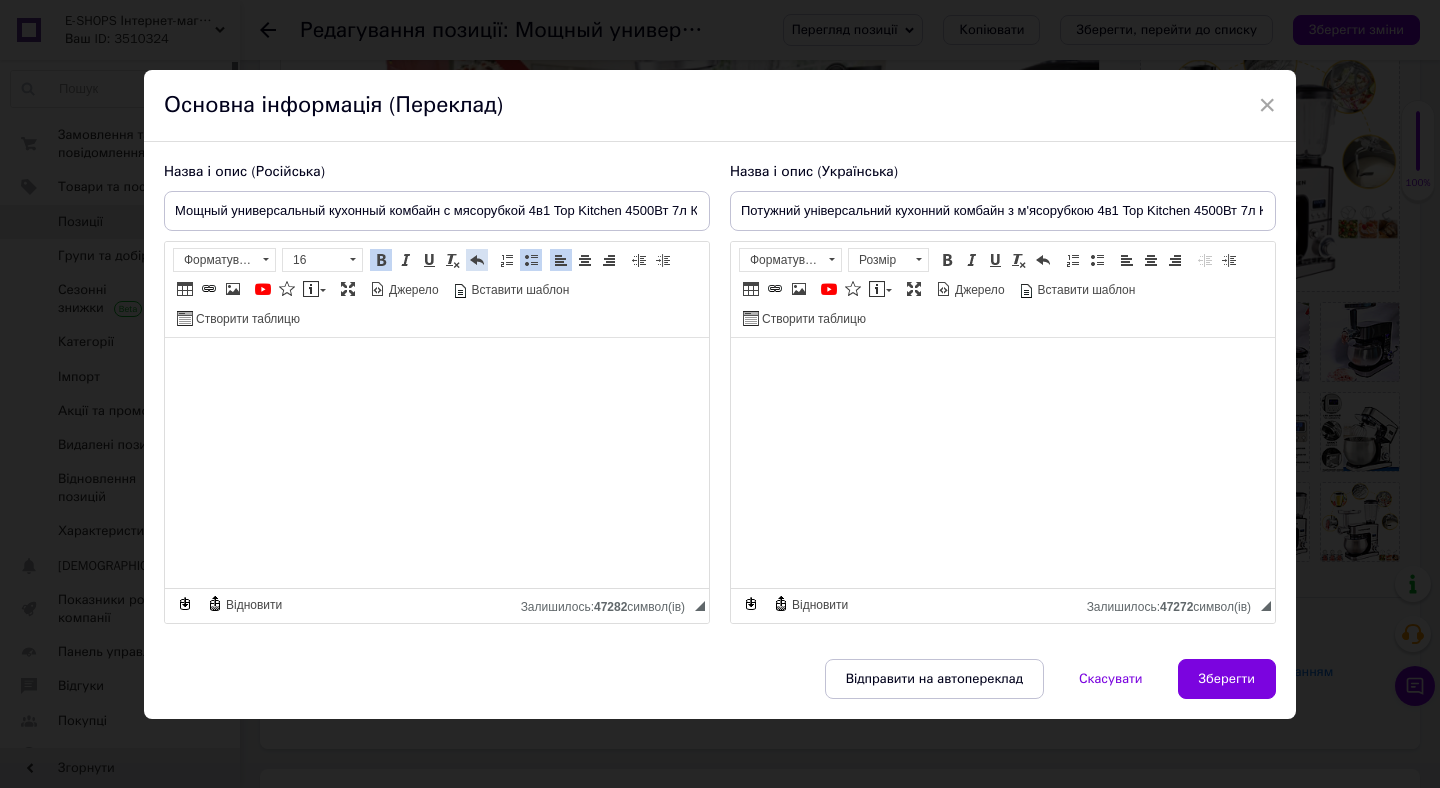 click at bounding box center [477, 260] 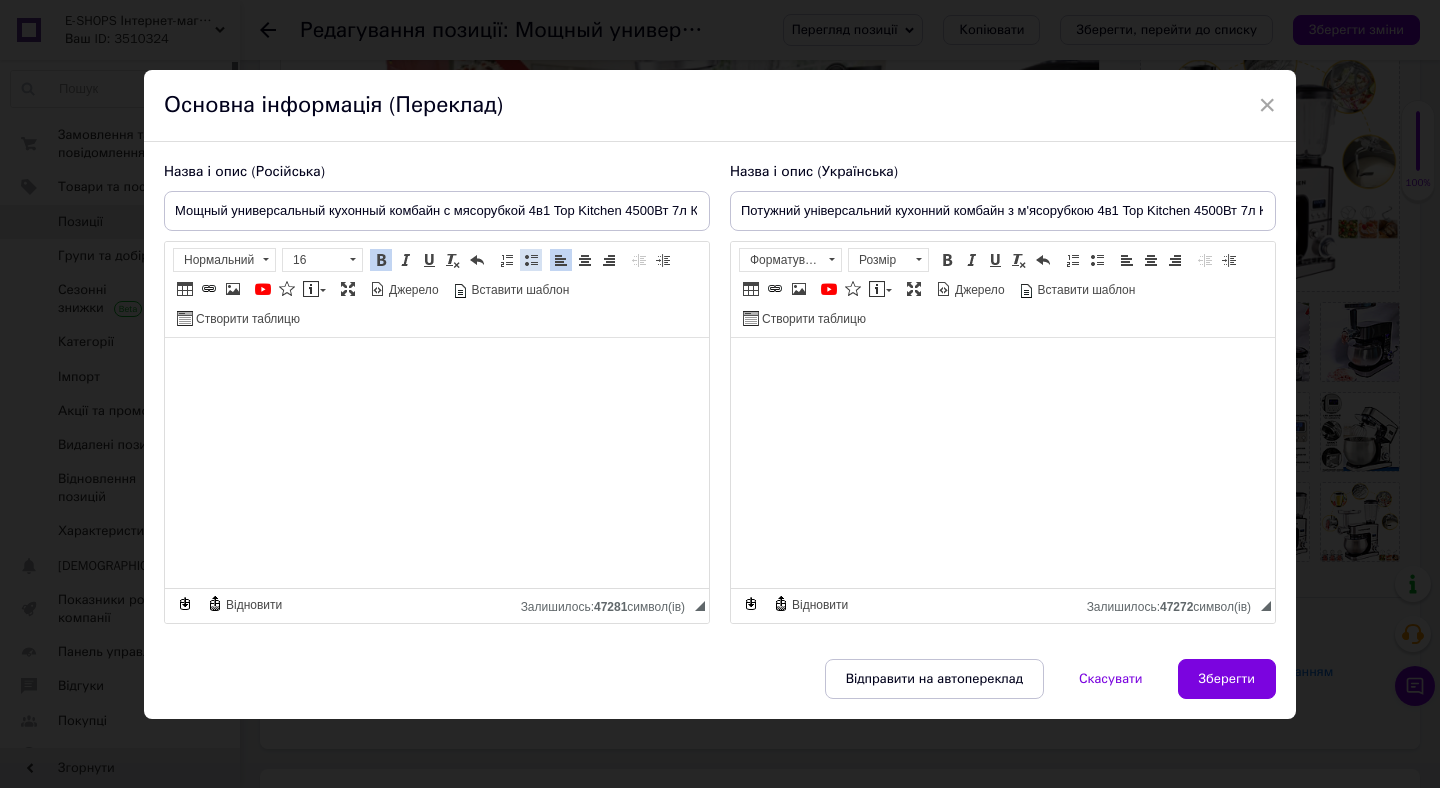 click at bounding box center [531, 260] 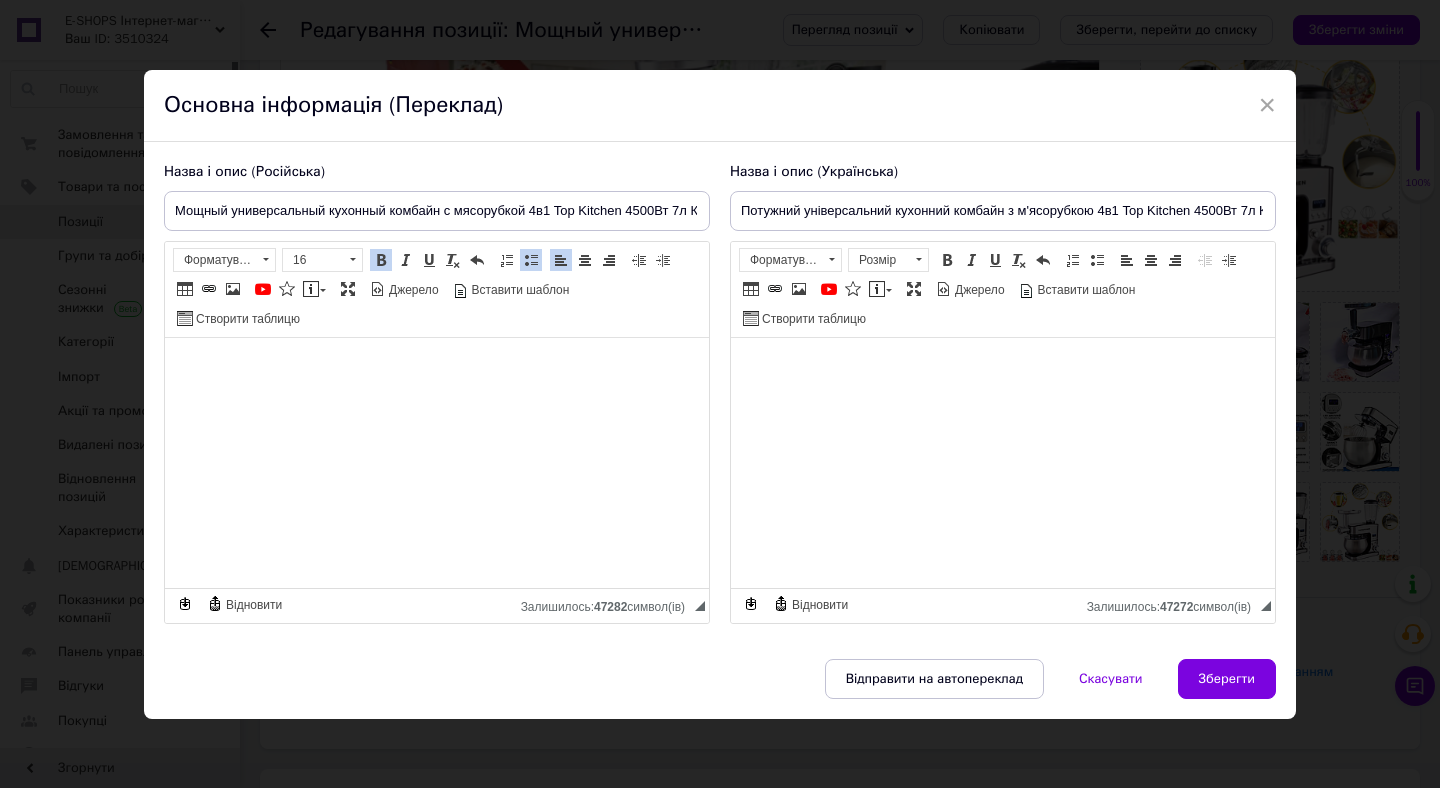 click at bounding box center (531, 260) 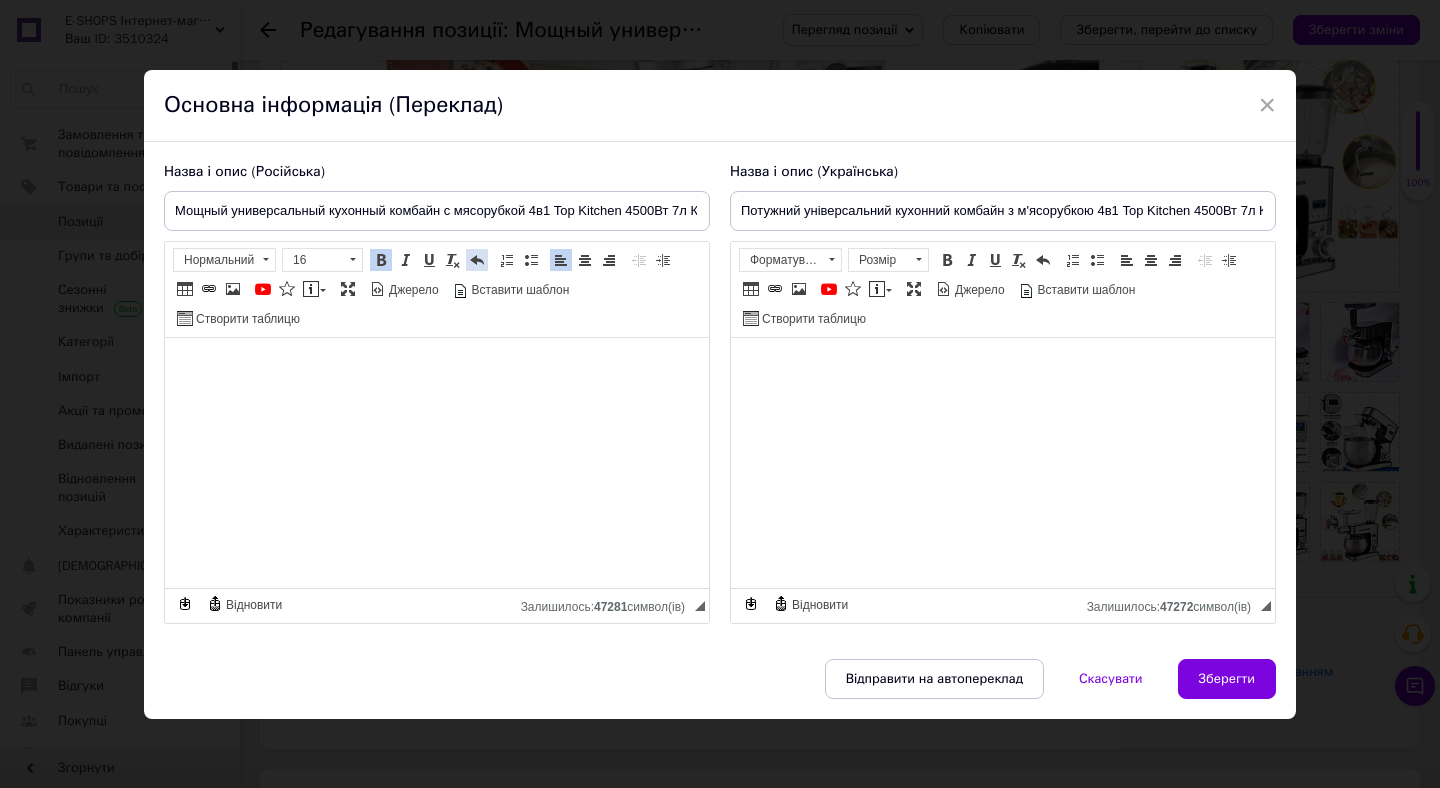 click at bounding box center [477, 260] 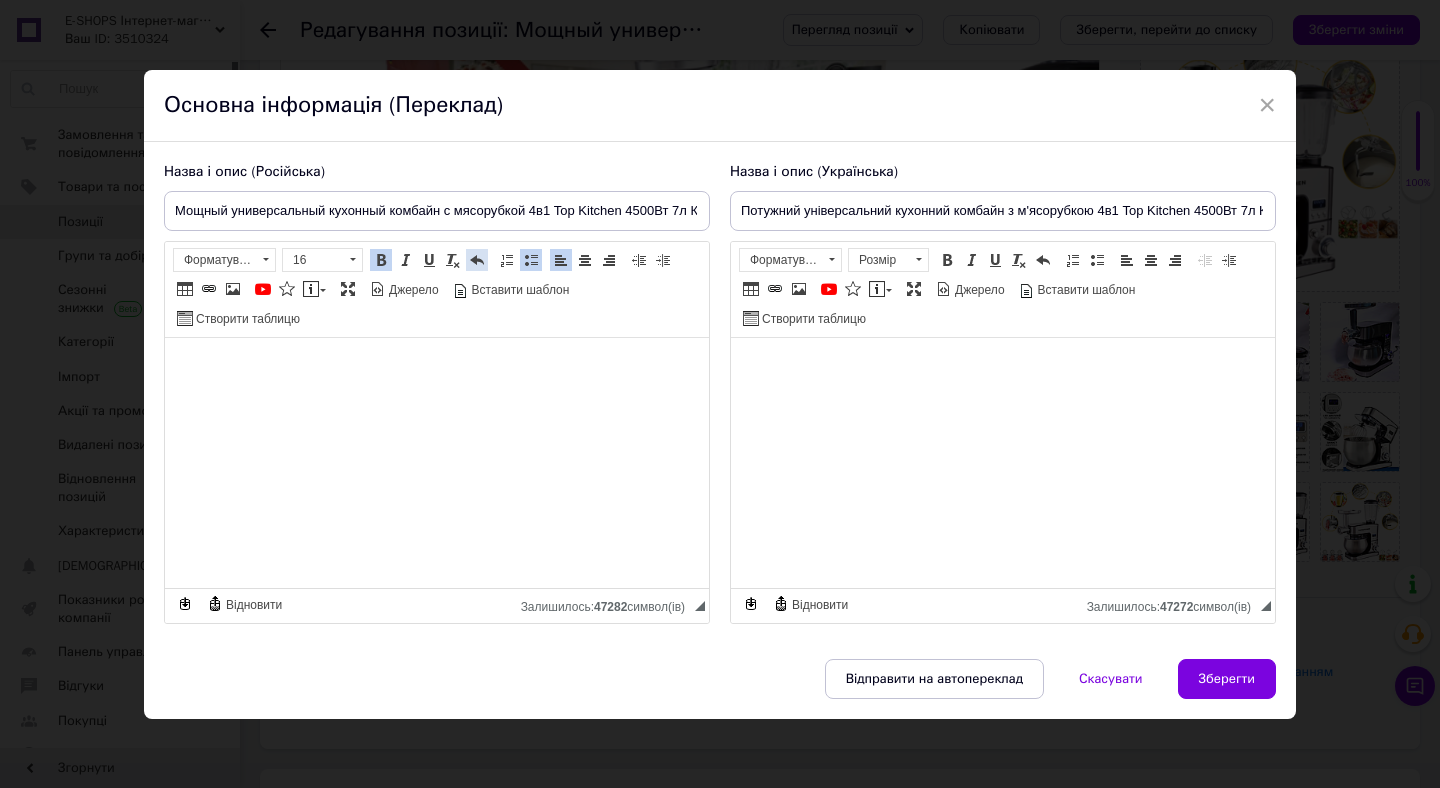 click at bounding box center [477, 260] 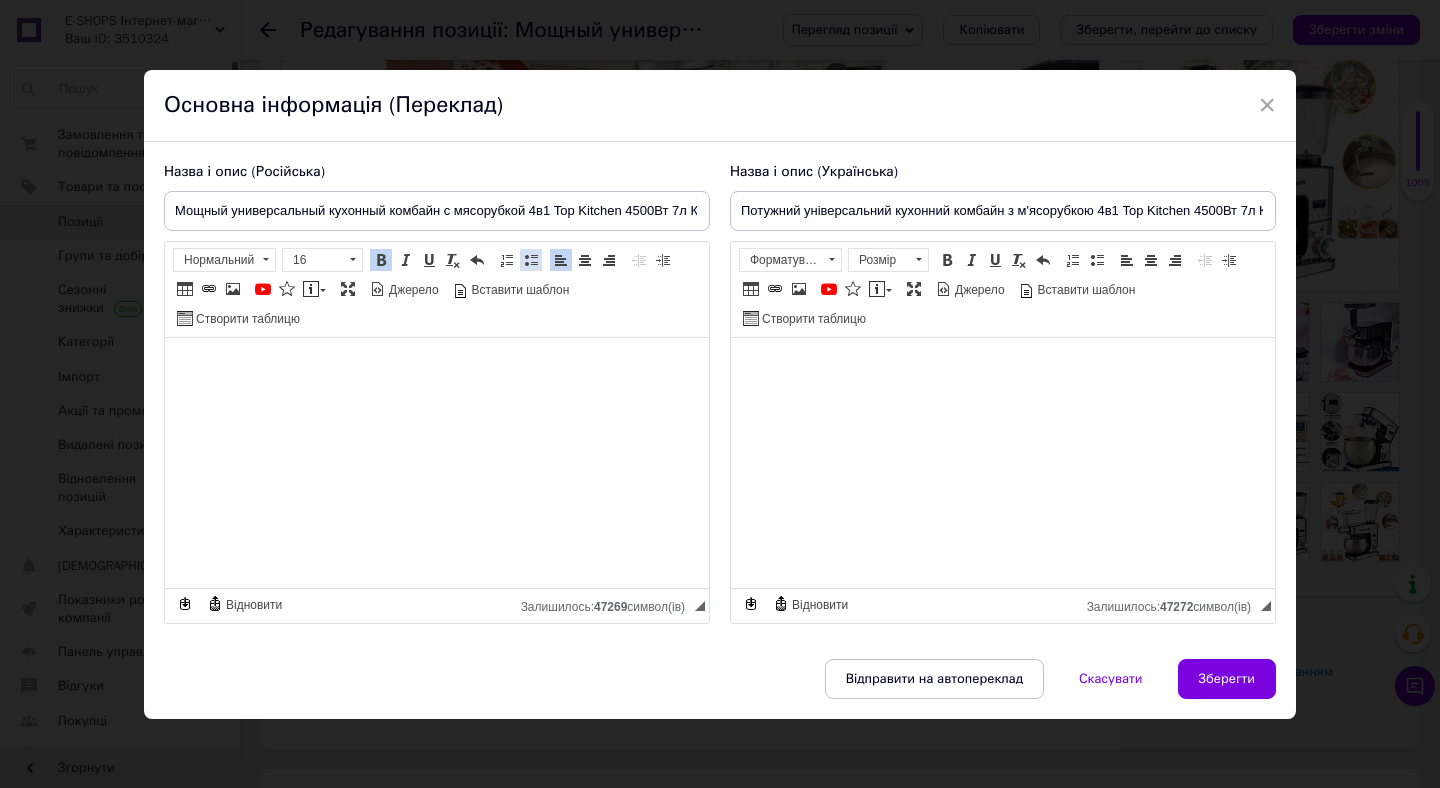 click at bounding box center [531, 260] 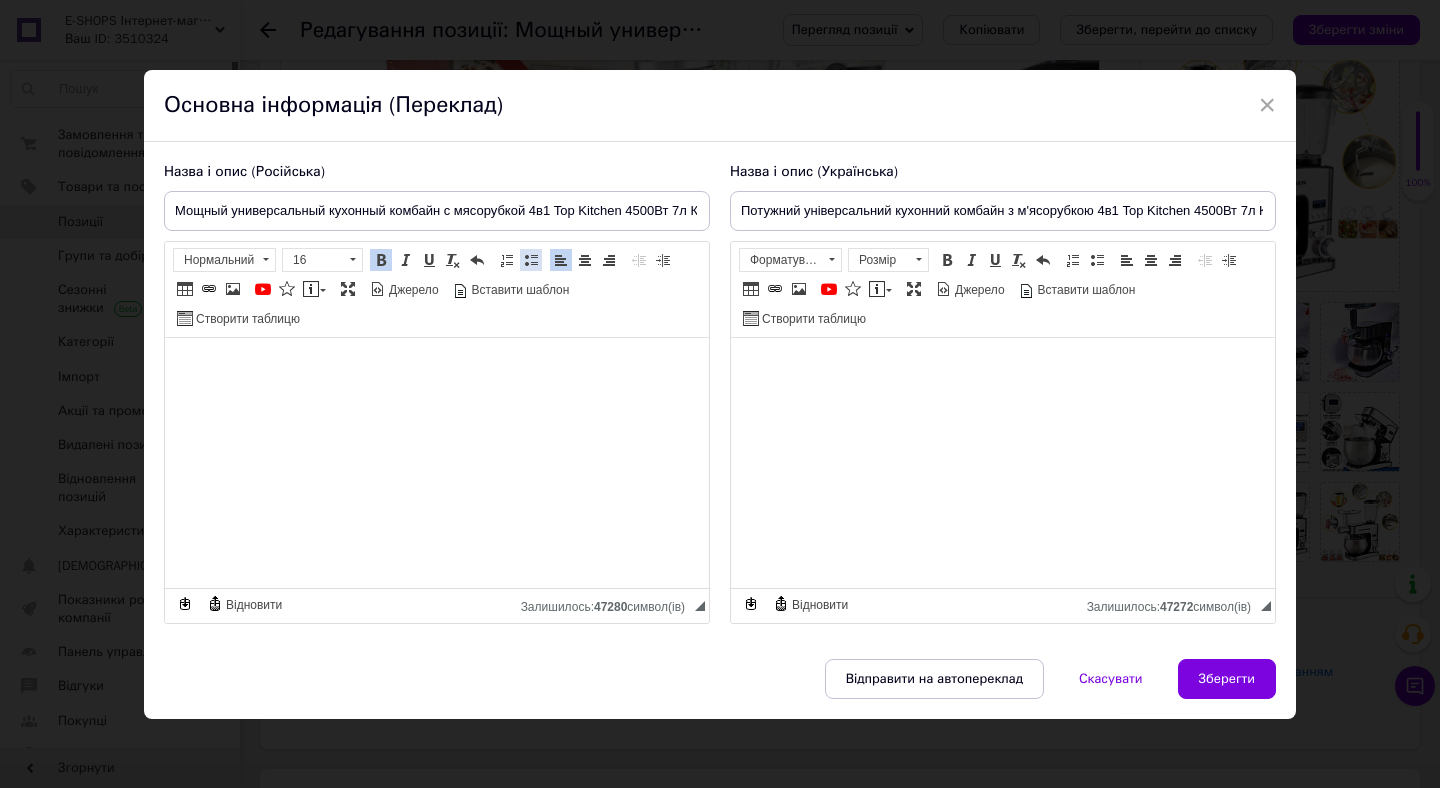 click at bounding box center [531, 260] 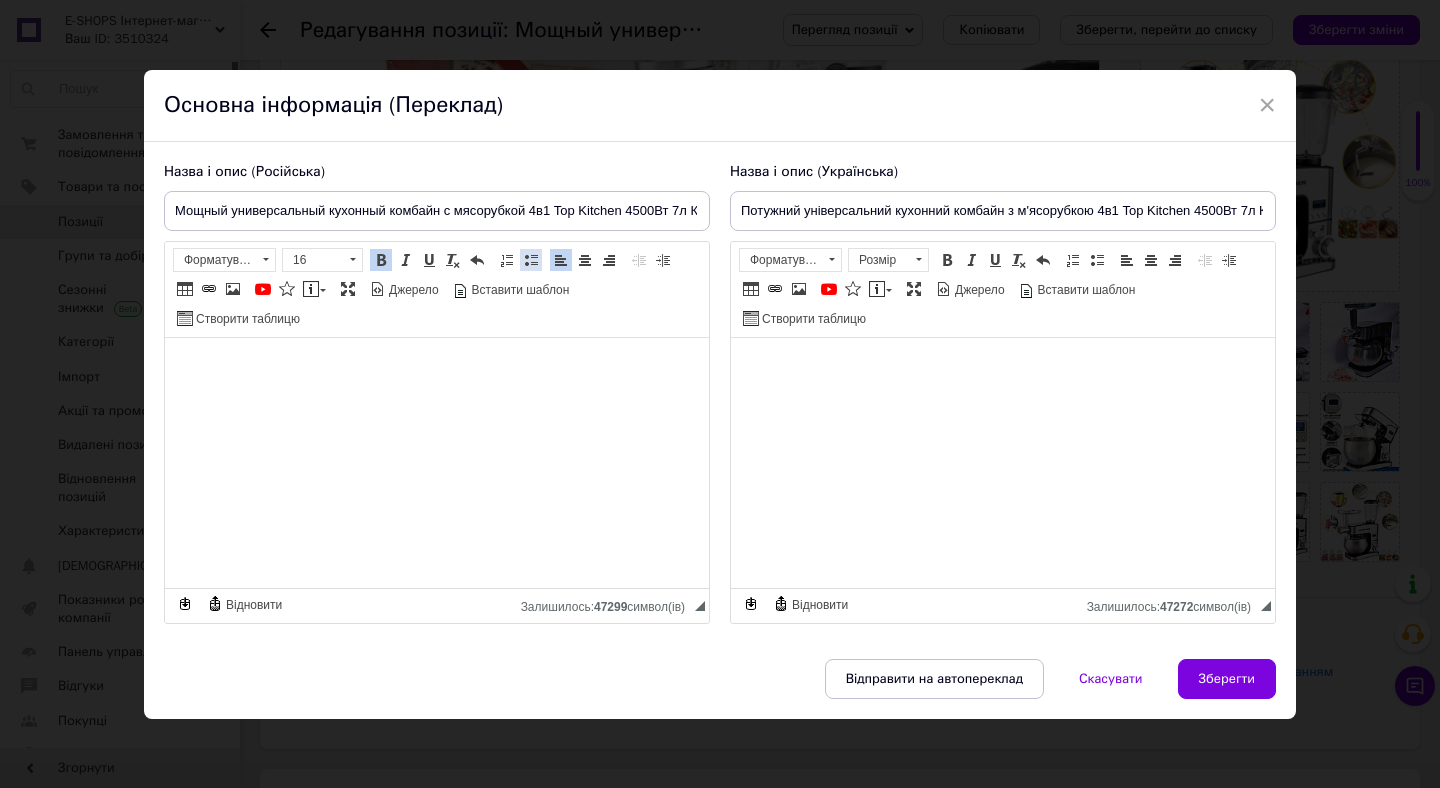 click at bounding box center (531, 260) 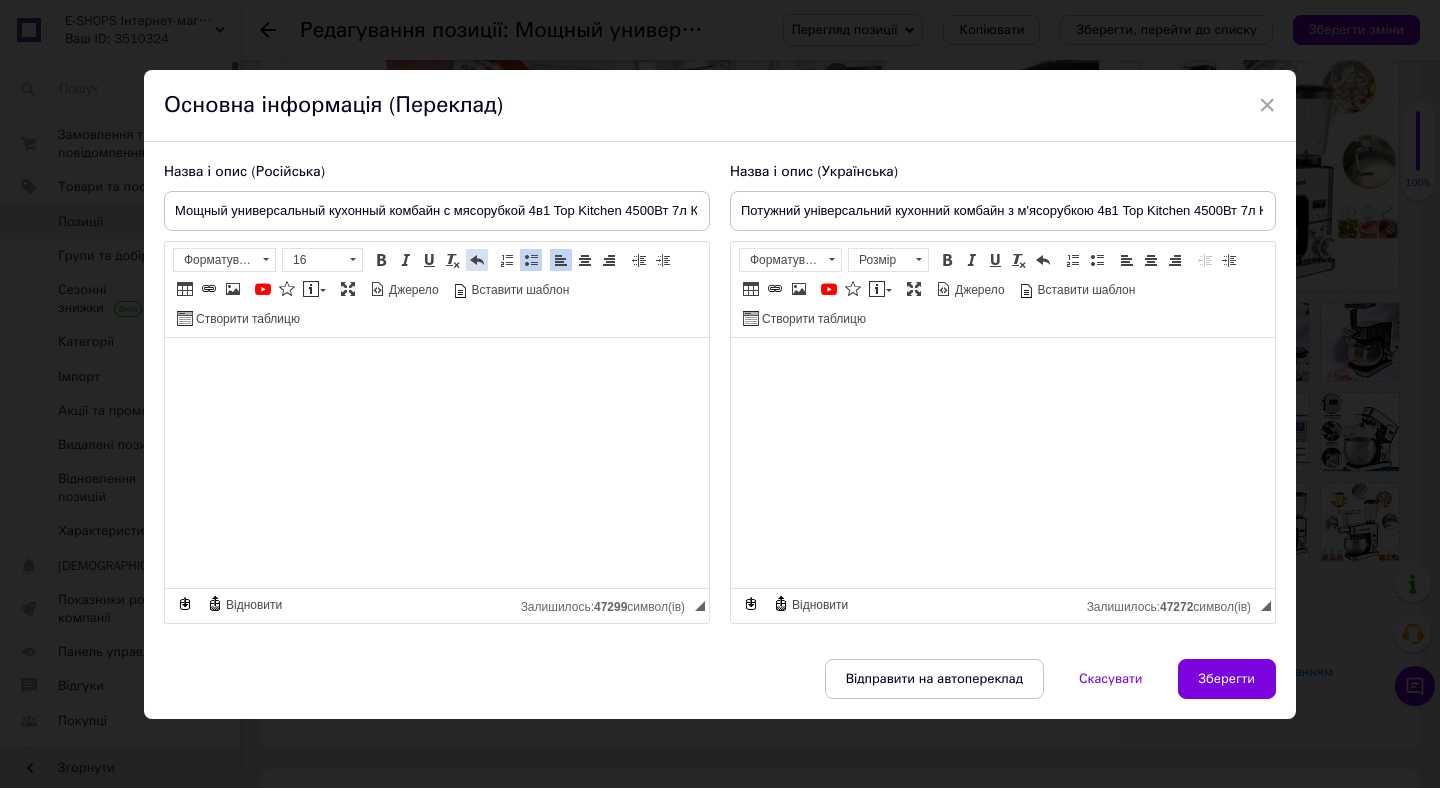 click at bounding box center (477, 260) 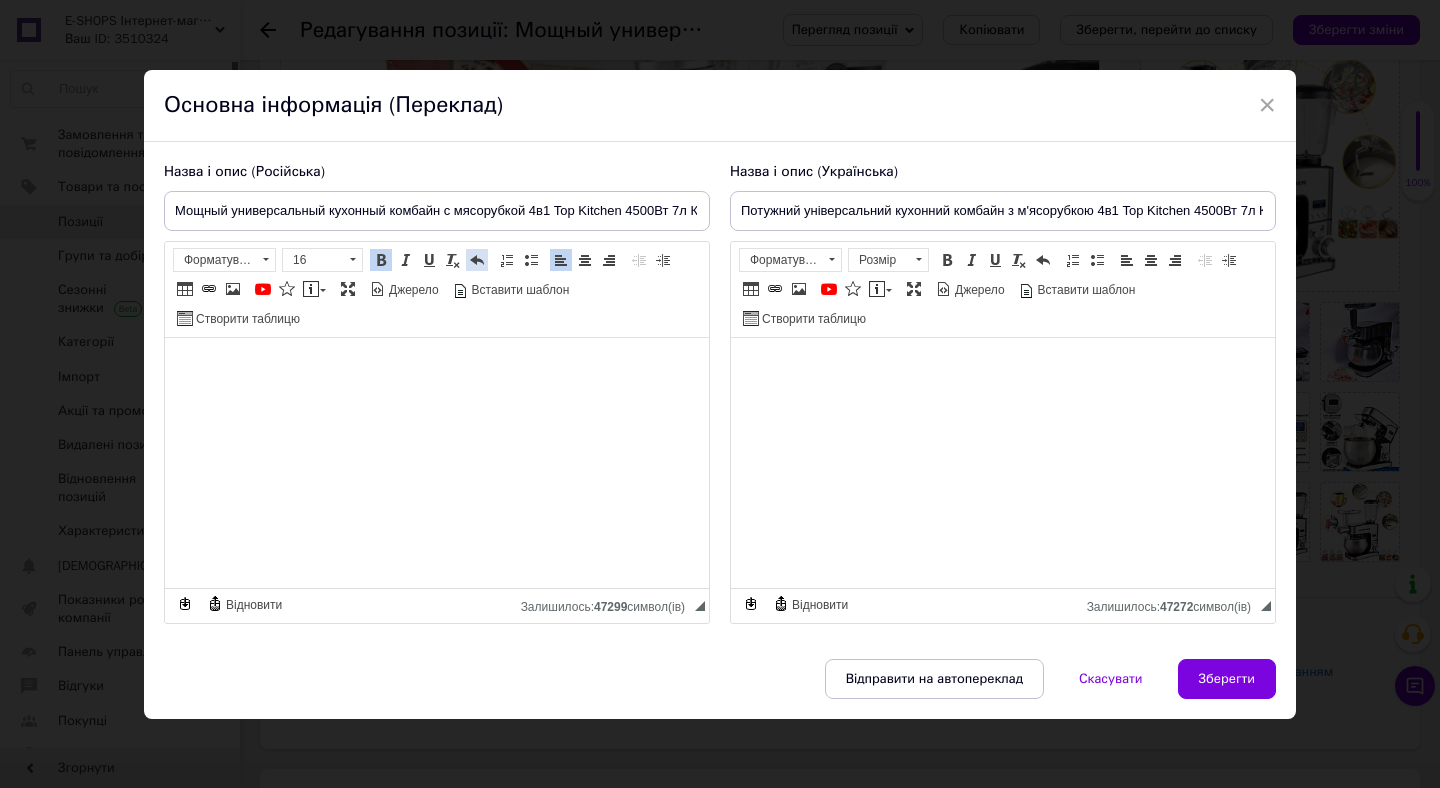 click at bounding box center [477, 260] 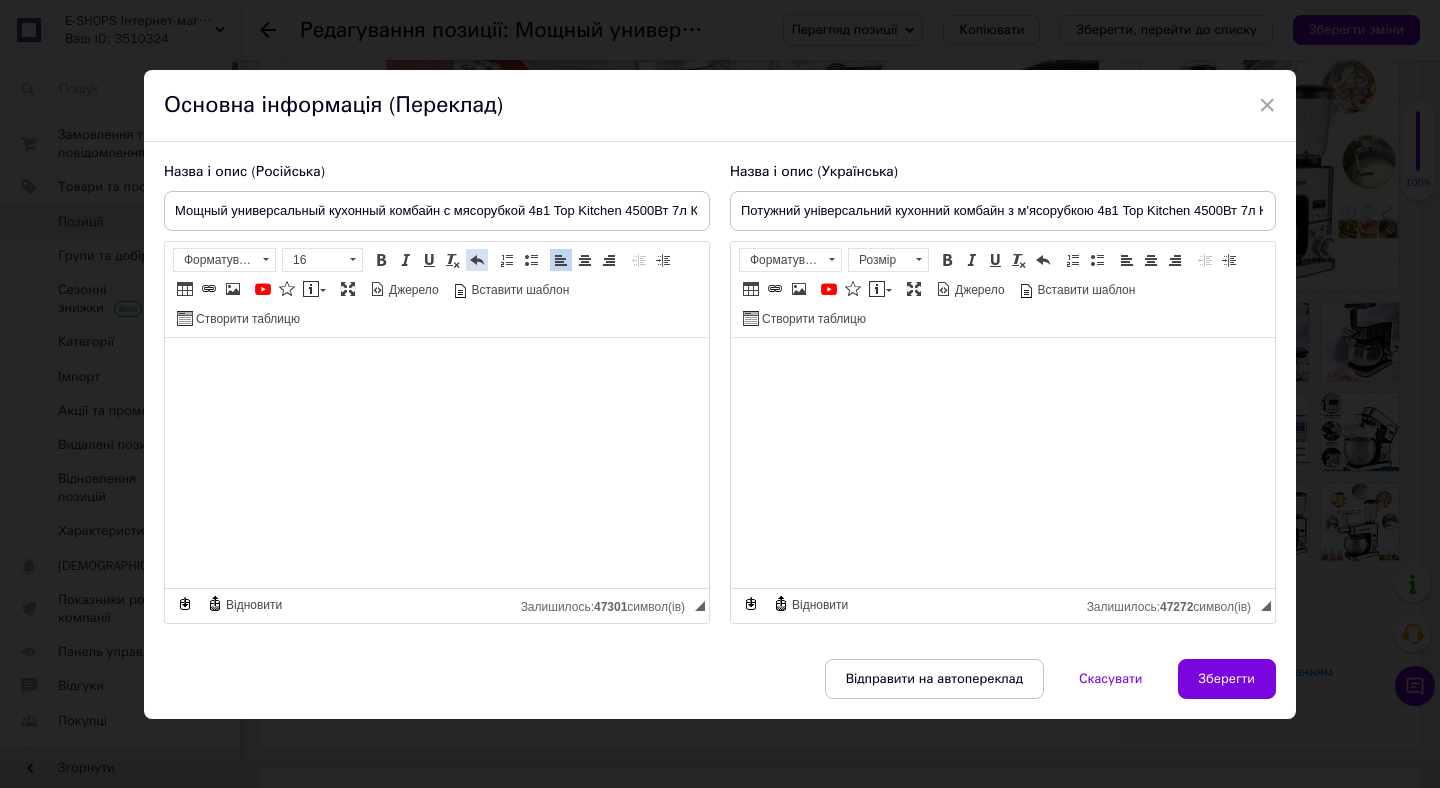 click at bounding box center (477, 260) 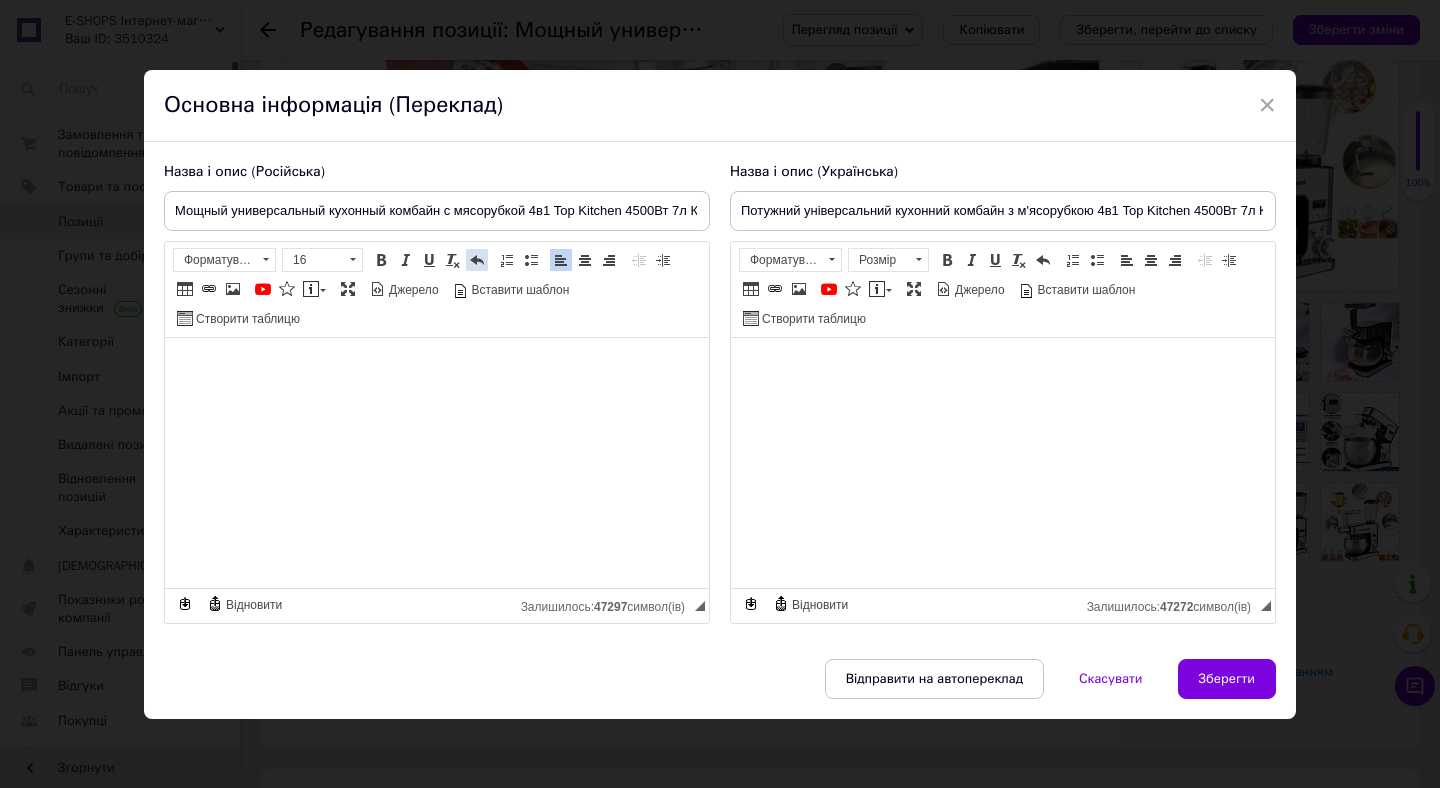 click at bounding box center [477, 260] 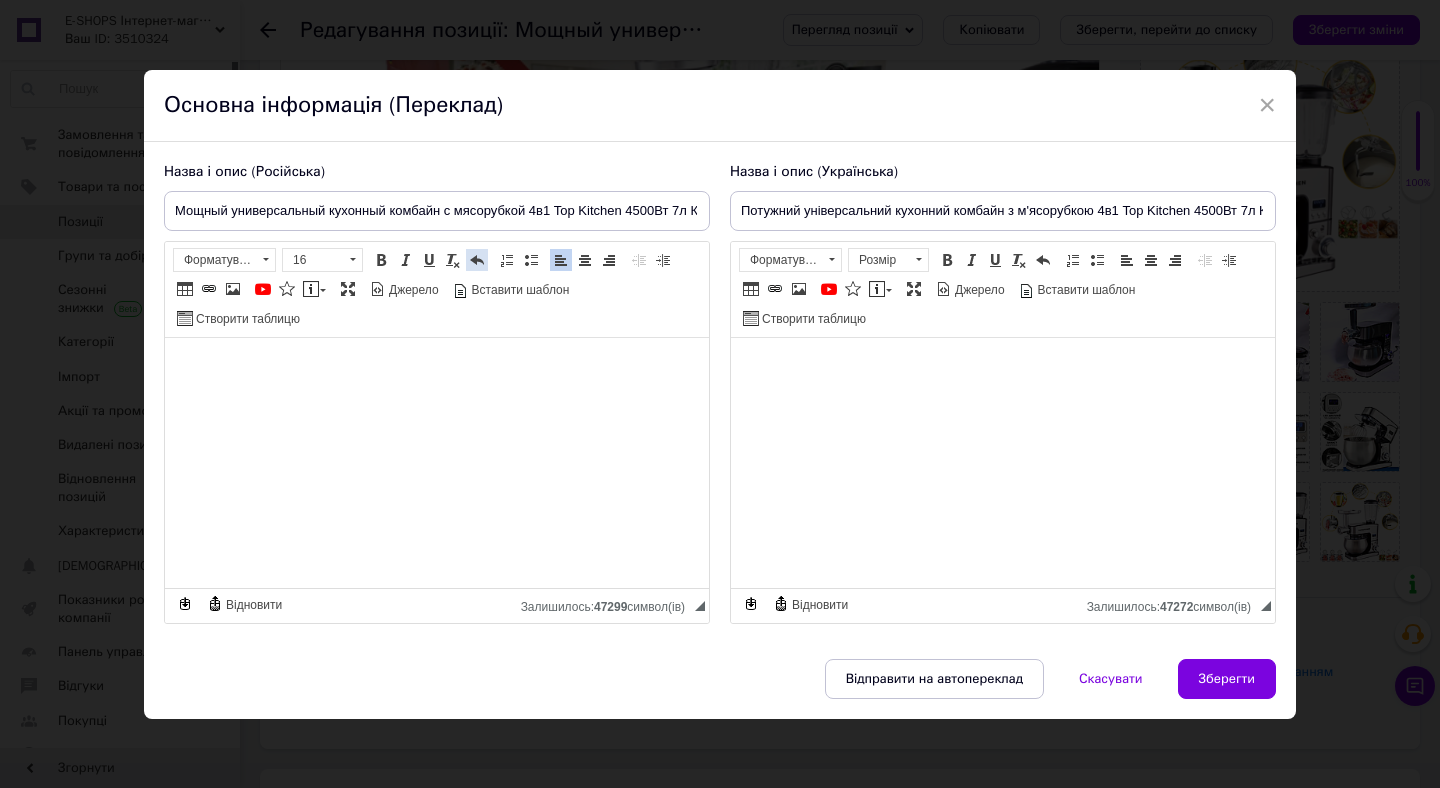 click at bounding box center (477, 260) 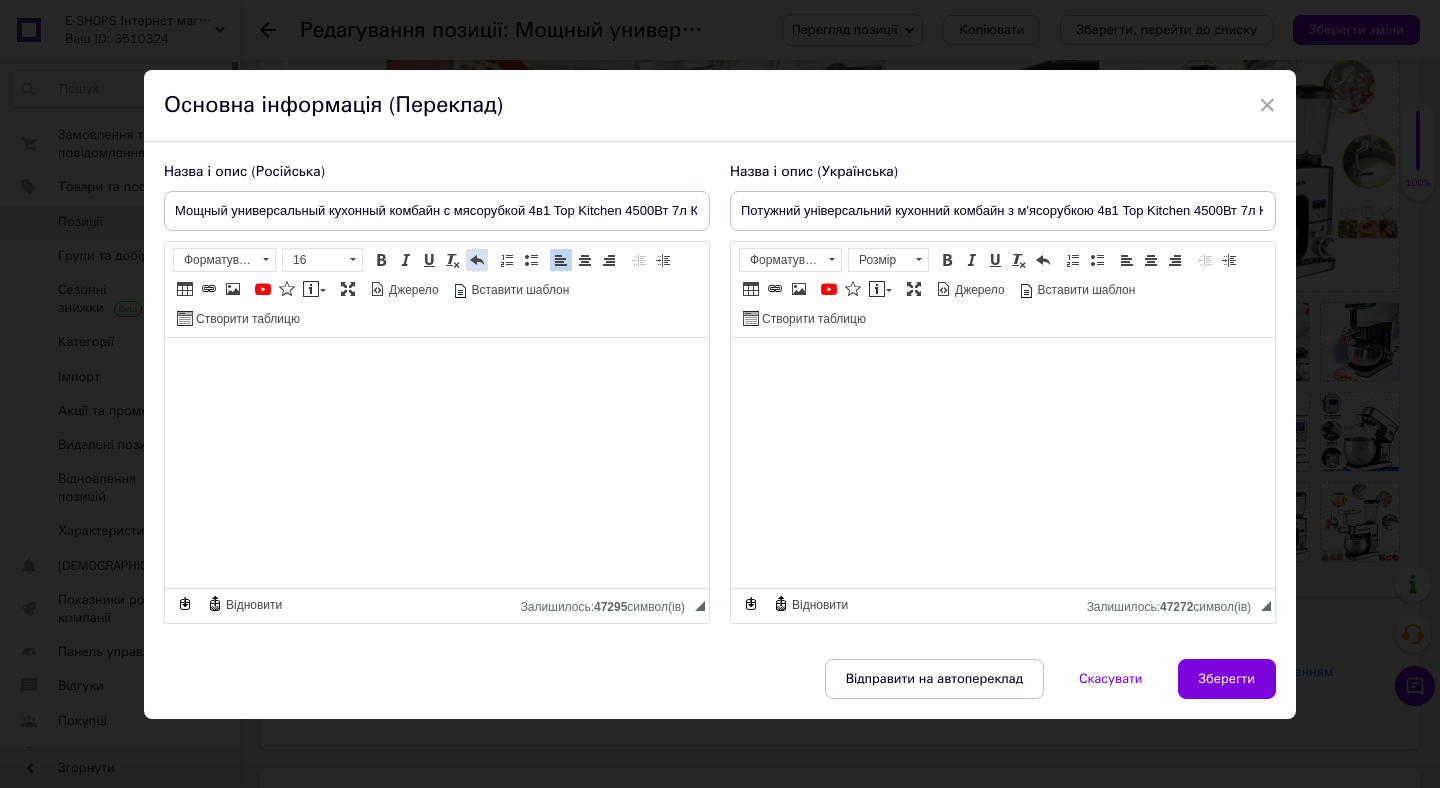 click at bounding box center (477, 260) 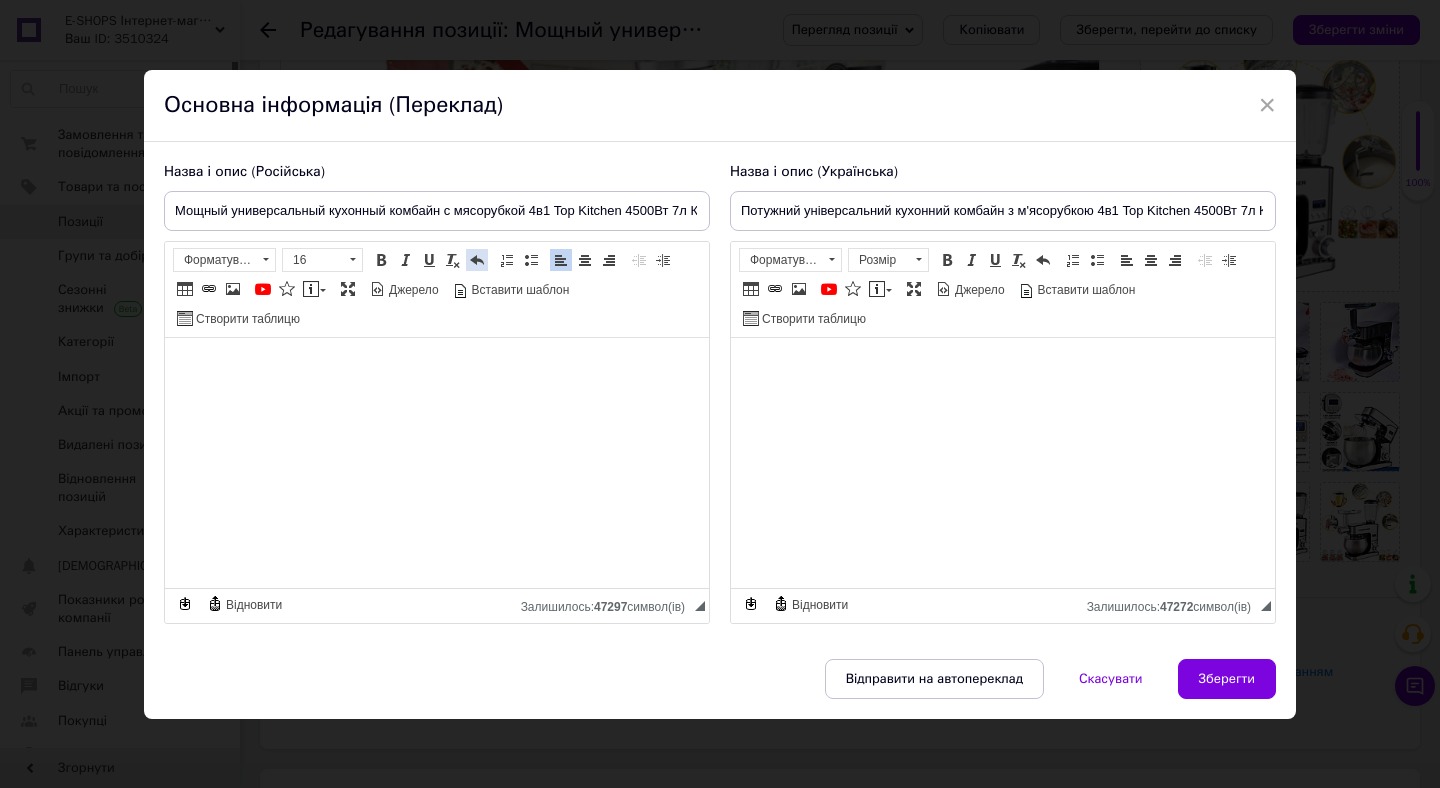click at bounding box center (477, 260) 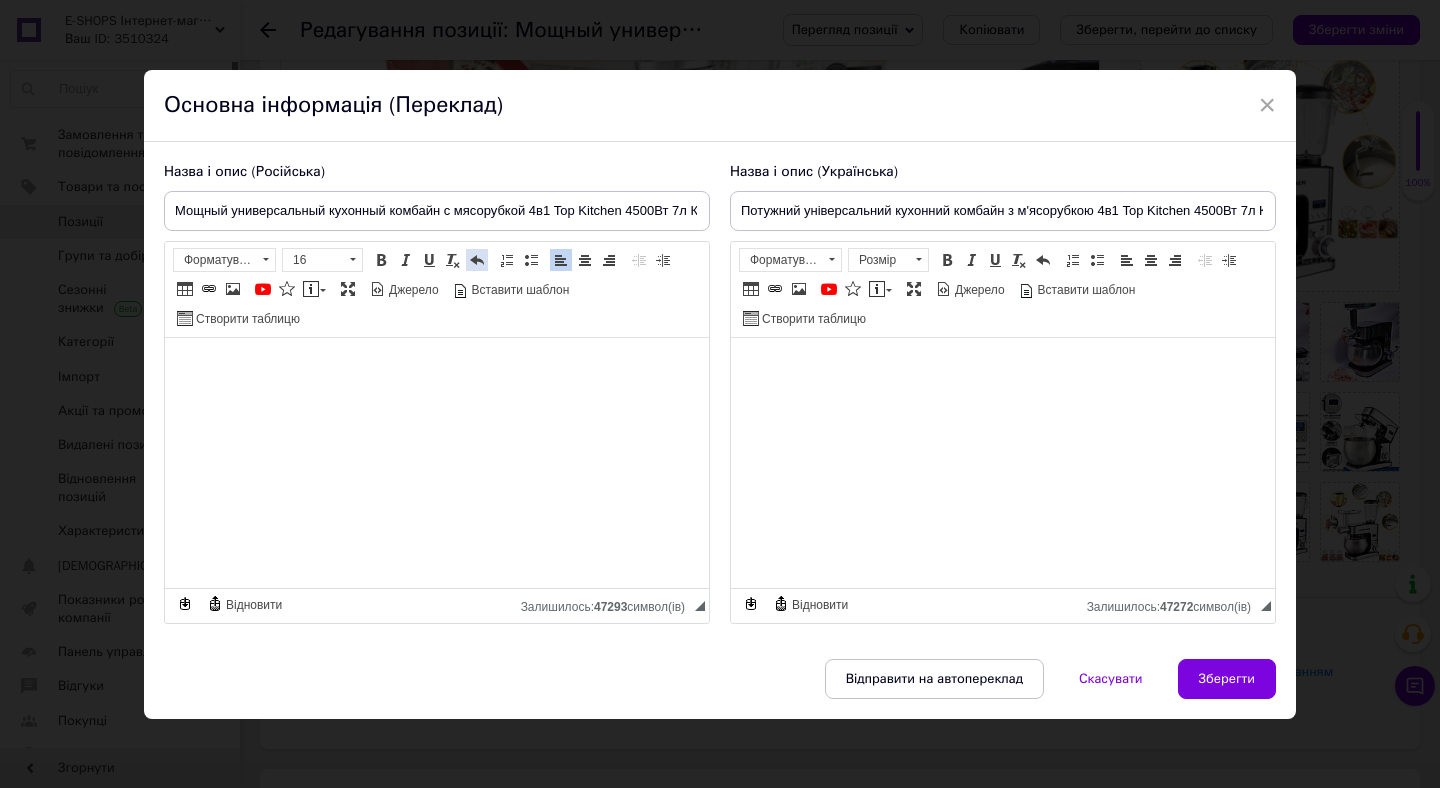 click at bounding box center (477, 260) 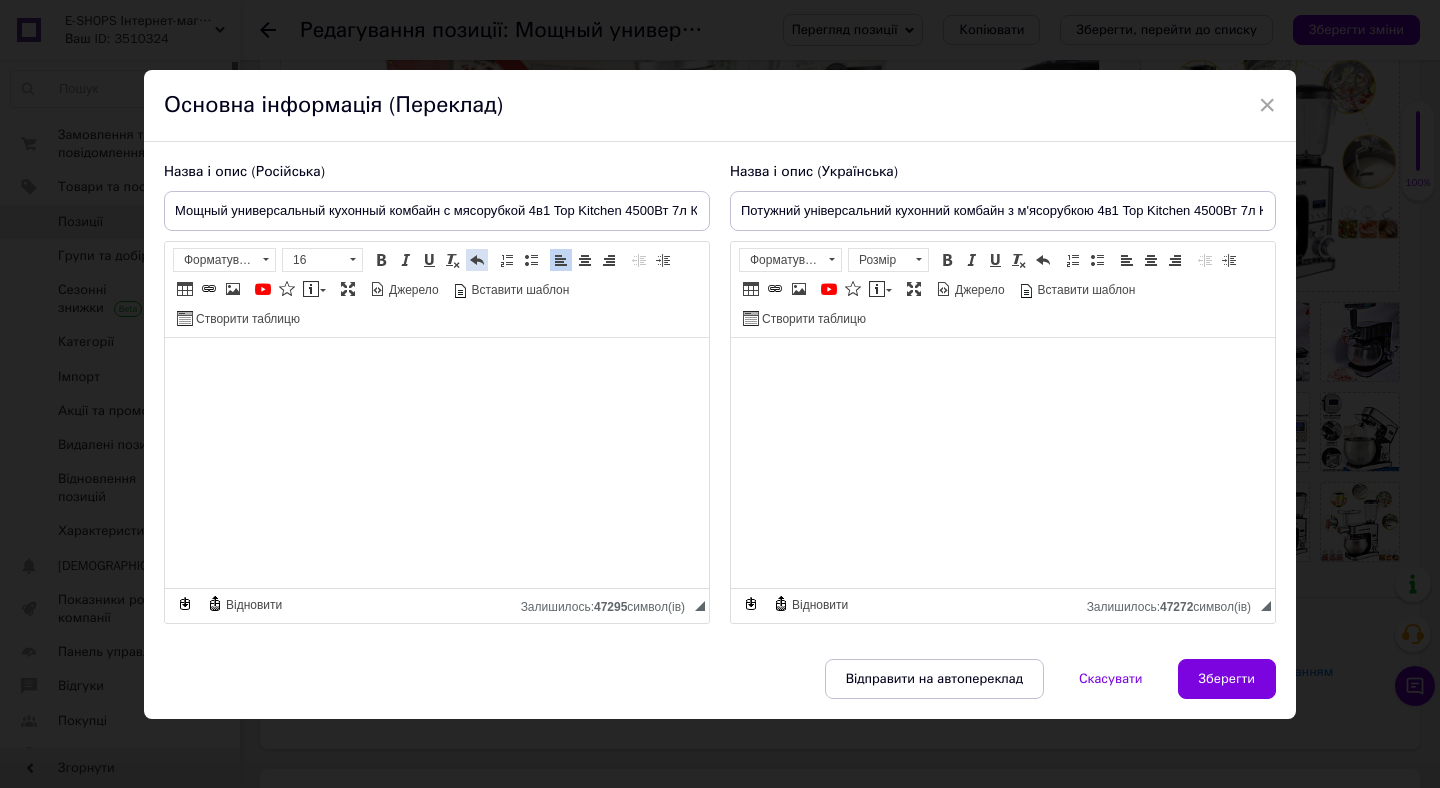 click at bounding box center (477, 260) 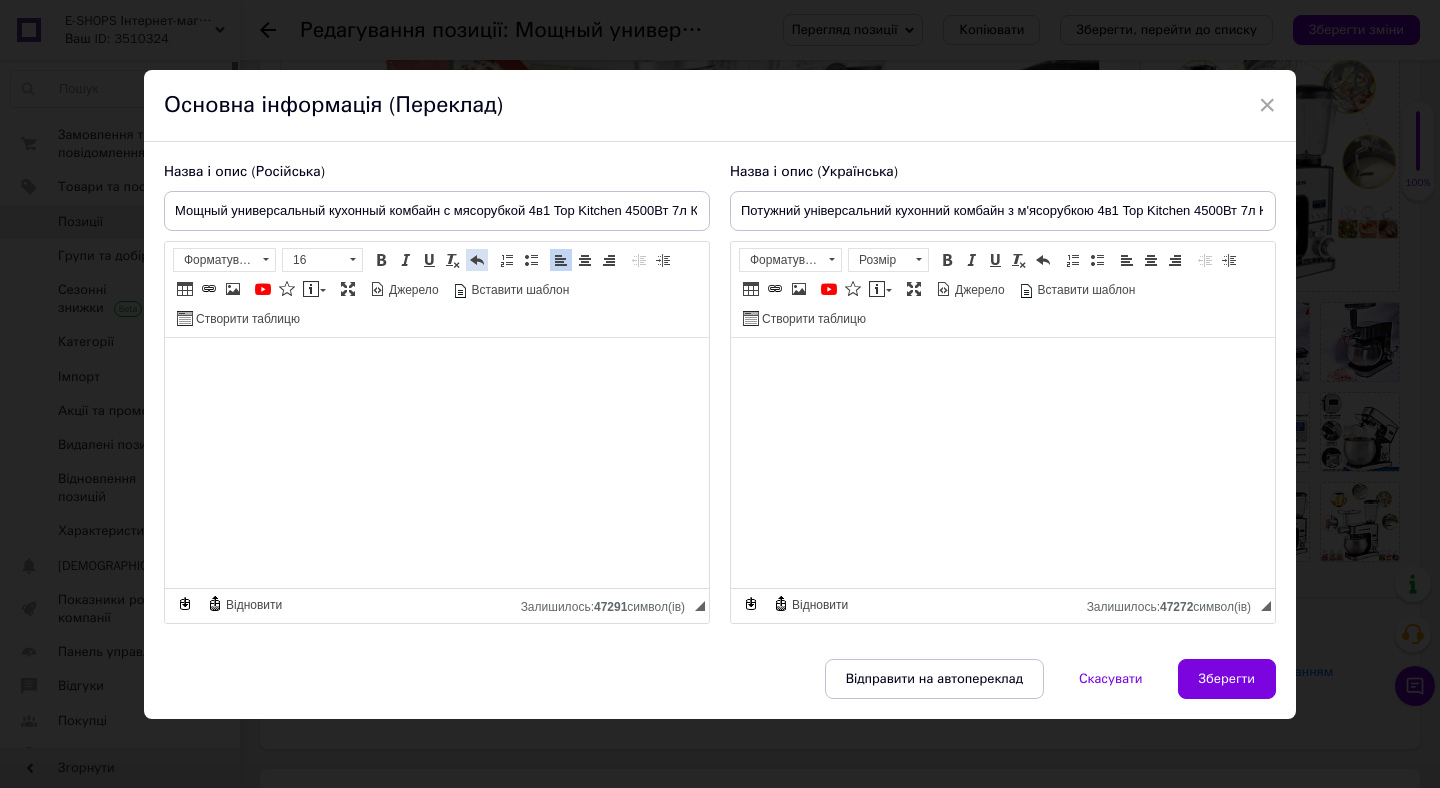 click at bounding box center [477, 260] 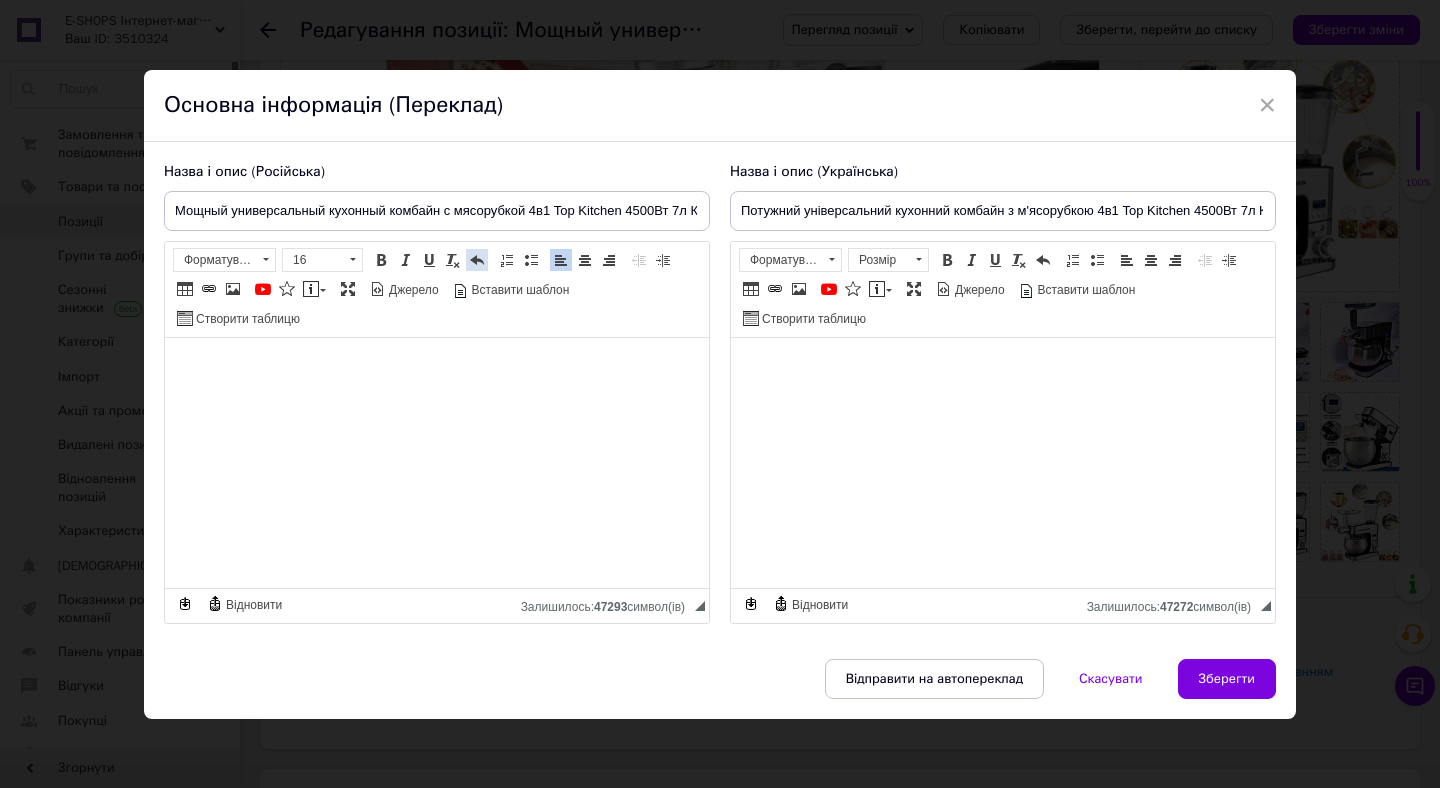 click at bounding box center (477, 260) 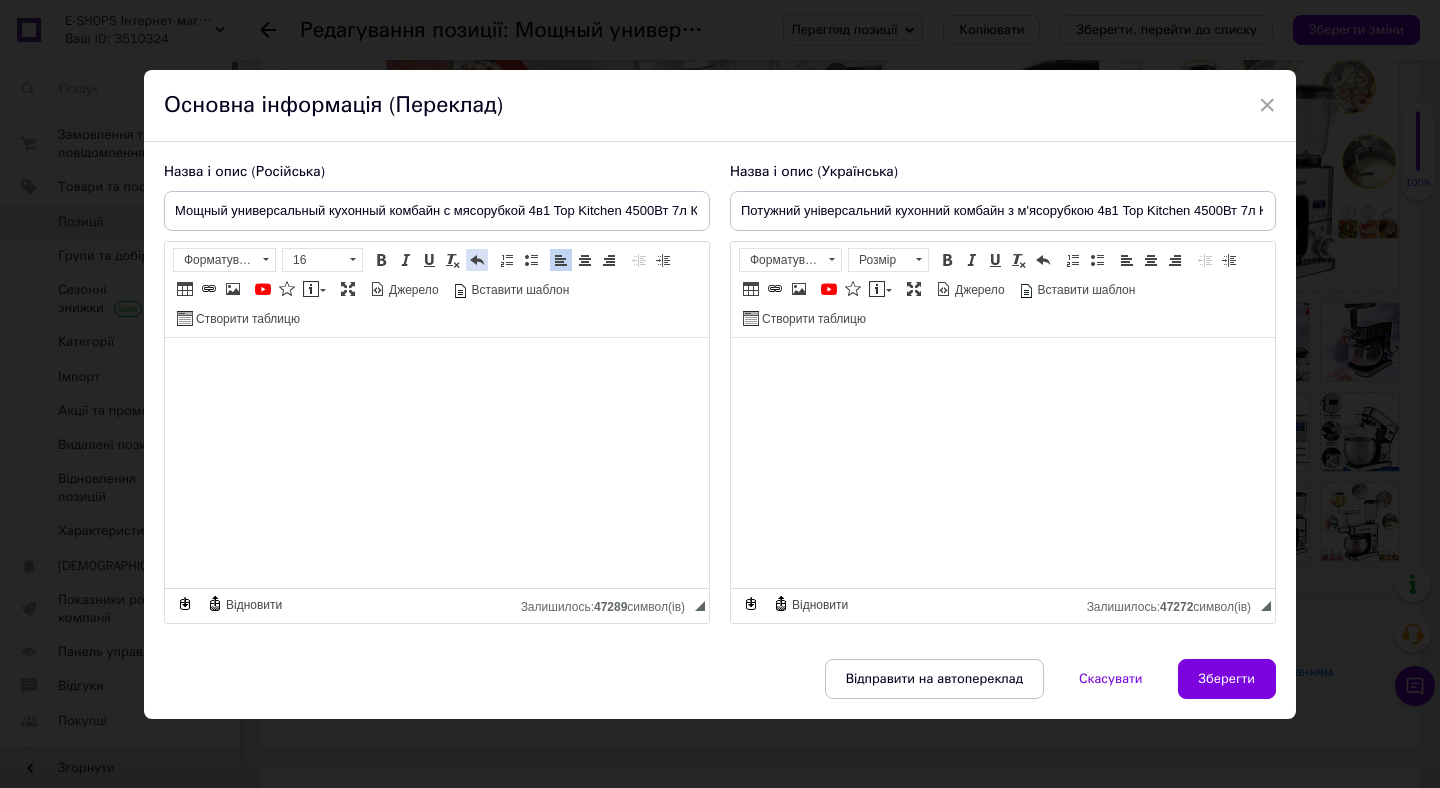 click at bounding box center [477, 260] 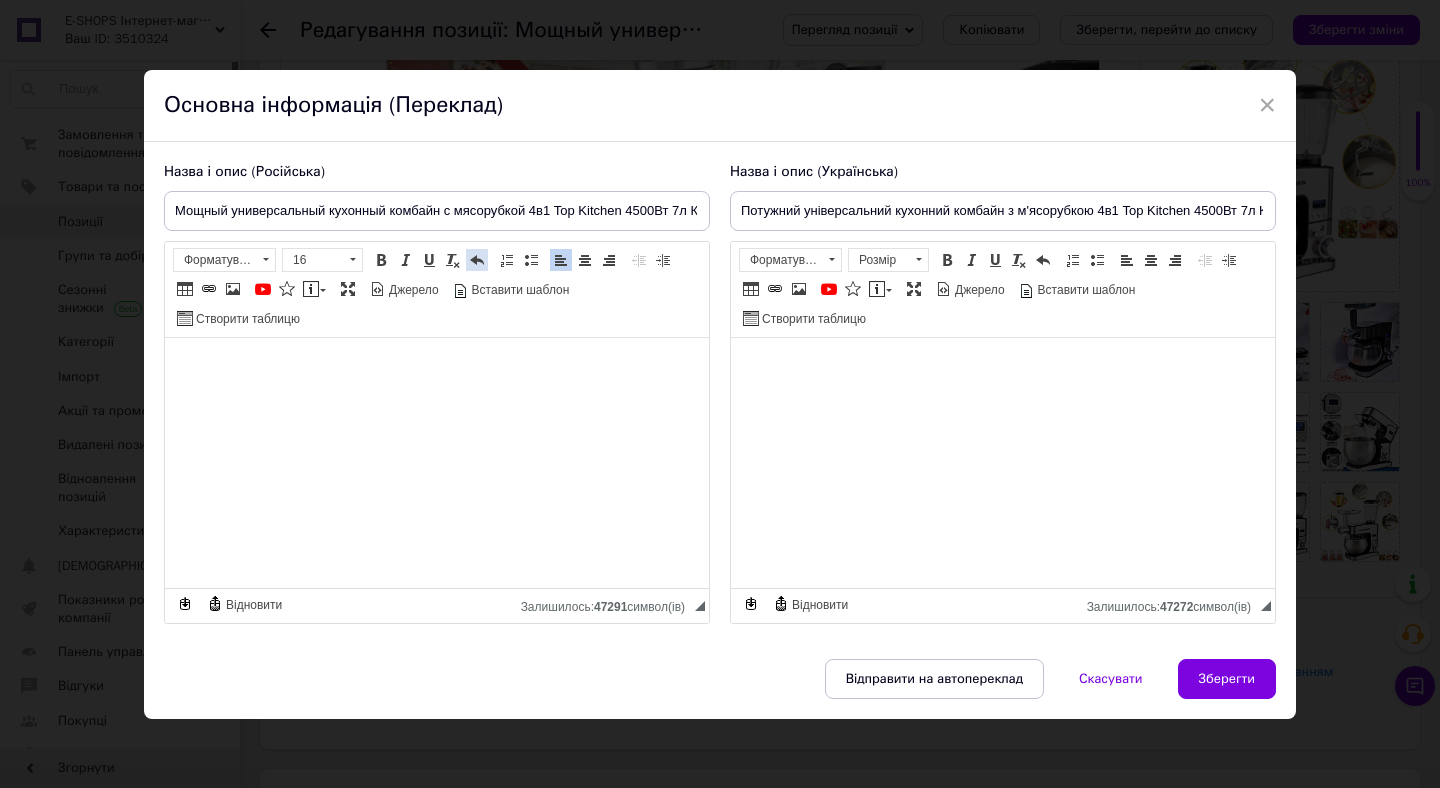 click at bounding box center [477, 260] 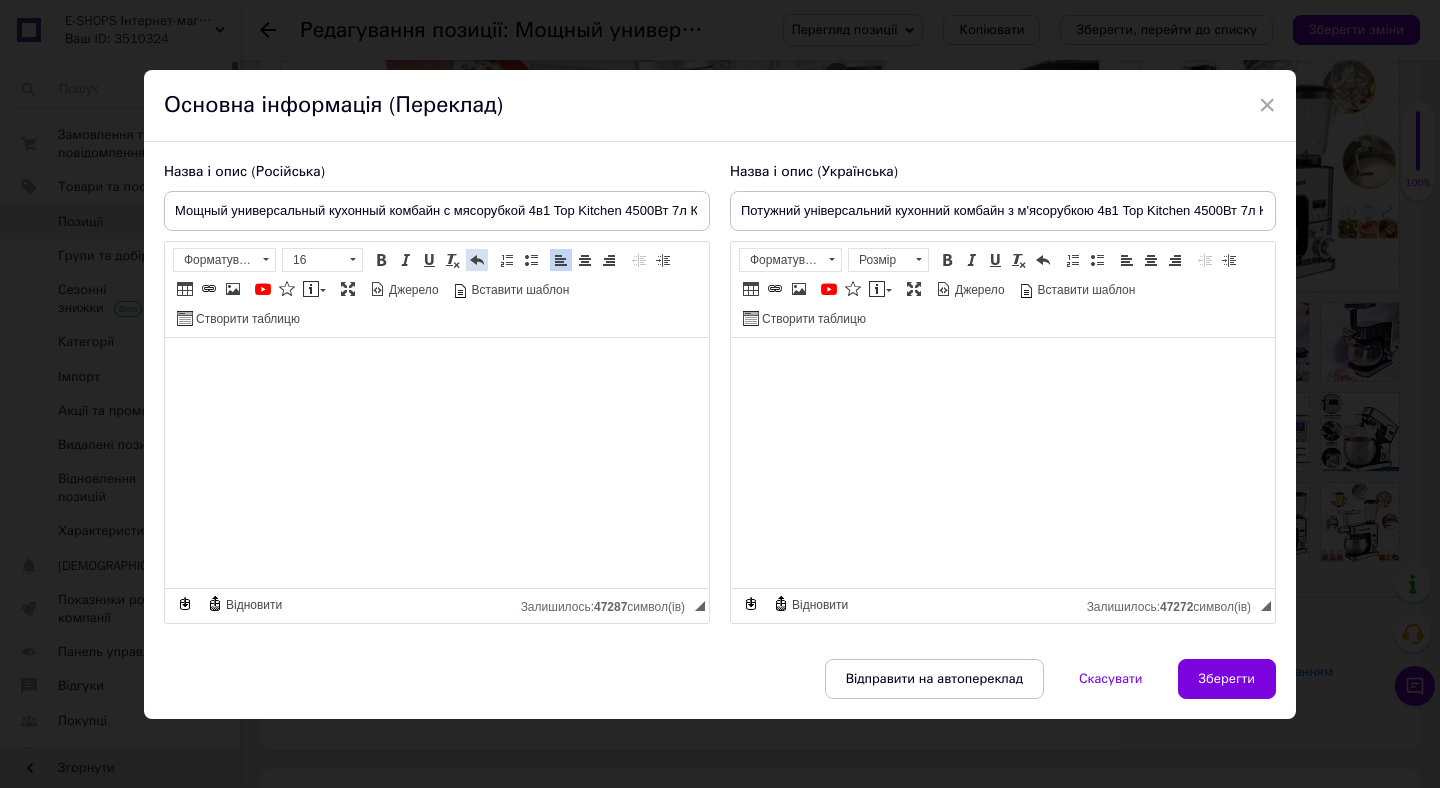 click at bounding box center (477, 260) 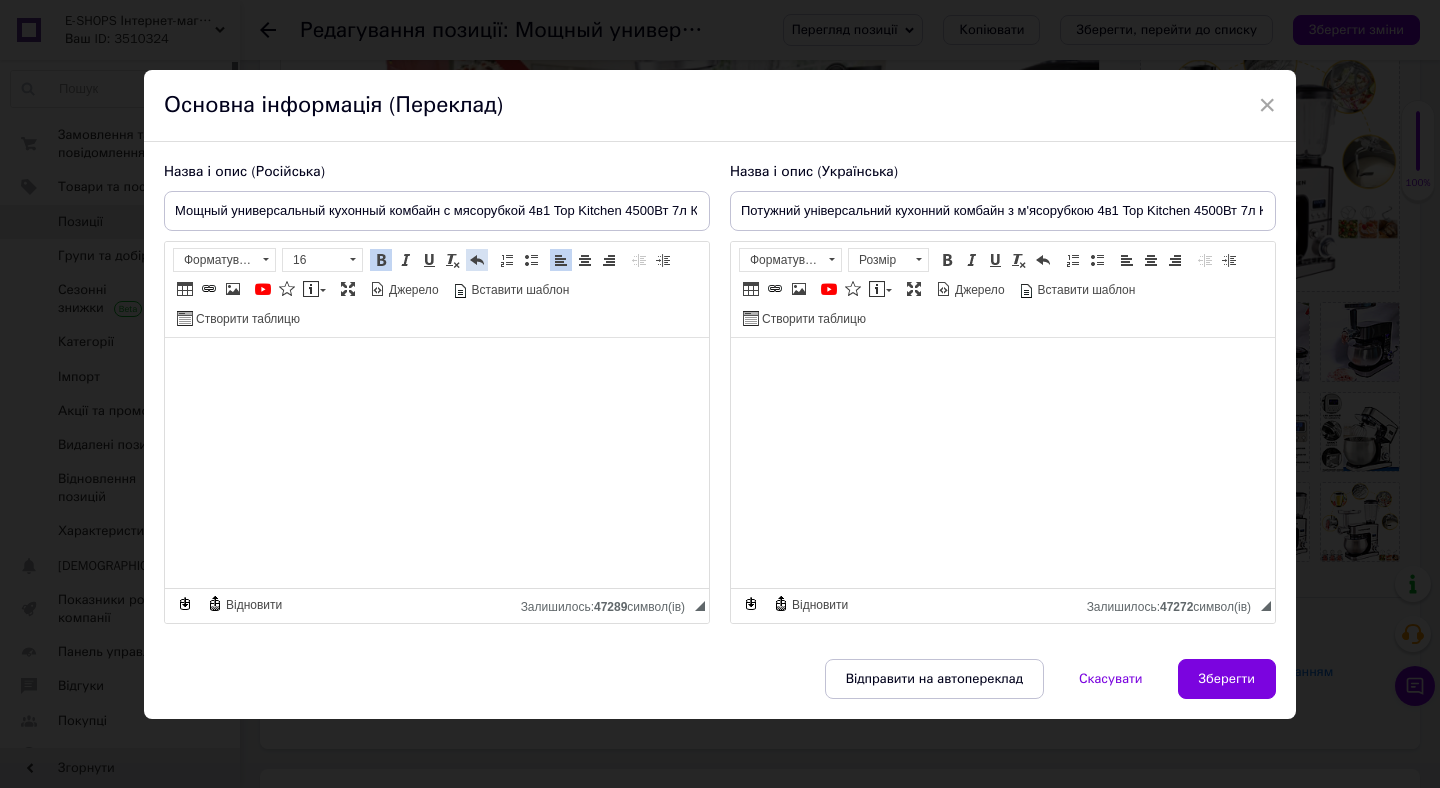 click at bounding box center [477, 260] 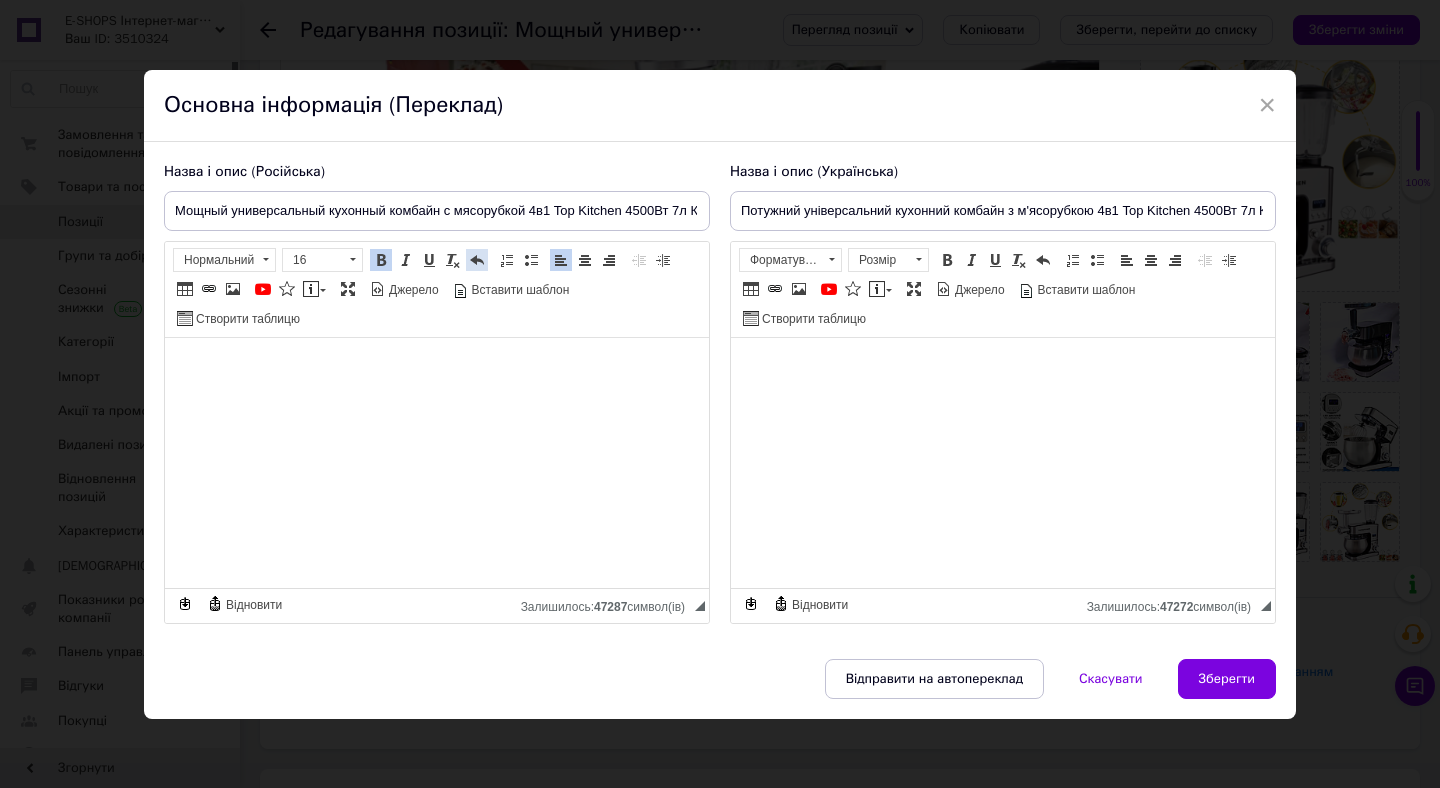 click at bounding box center (477, 260) 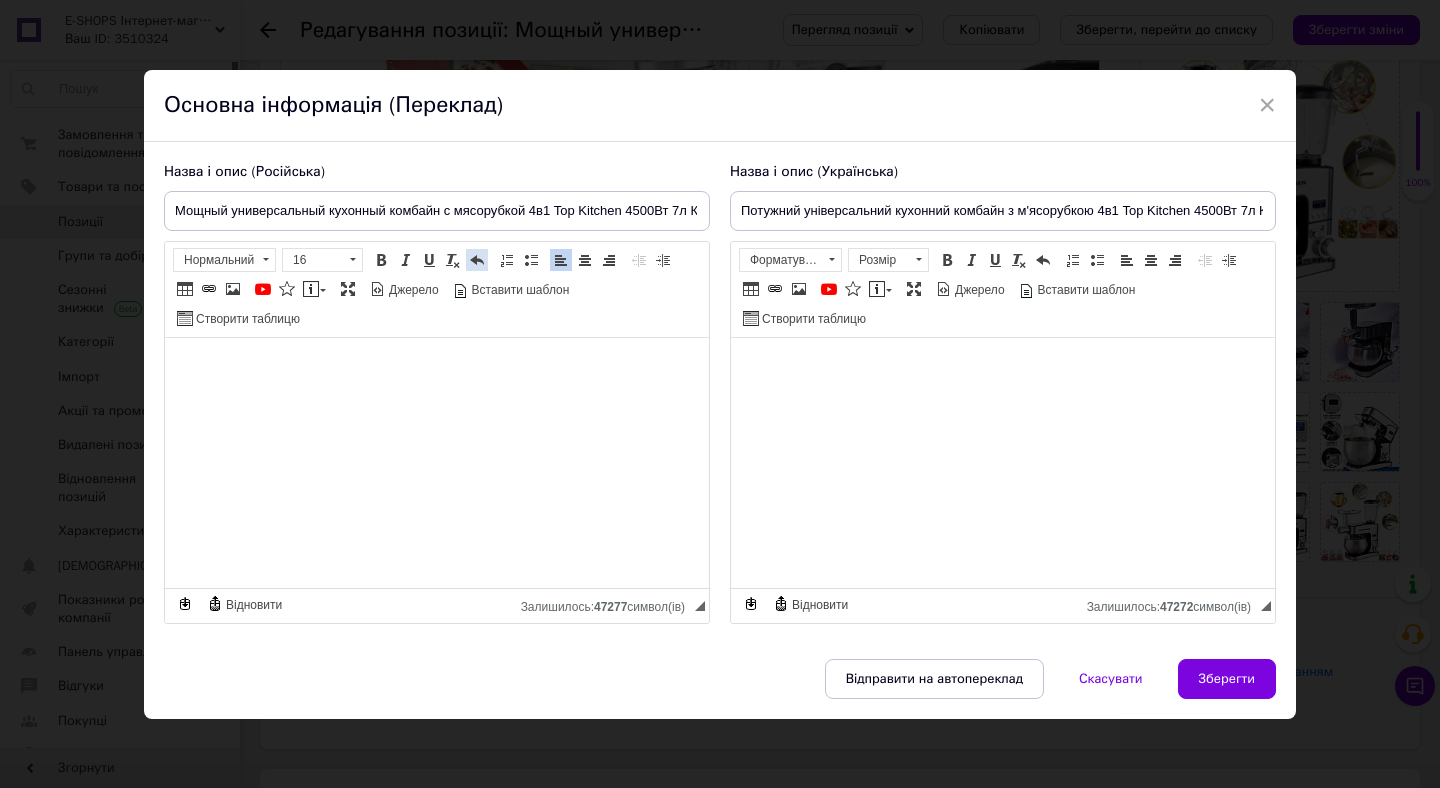 click at bounding box center (477, 260) 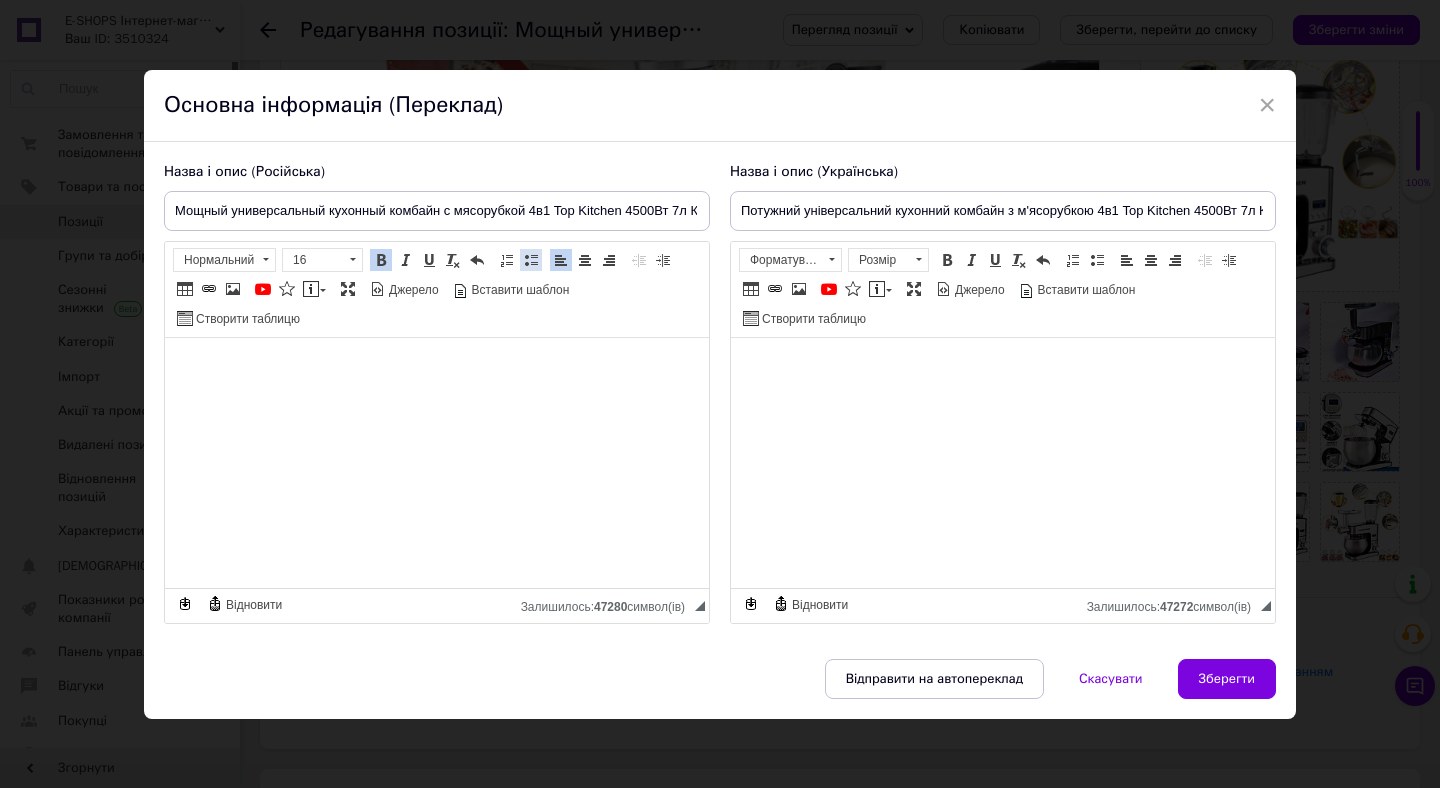 click at bounding box center (531, 260) 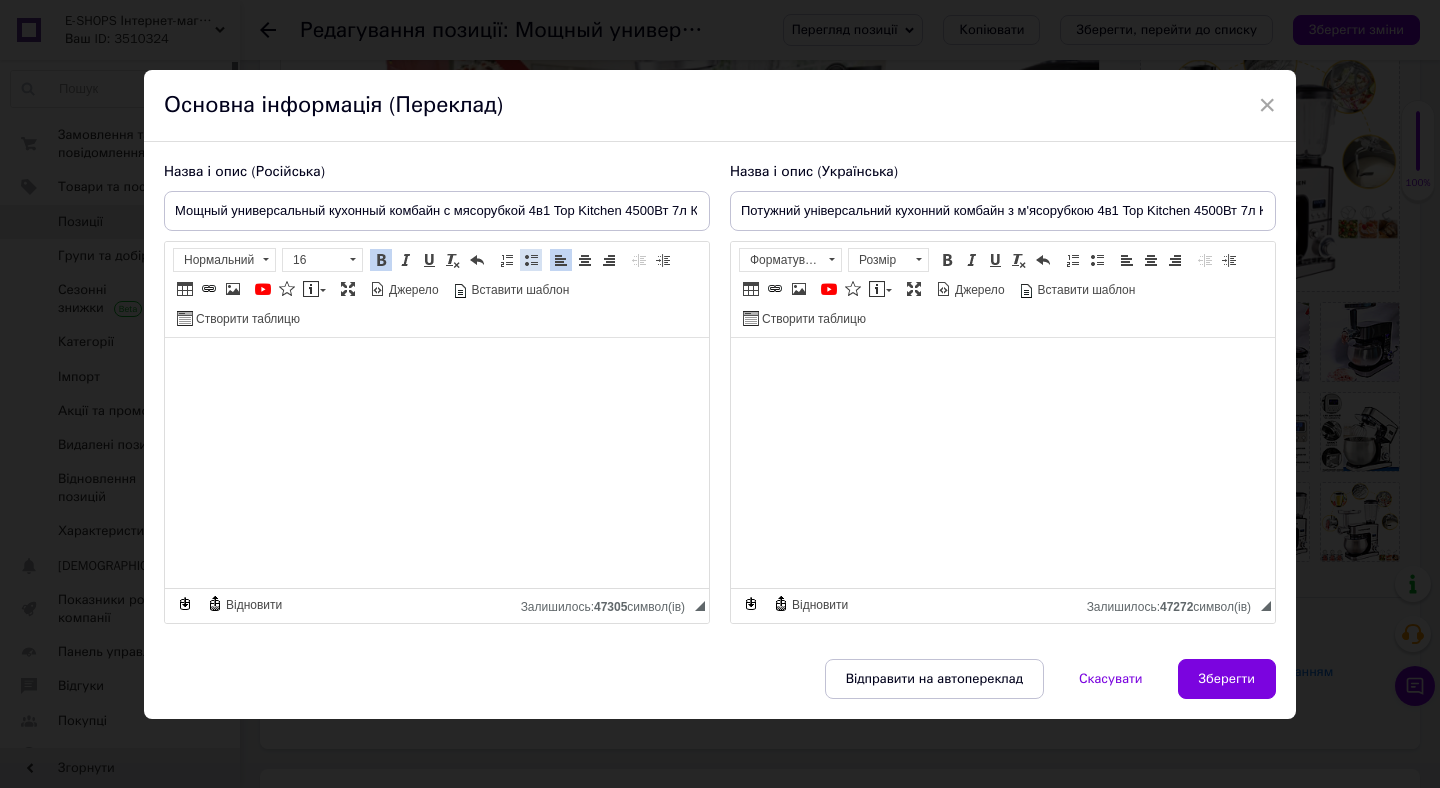 click at bounding box center [531, 260] 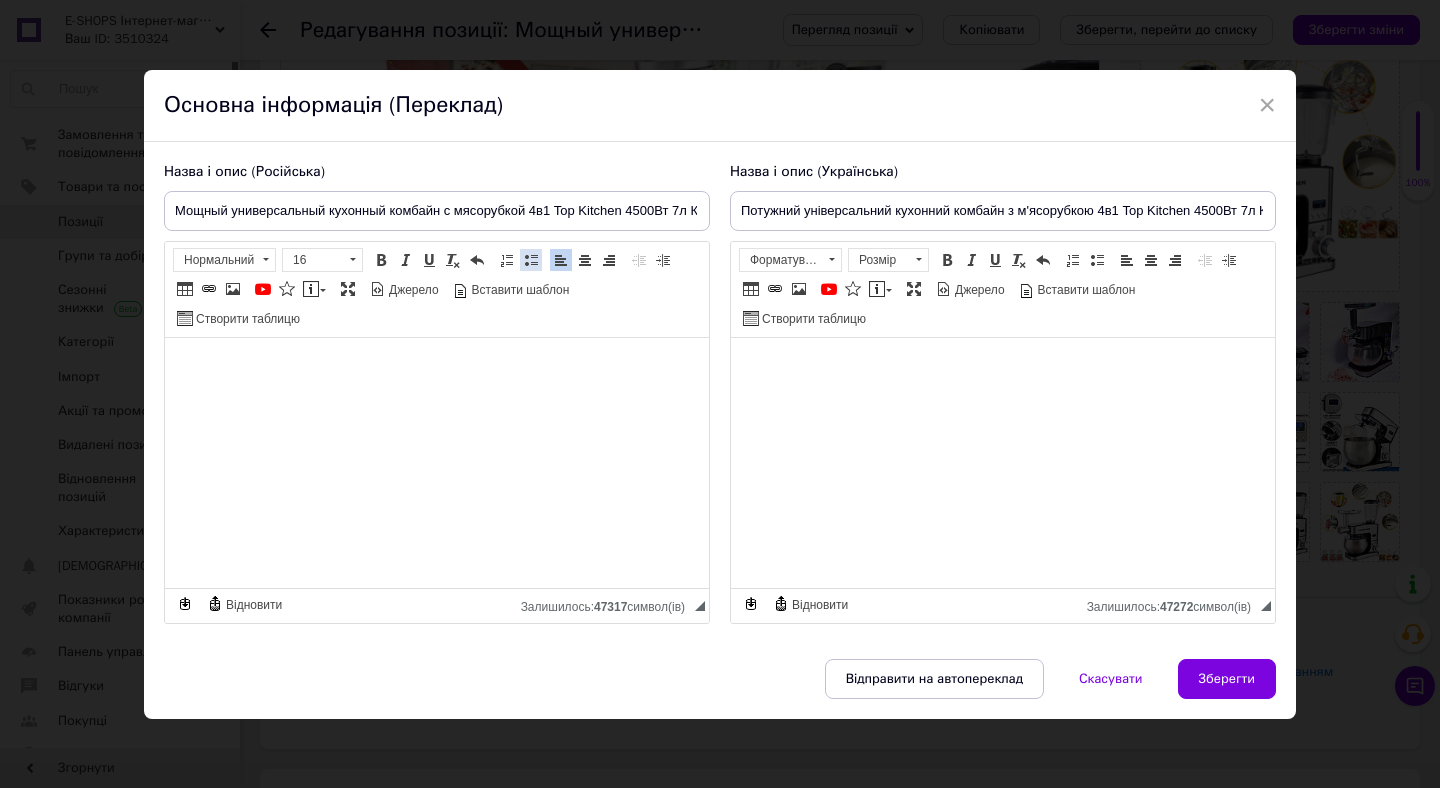 click at bounding box center [531, 260] 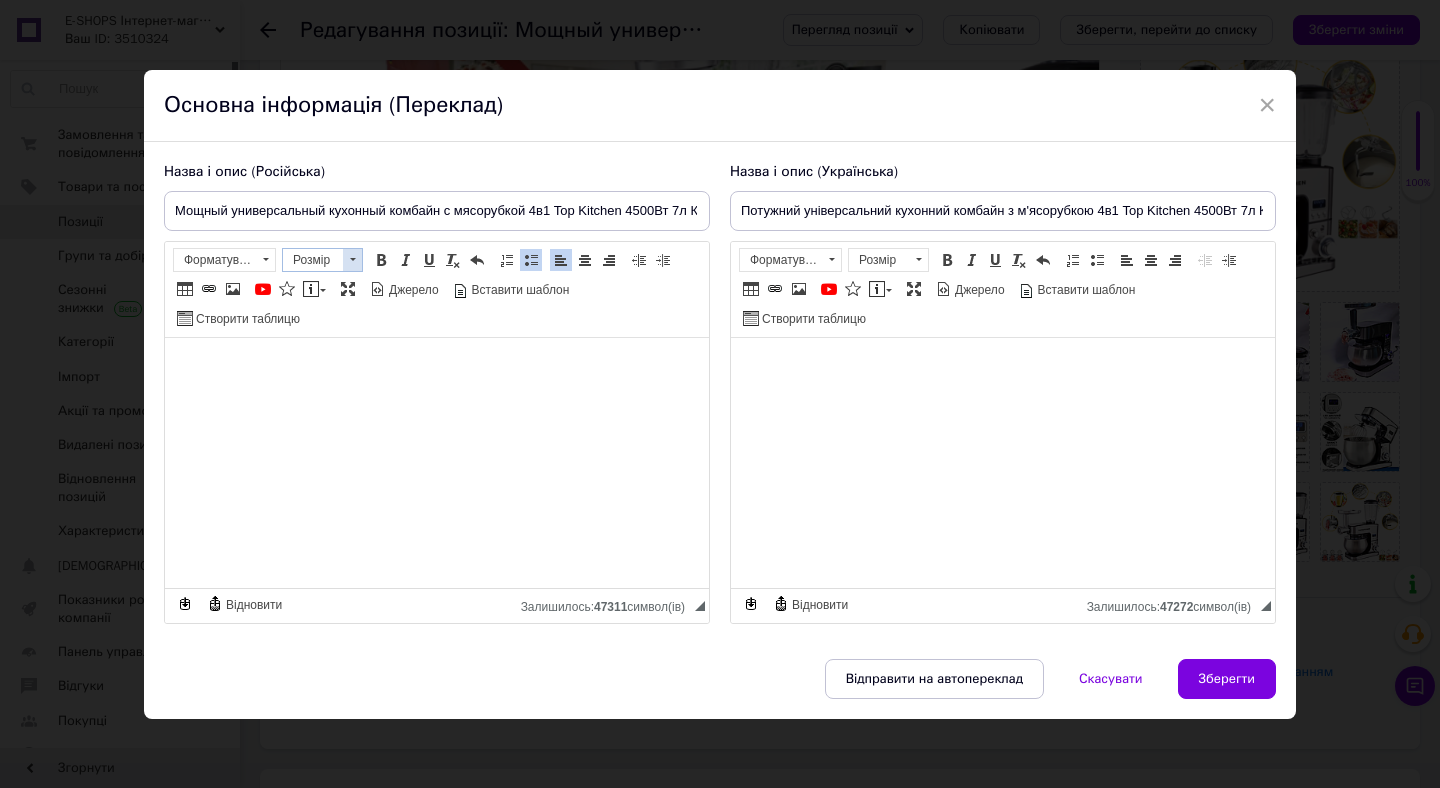 click at bounding box center [352, 260] 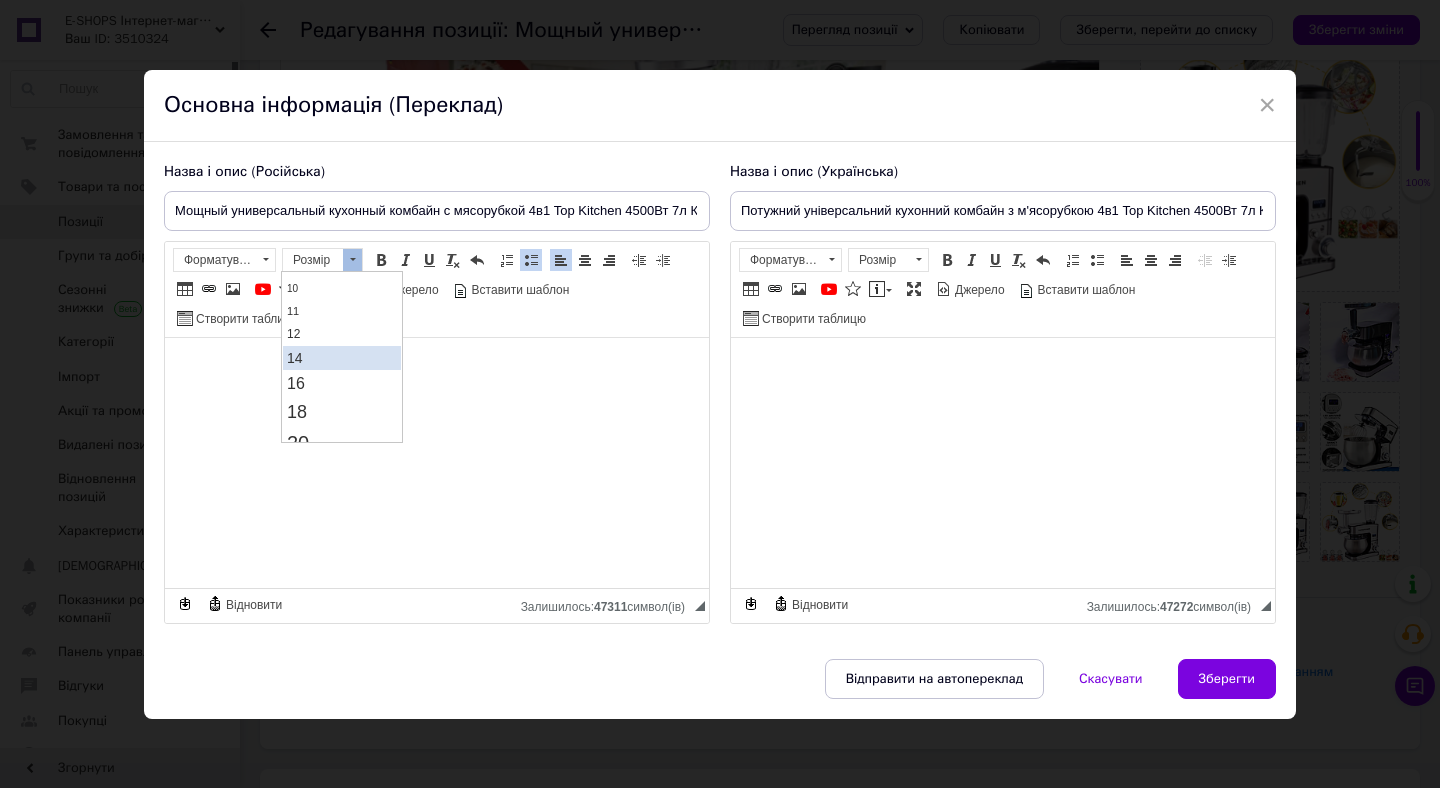 scroll, scrollTop: 96, scrollLeft: 0, axis: vertical 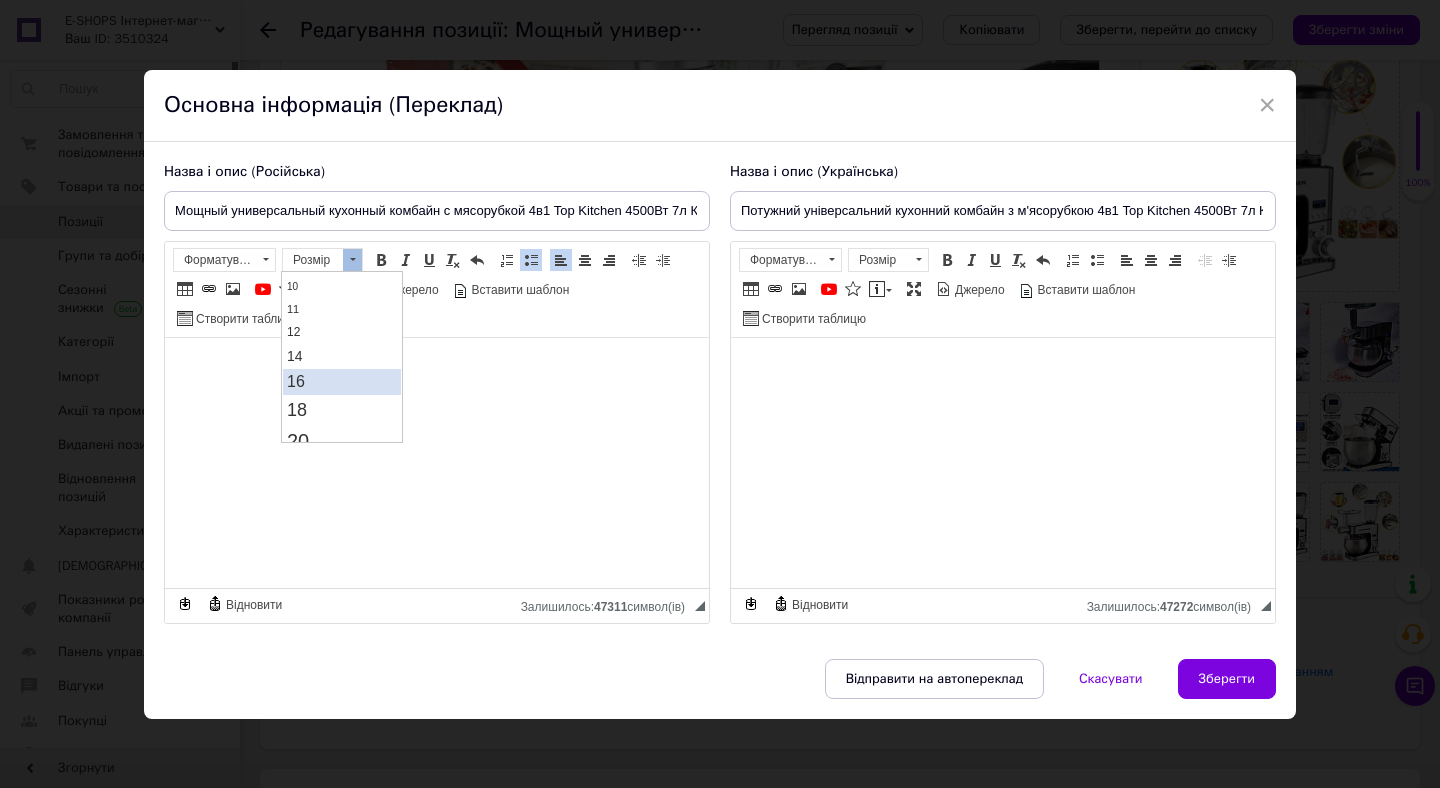 click on "16" at bounding box center [296, 381] 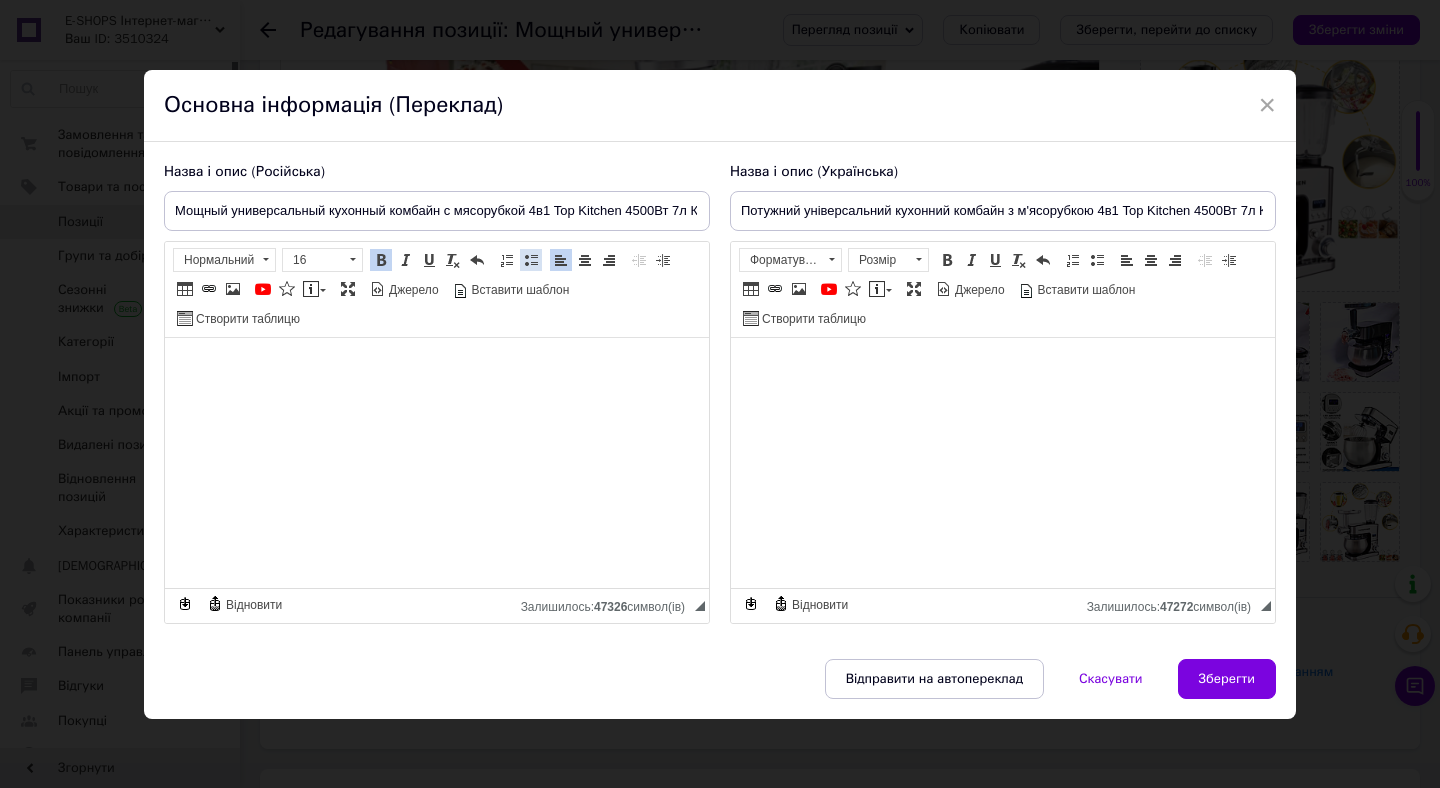 click at bounding box center (531, 260) 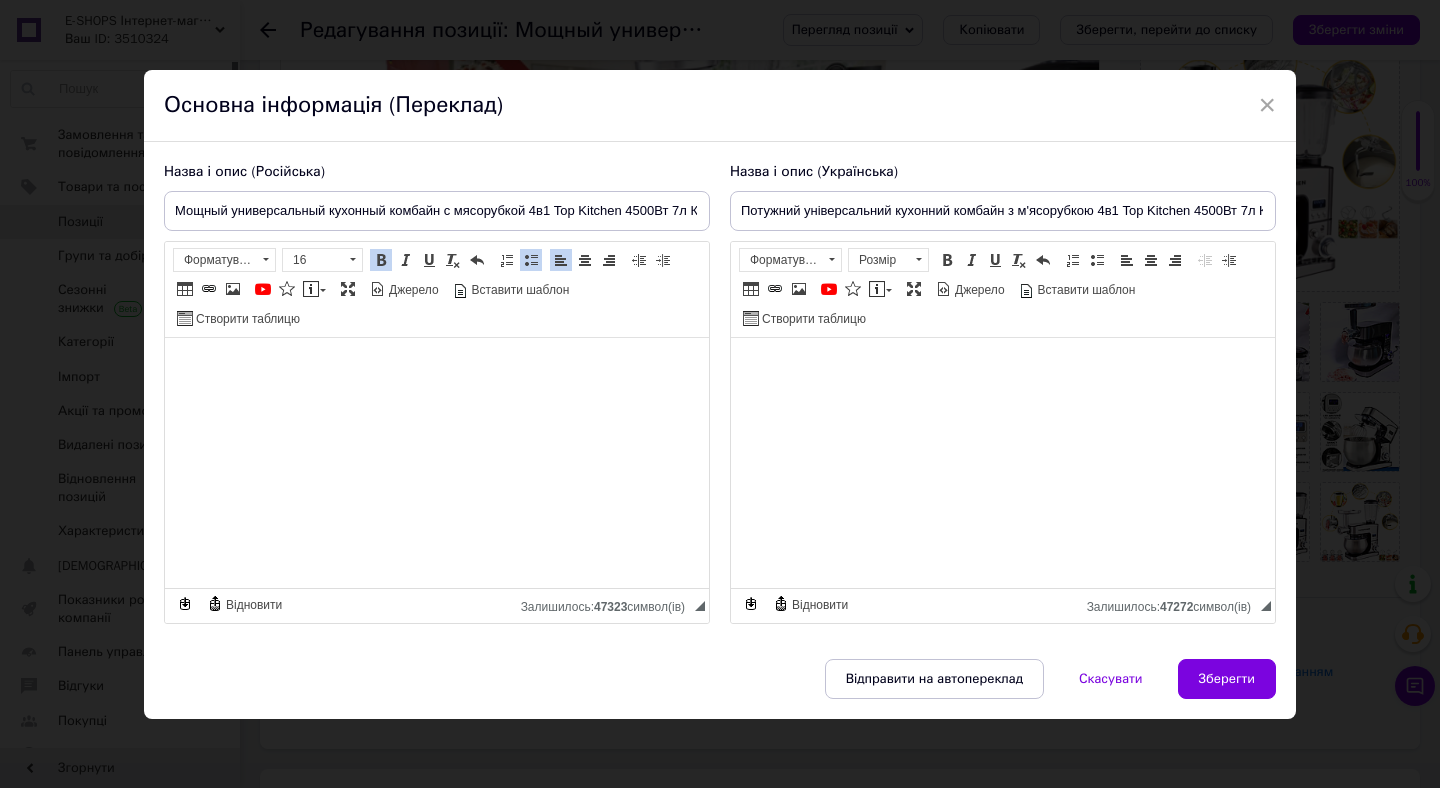 scroll, scrollTop: 1, scrollLeft: 0, axis: vertical 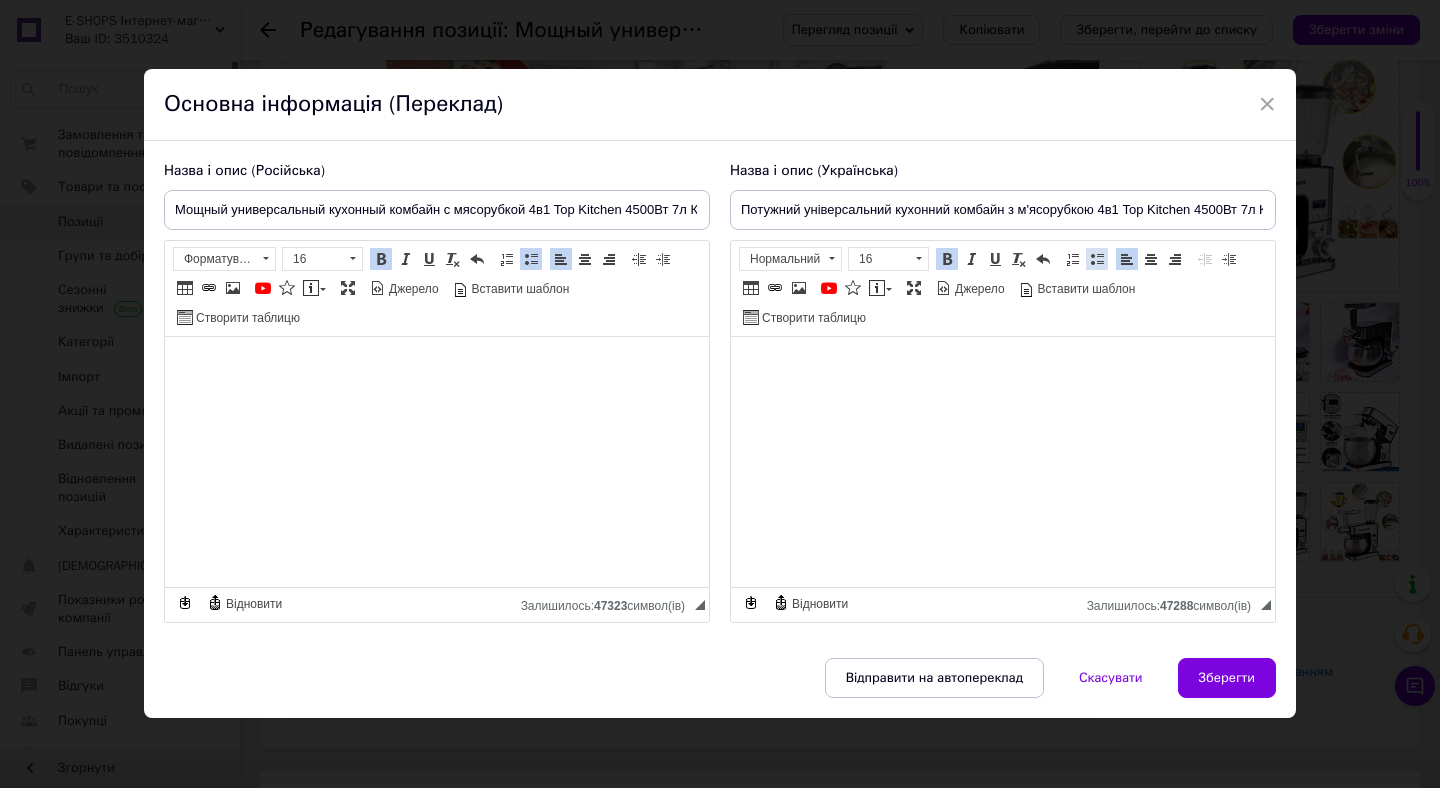 click at bounding box center [1097, 259] 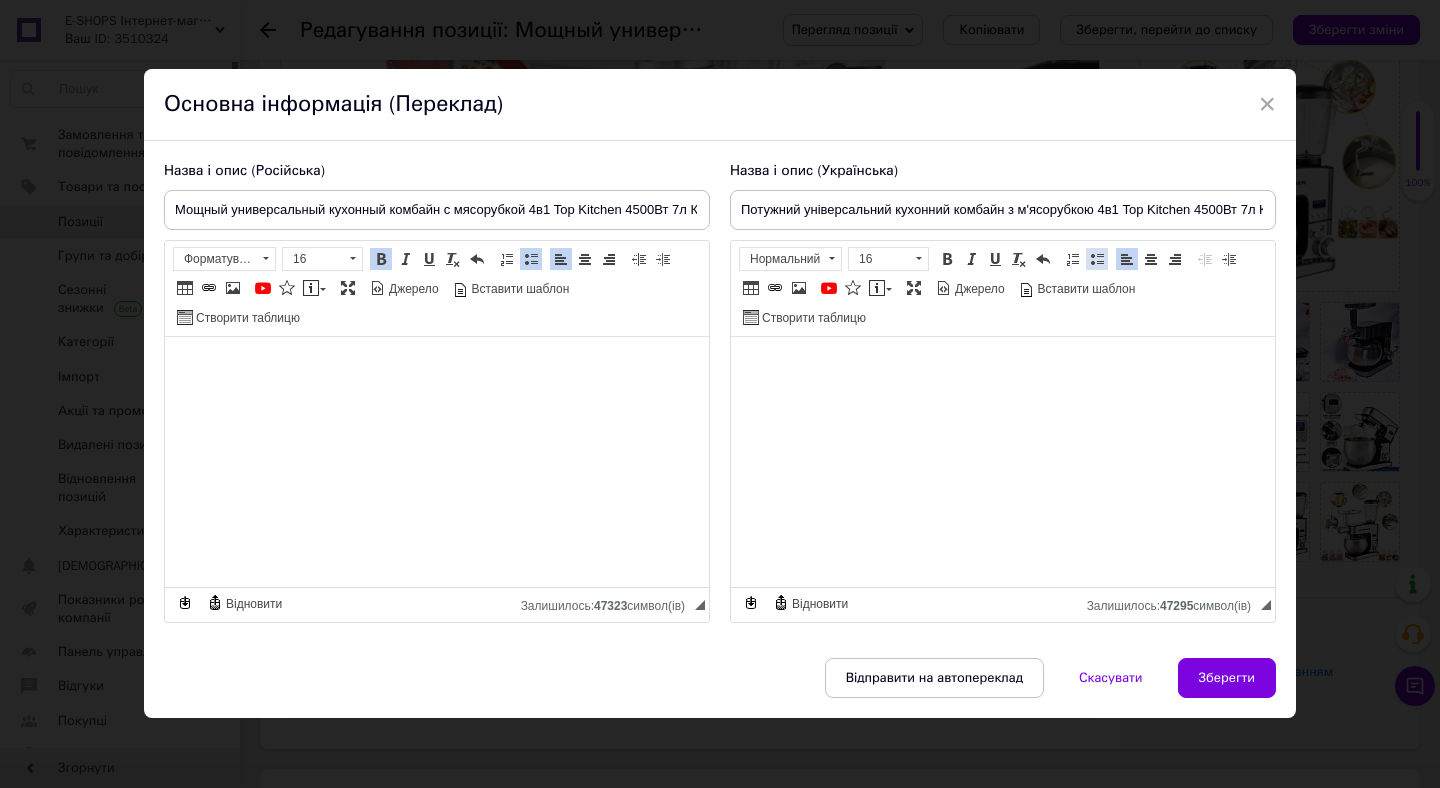 click at bounding box center [1097, 259] 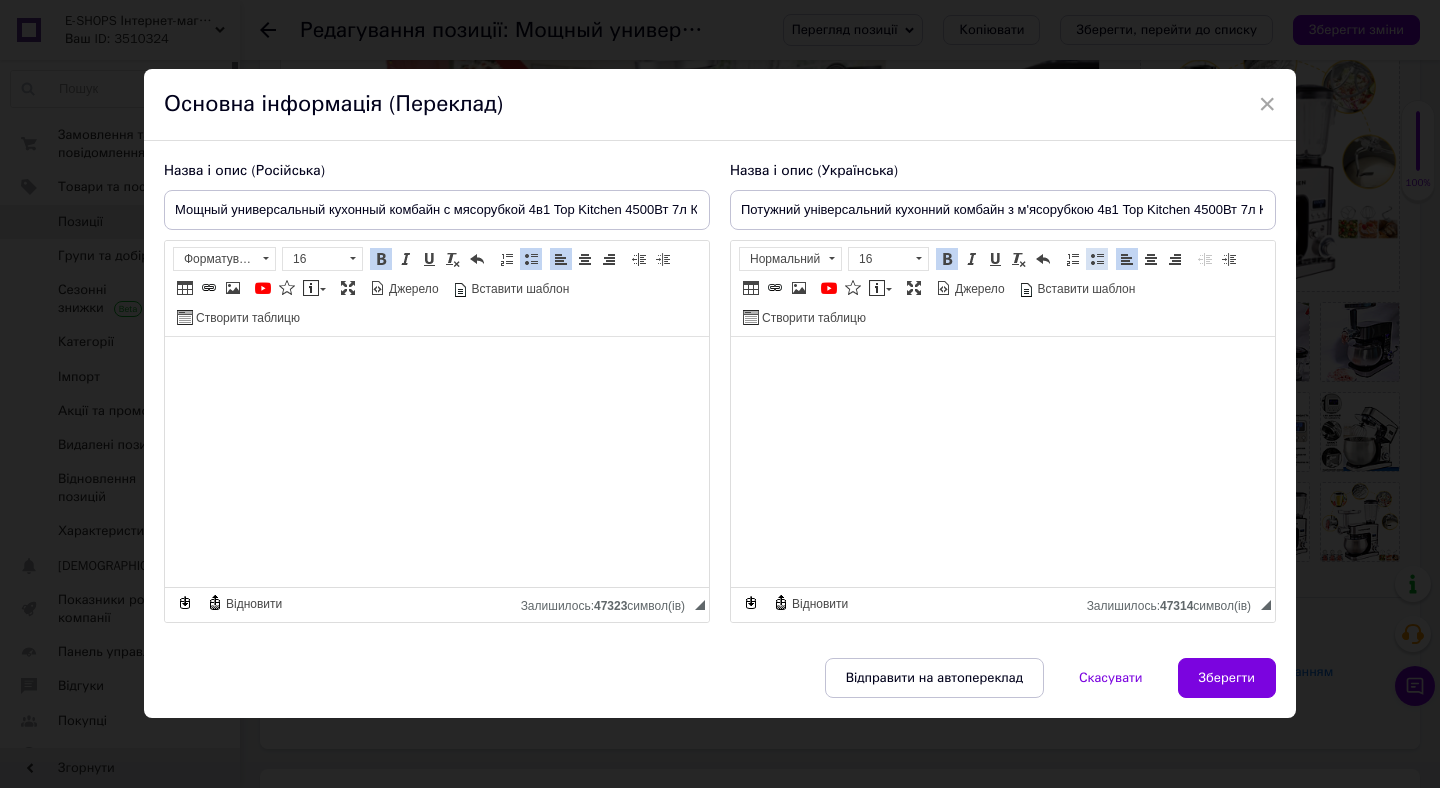 click at bounding box center (1097, 259) 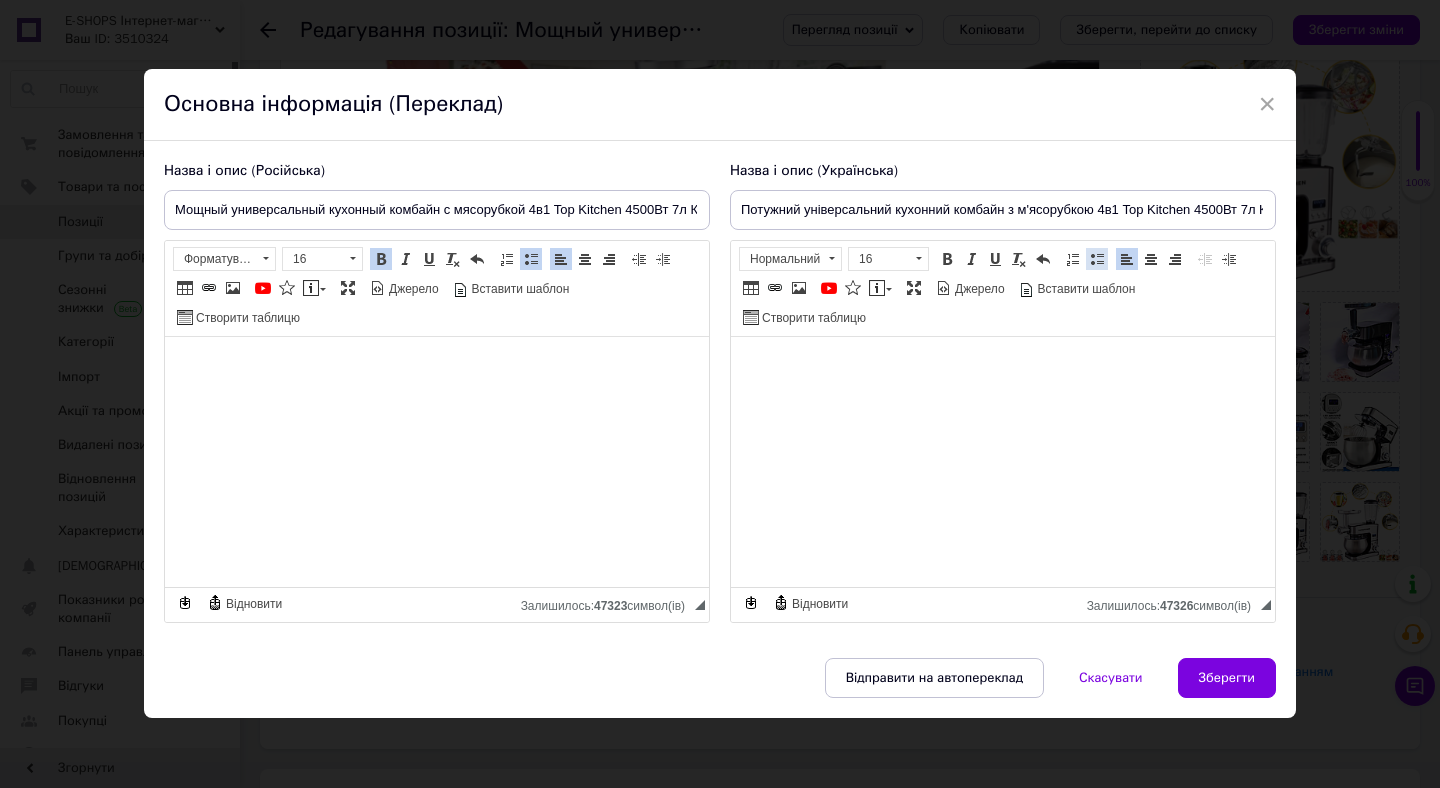 click at bounding box center (1097, 259) 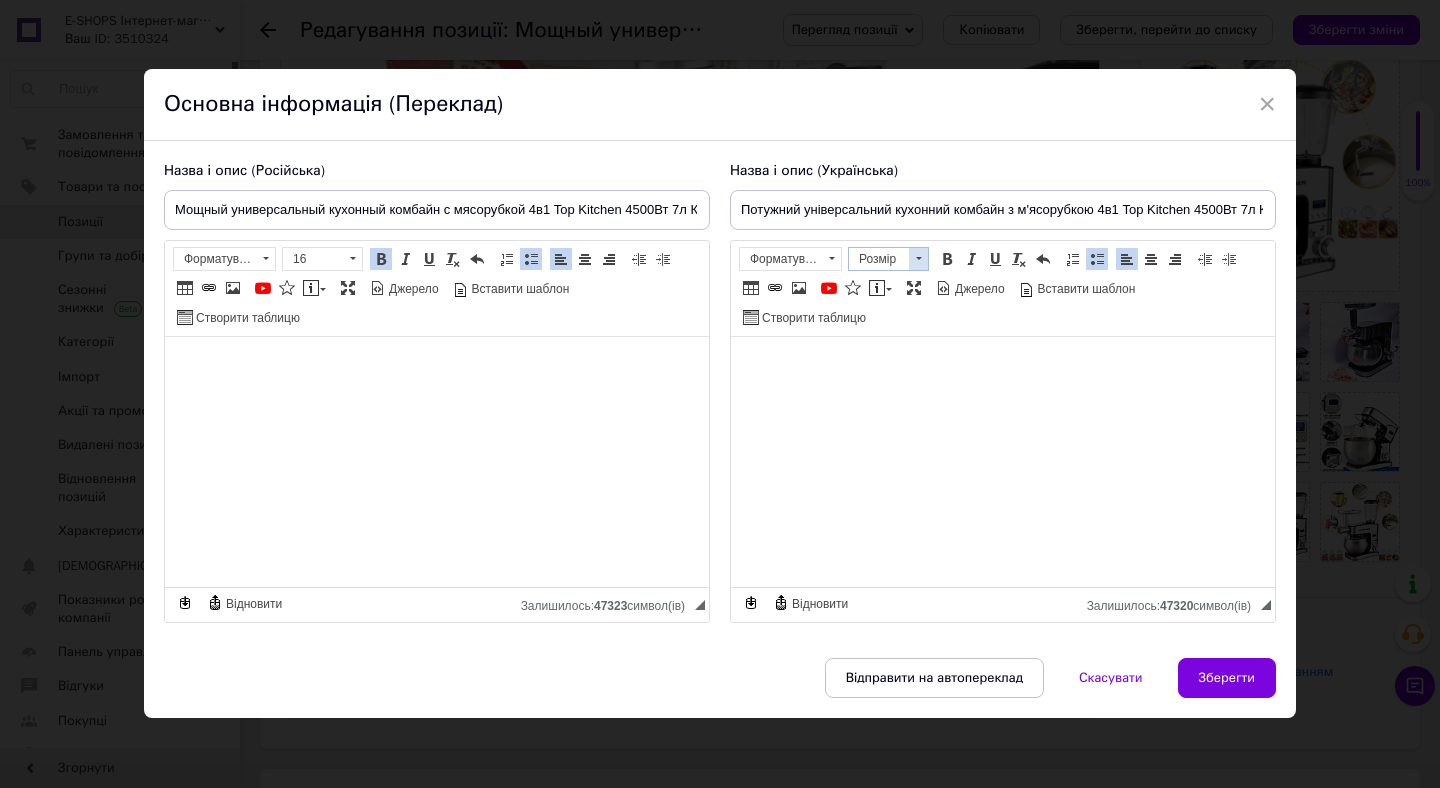 click at bounding box center (918, 259) 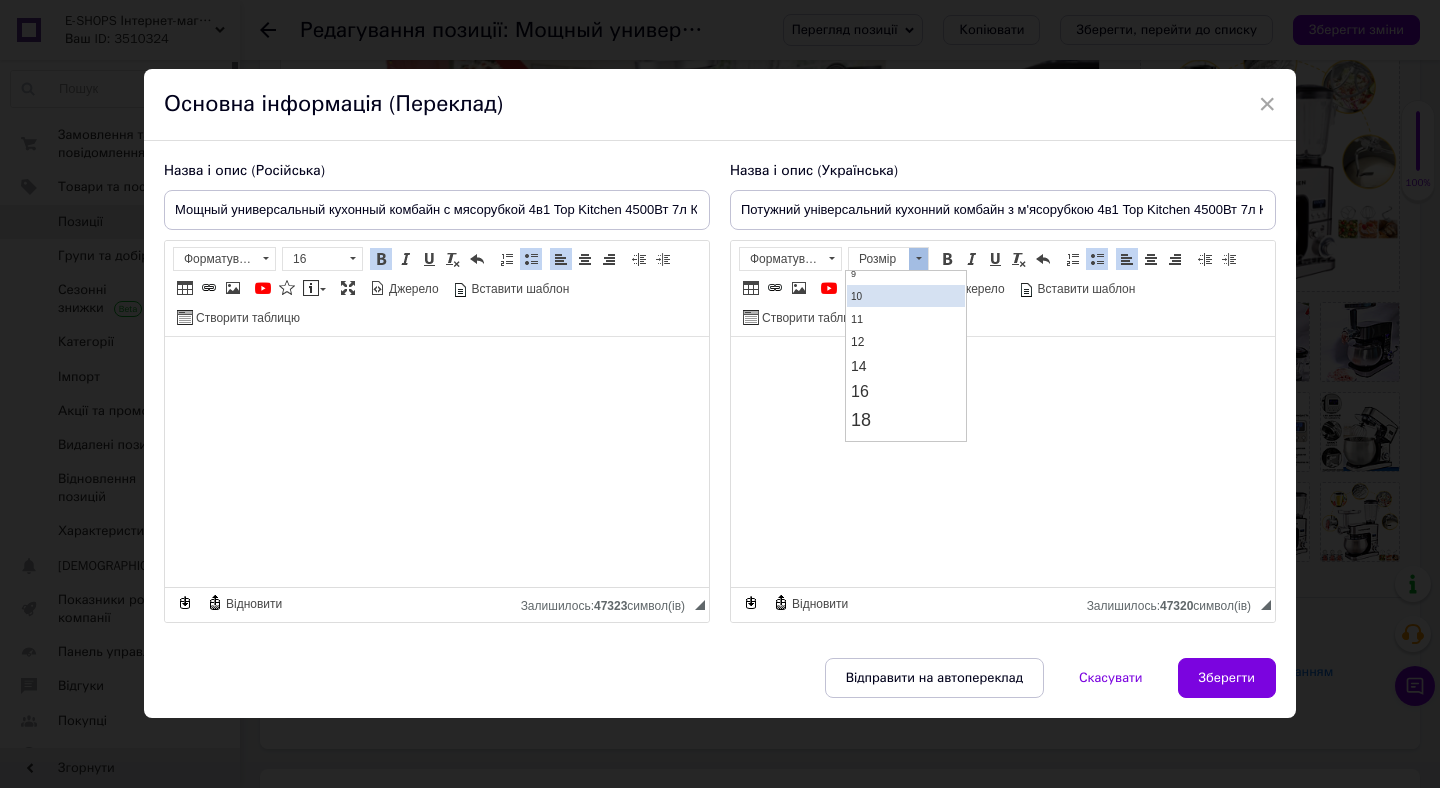 scroll, scrollTop: 93, scrollLeft: 0, axis: vertical 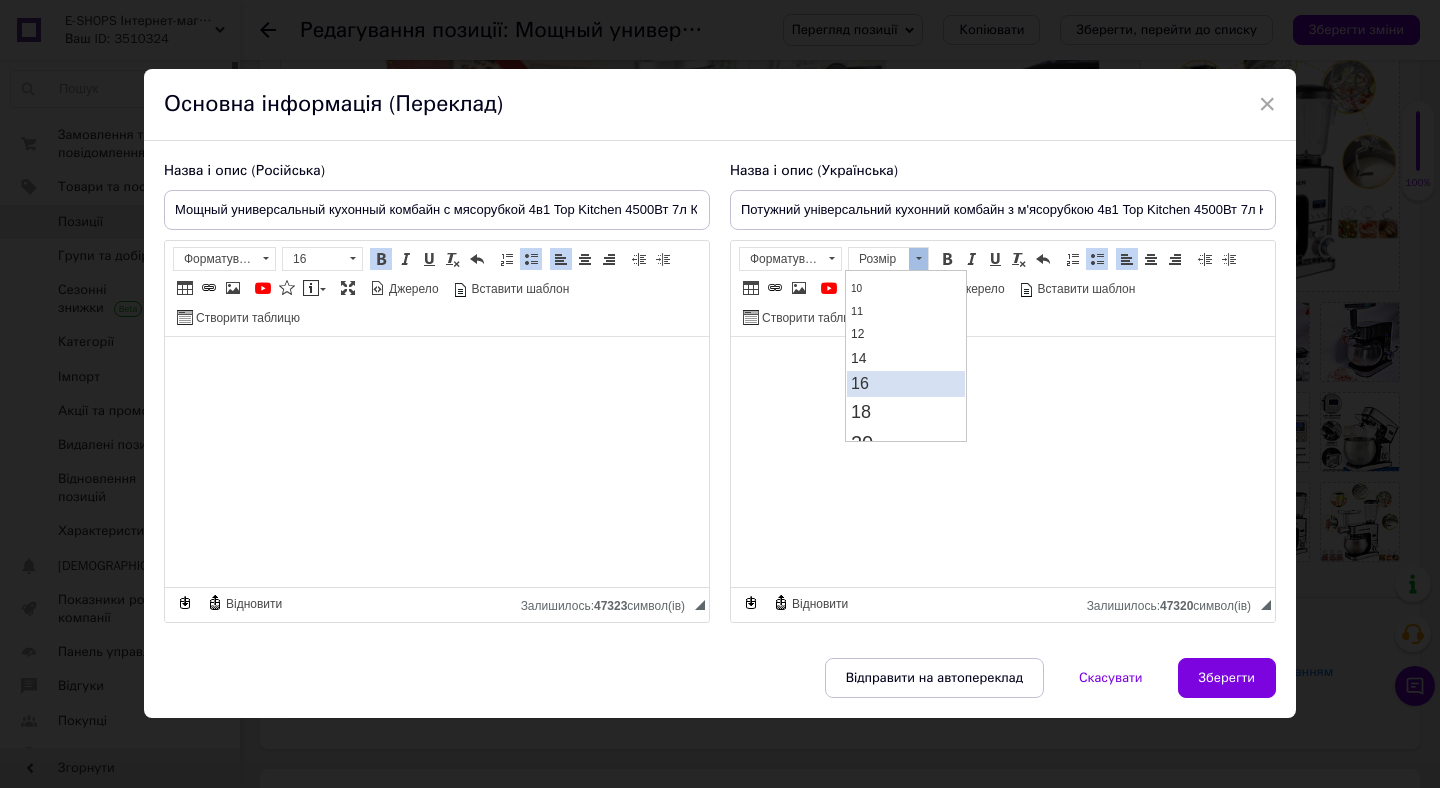 click on "16" at bounding box center [859, 382] 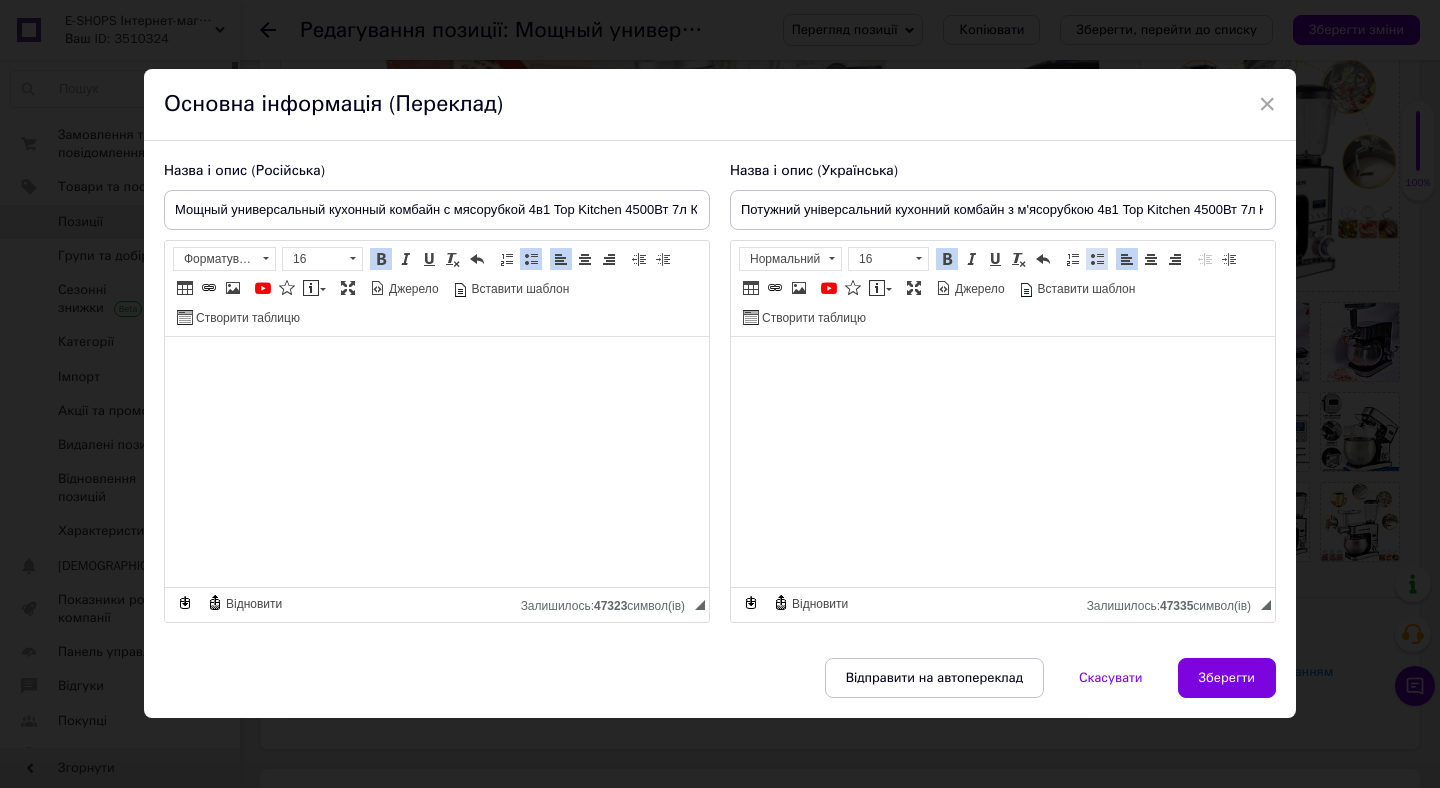 click at bounding box center [1097, 259] 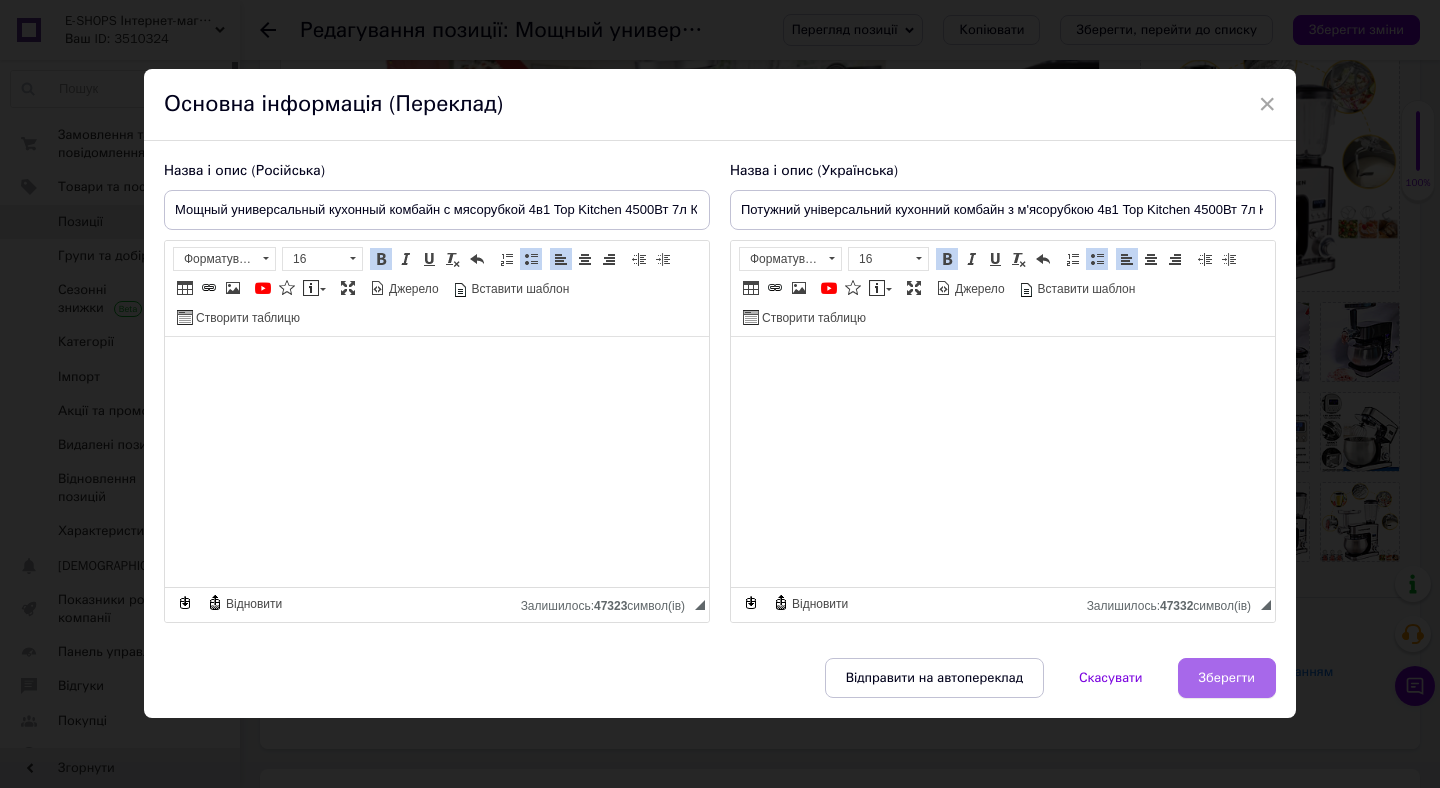 click on "Зберегти" at bounding box center [1227, 678] 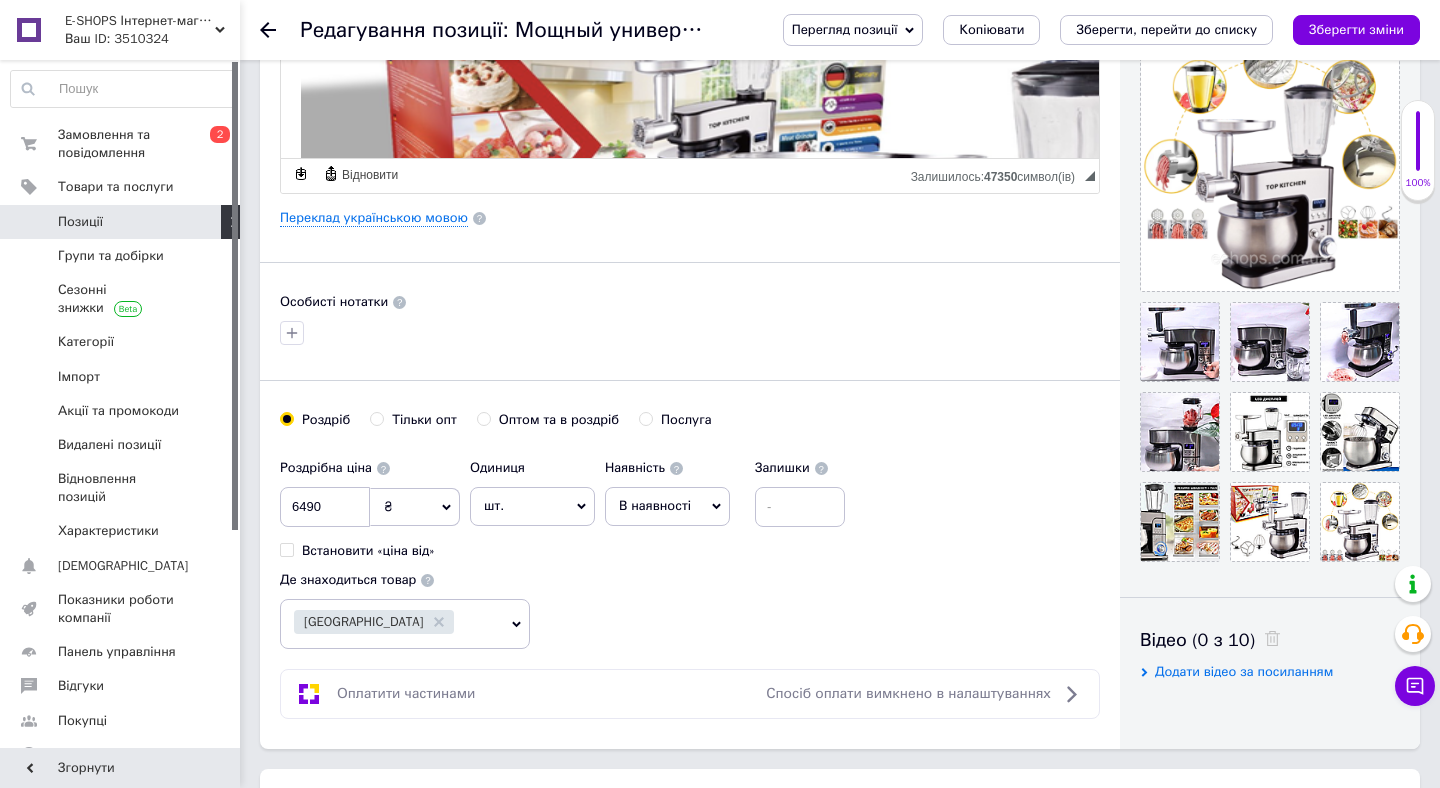 scroll, scrollTop: 425, scrollLeft: 0, axis: vertical 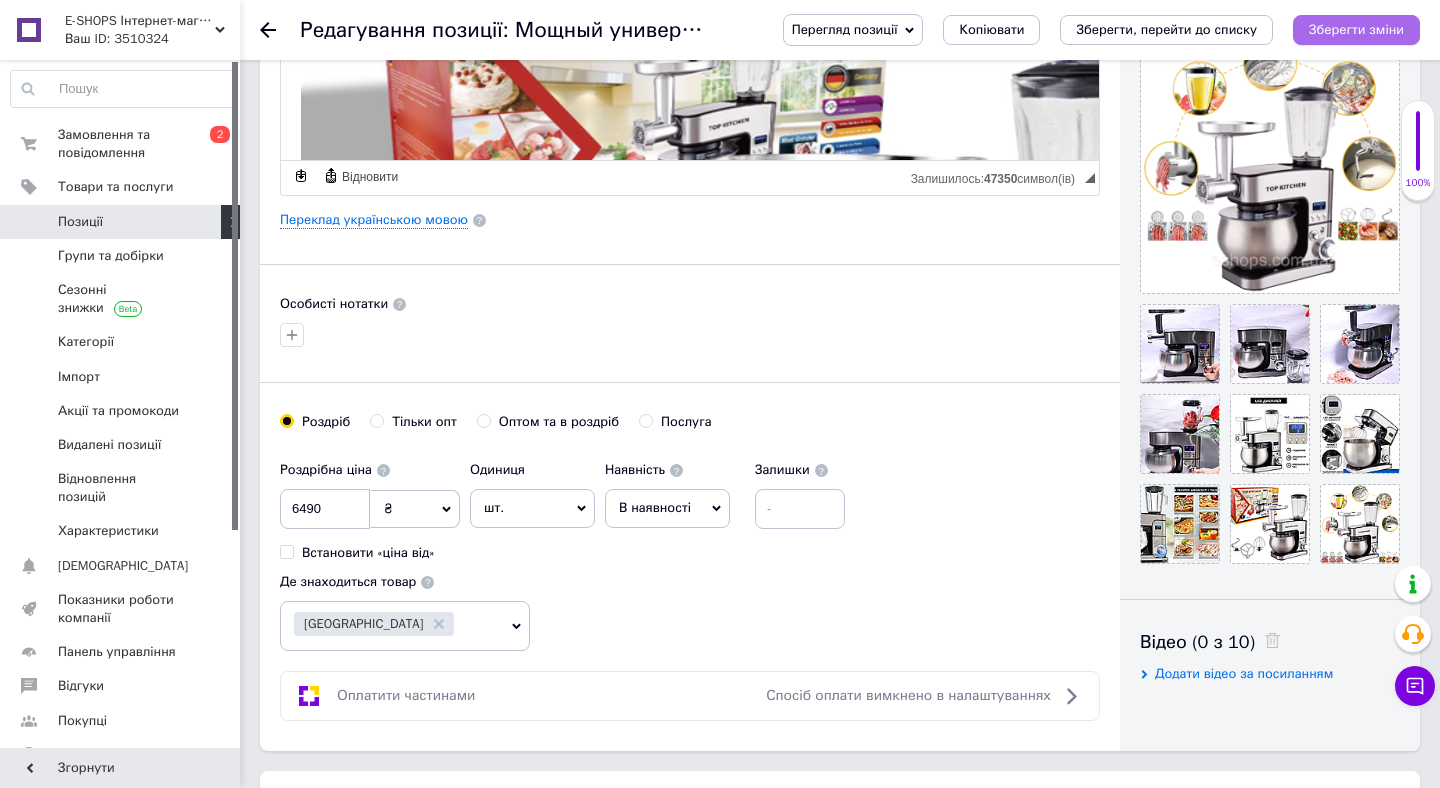 click on "Зберегти зміни" at bounding box center (1356, 30) 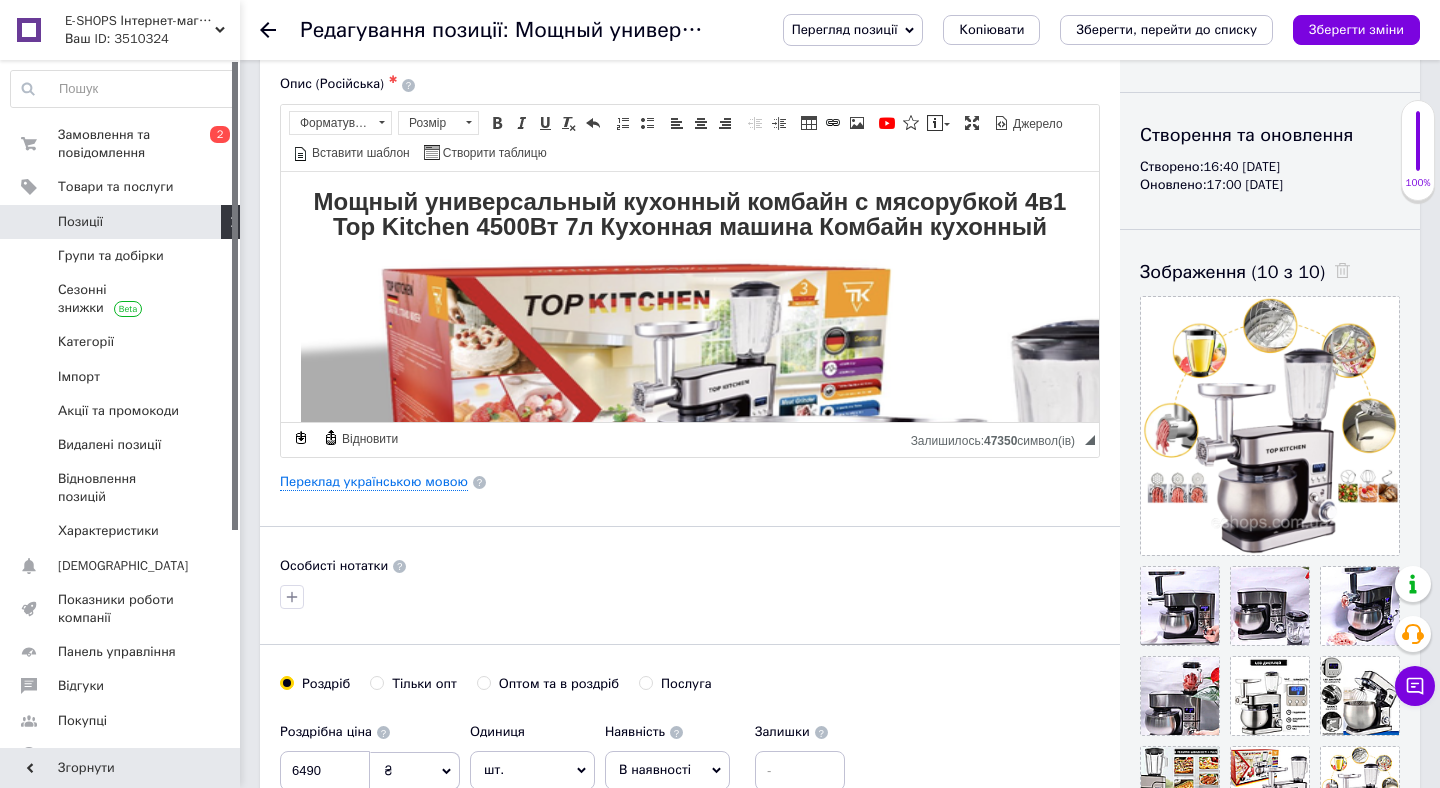 scroll, scrollTop: 0, scrollLeft: 0, axis: both 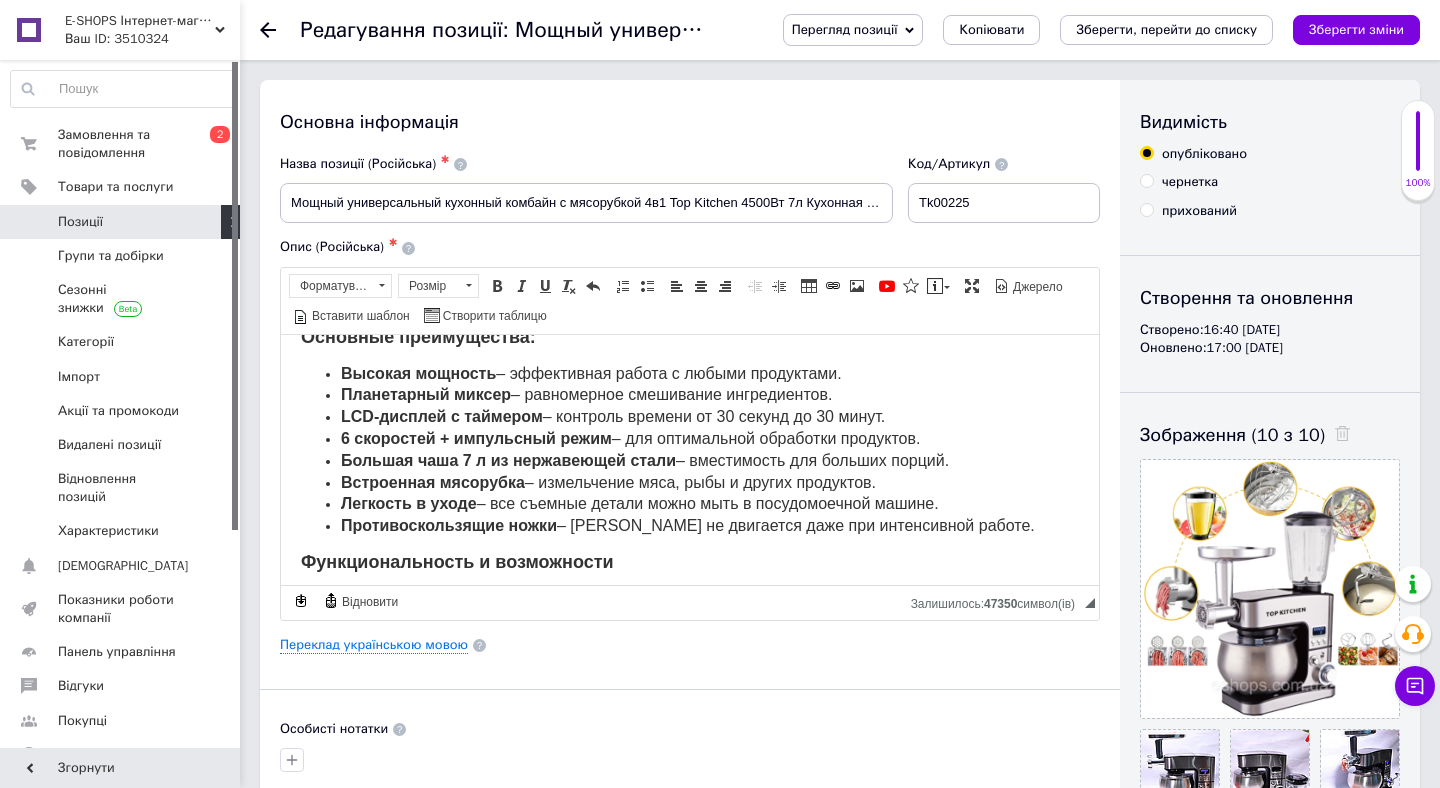 click 